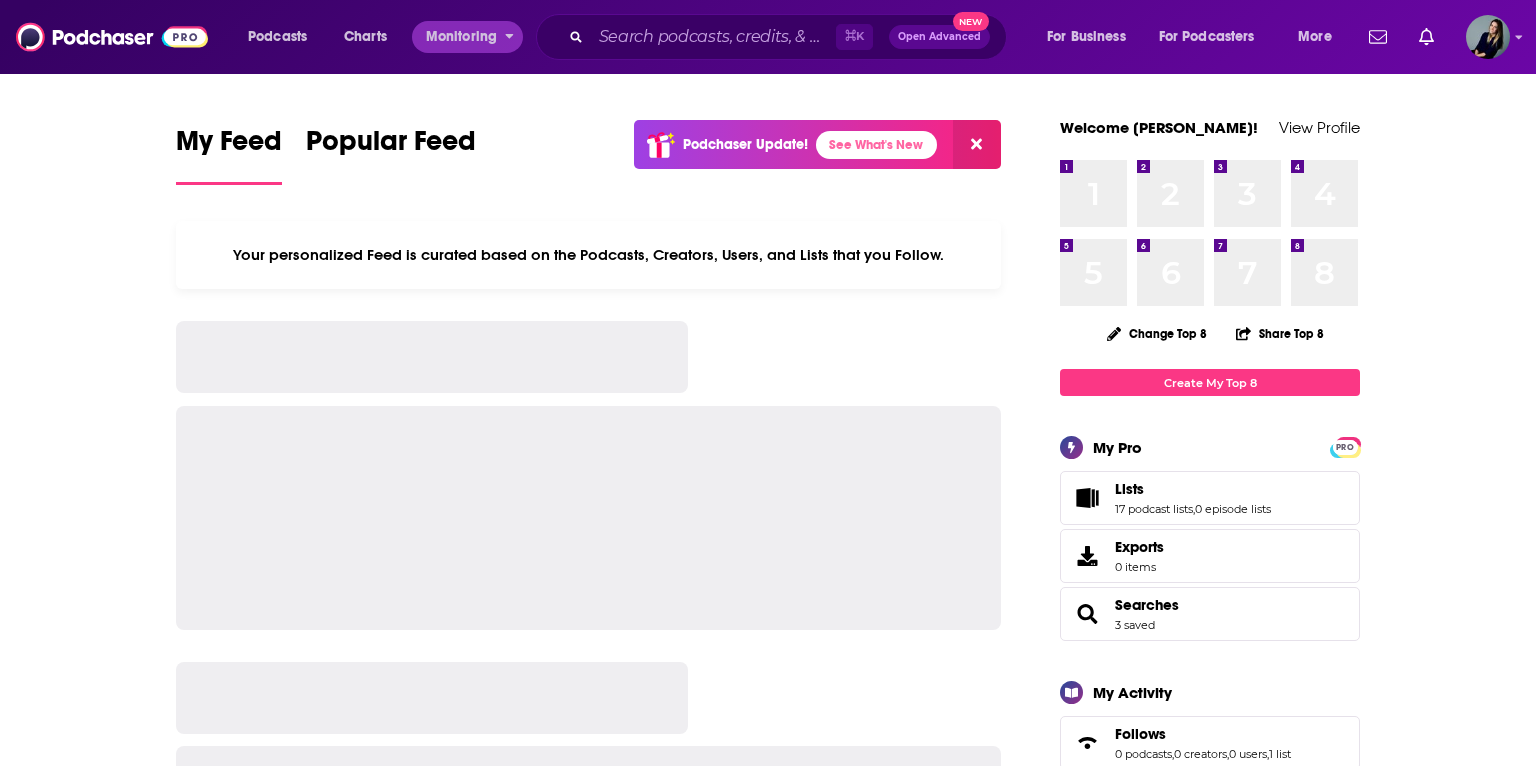 scroll, scrollTop: 0, scrollLeft: 0, axis: both 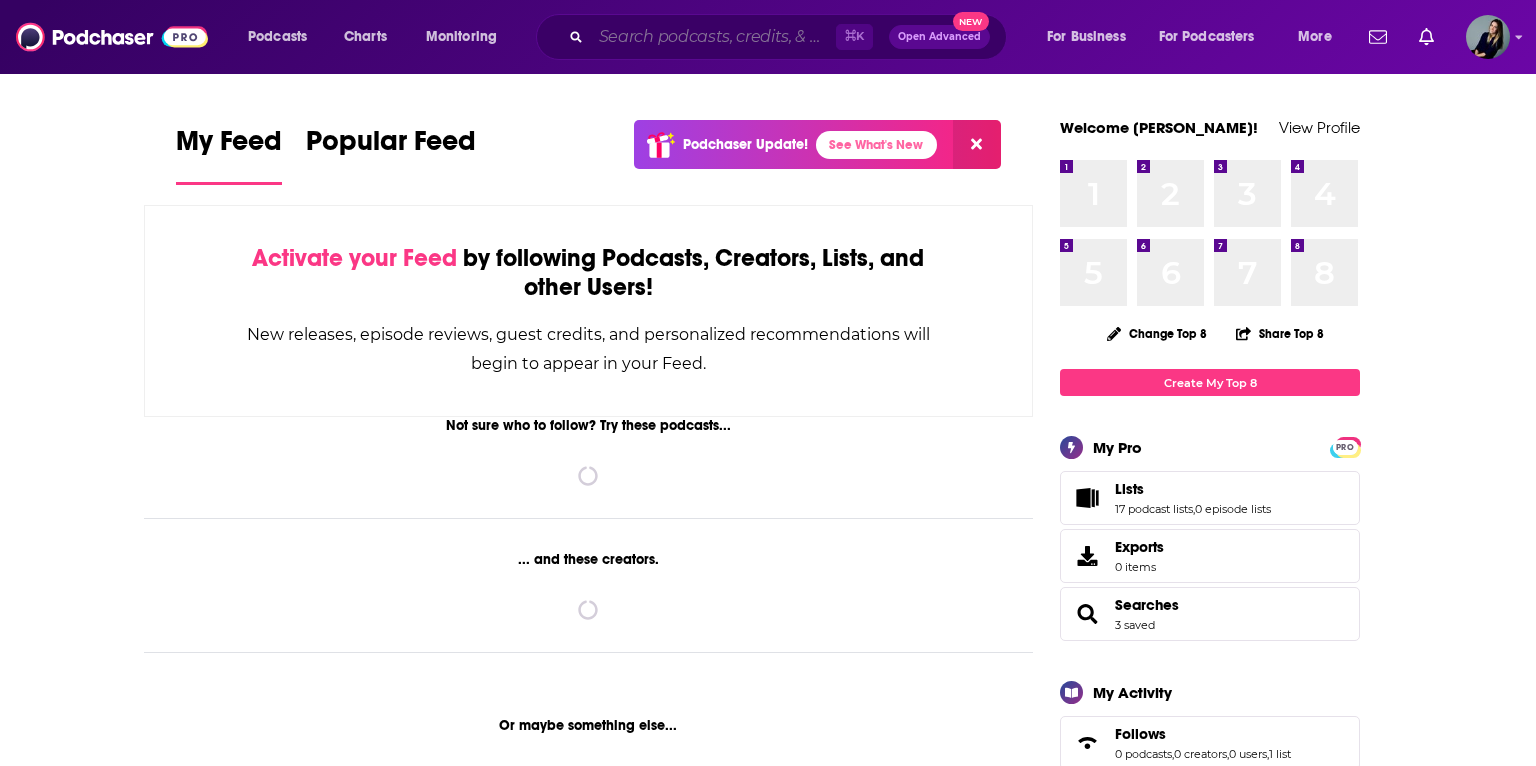 click at bounding box center (713, 37) 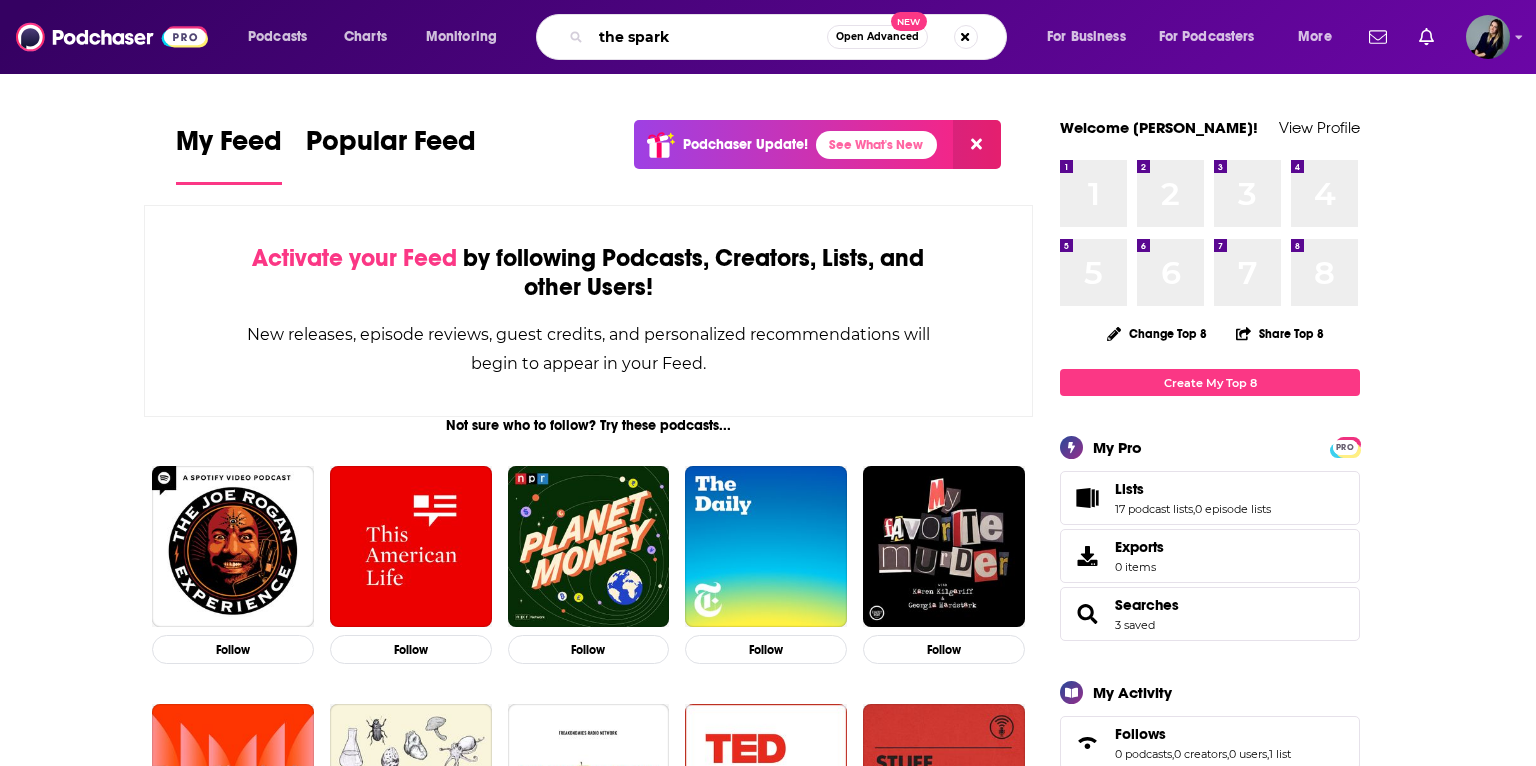 type on "the spark" 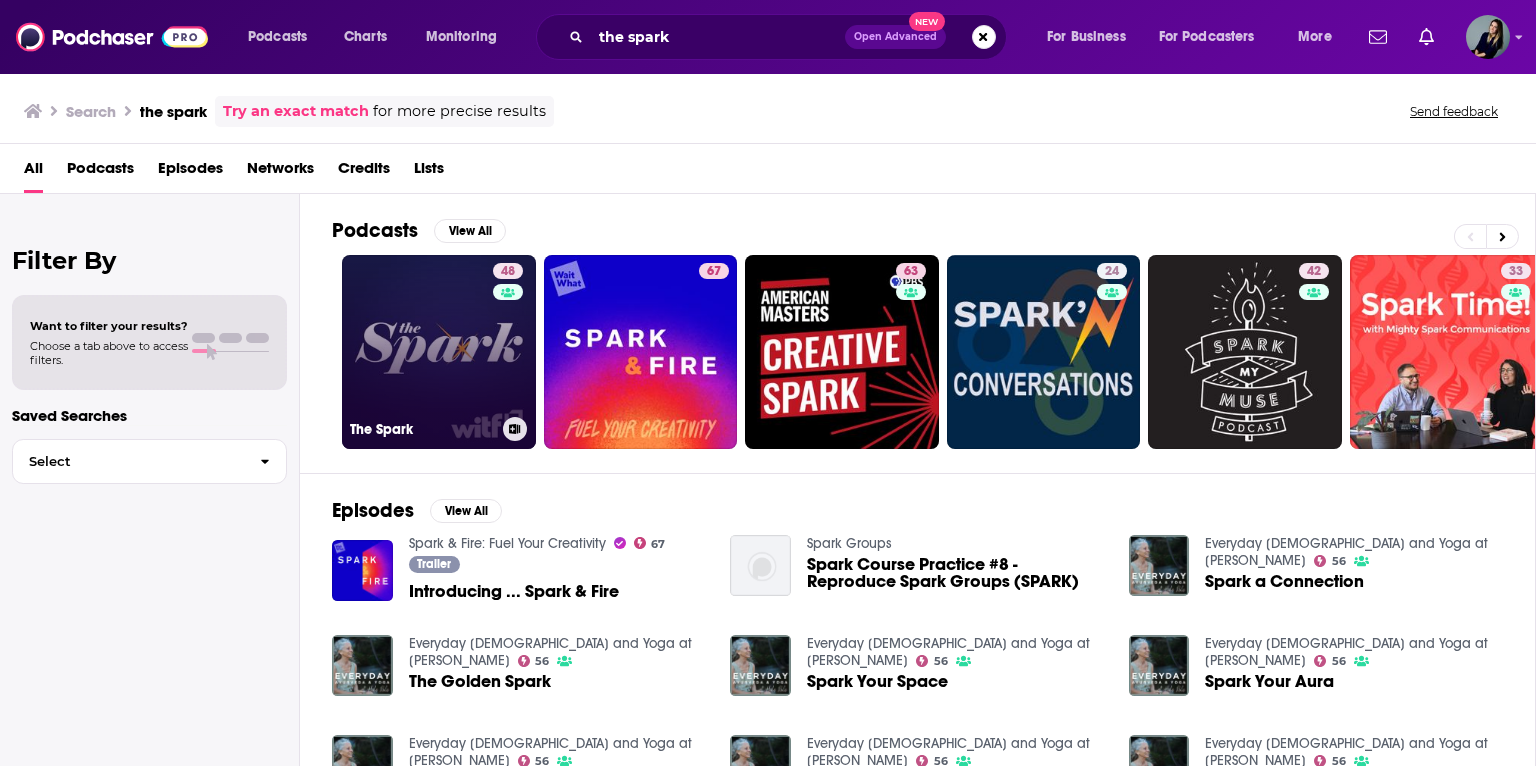 click on "48 The Spark" at bounding box center [439, 352] 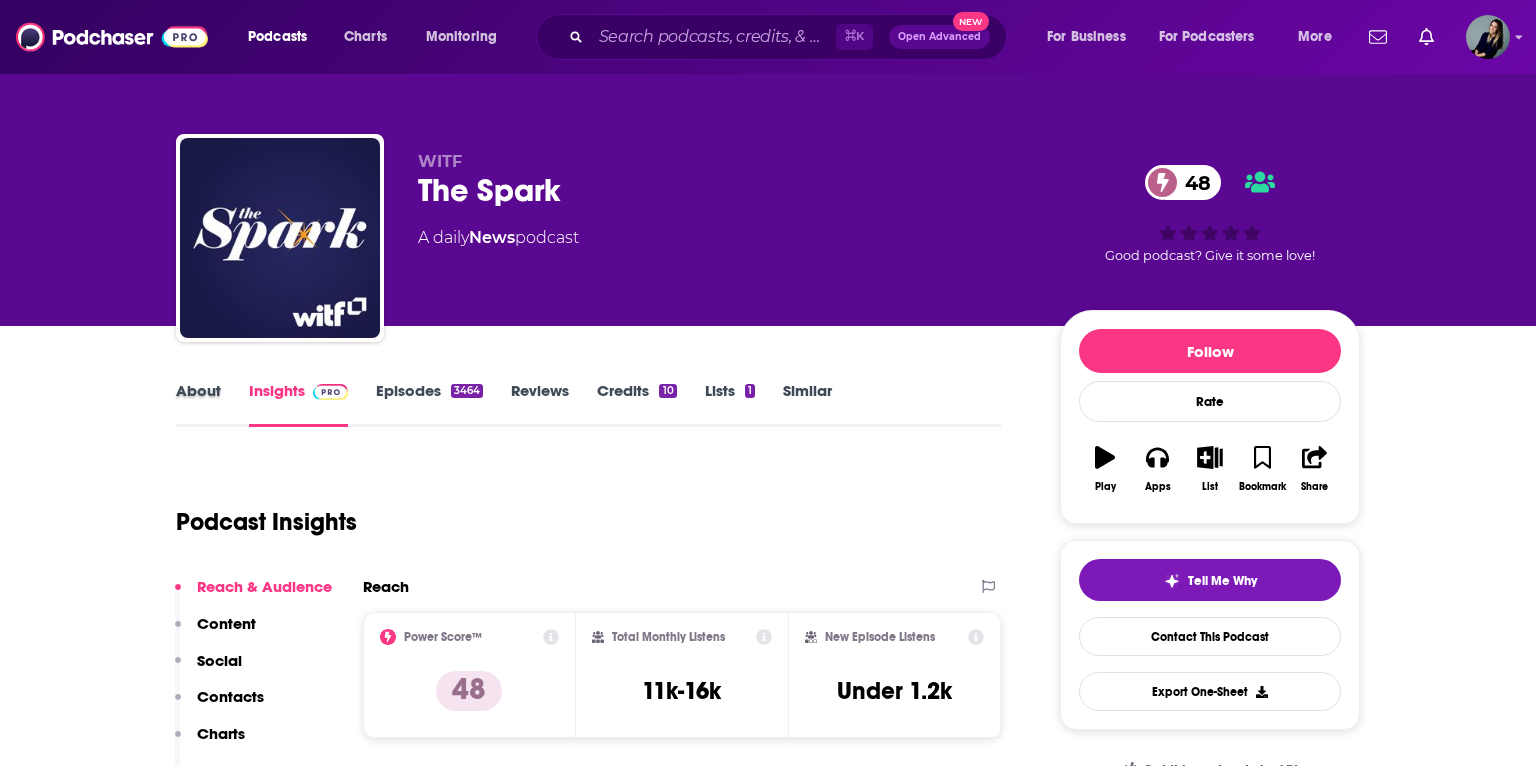 click on "About" at bounding box center [212, 404] 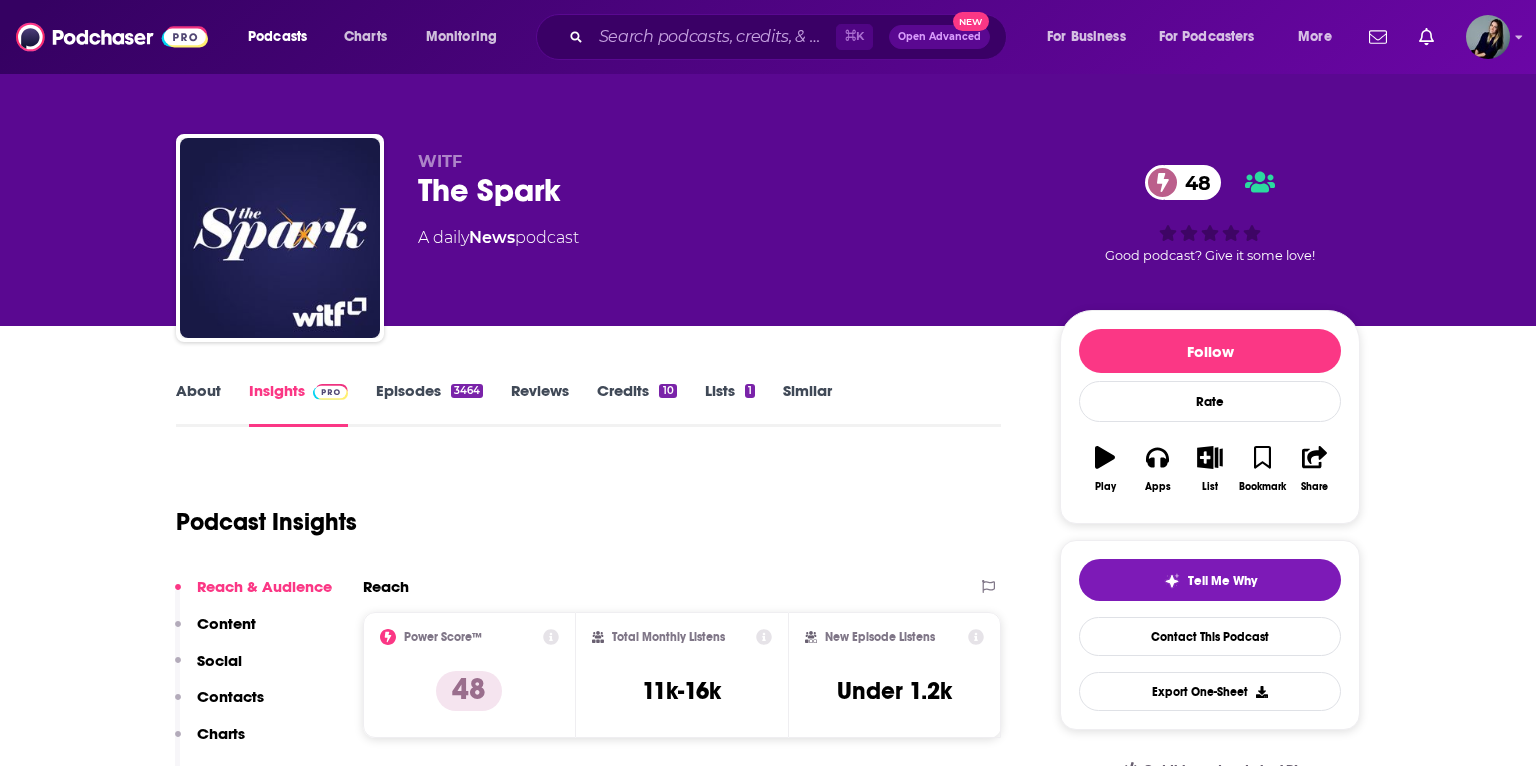 click on "About" at bounding box center (198, 404) 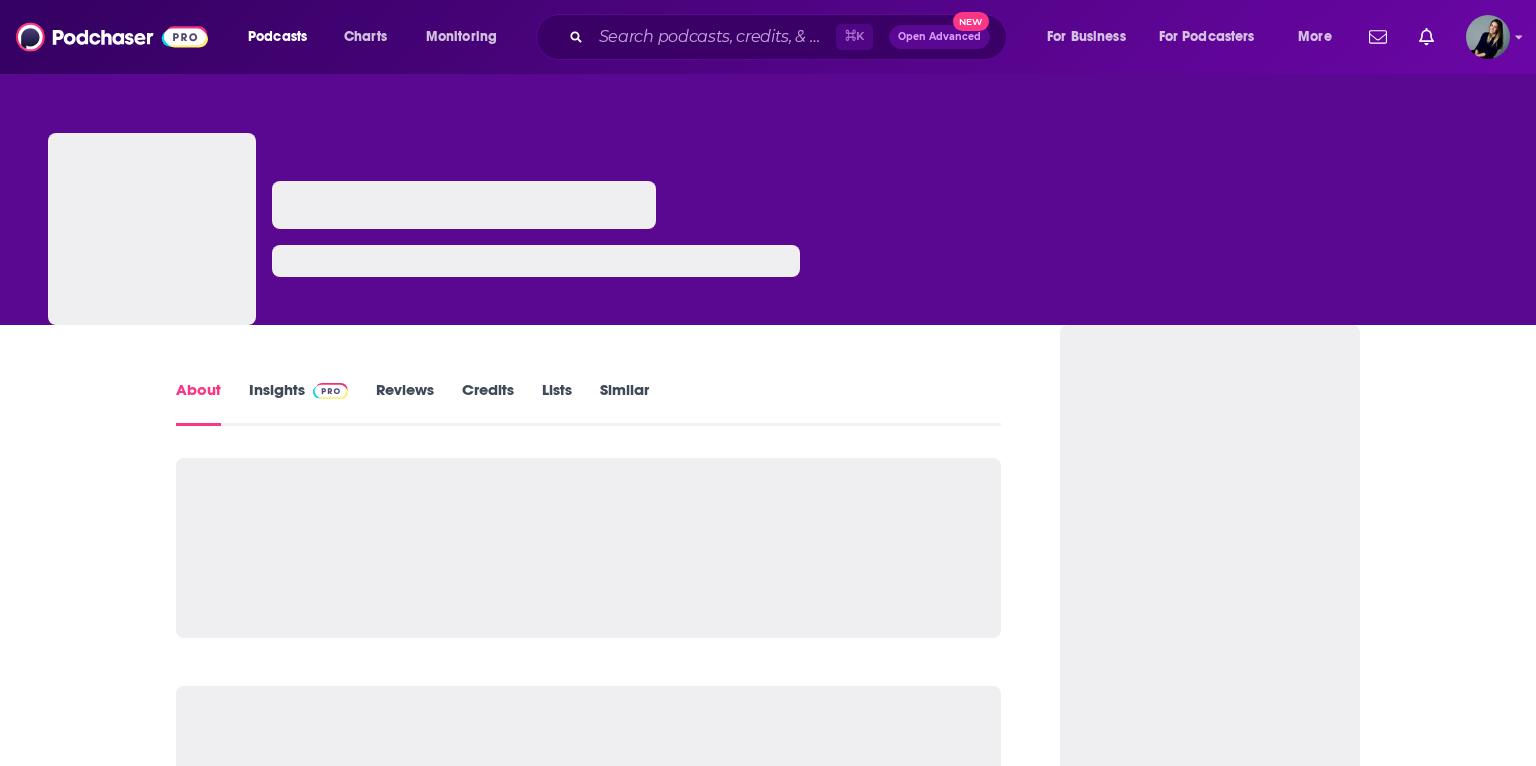 scroll, scrollTop: 0, scrollLeft: 0, axis: both 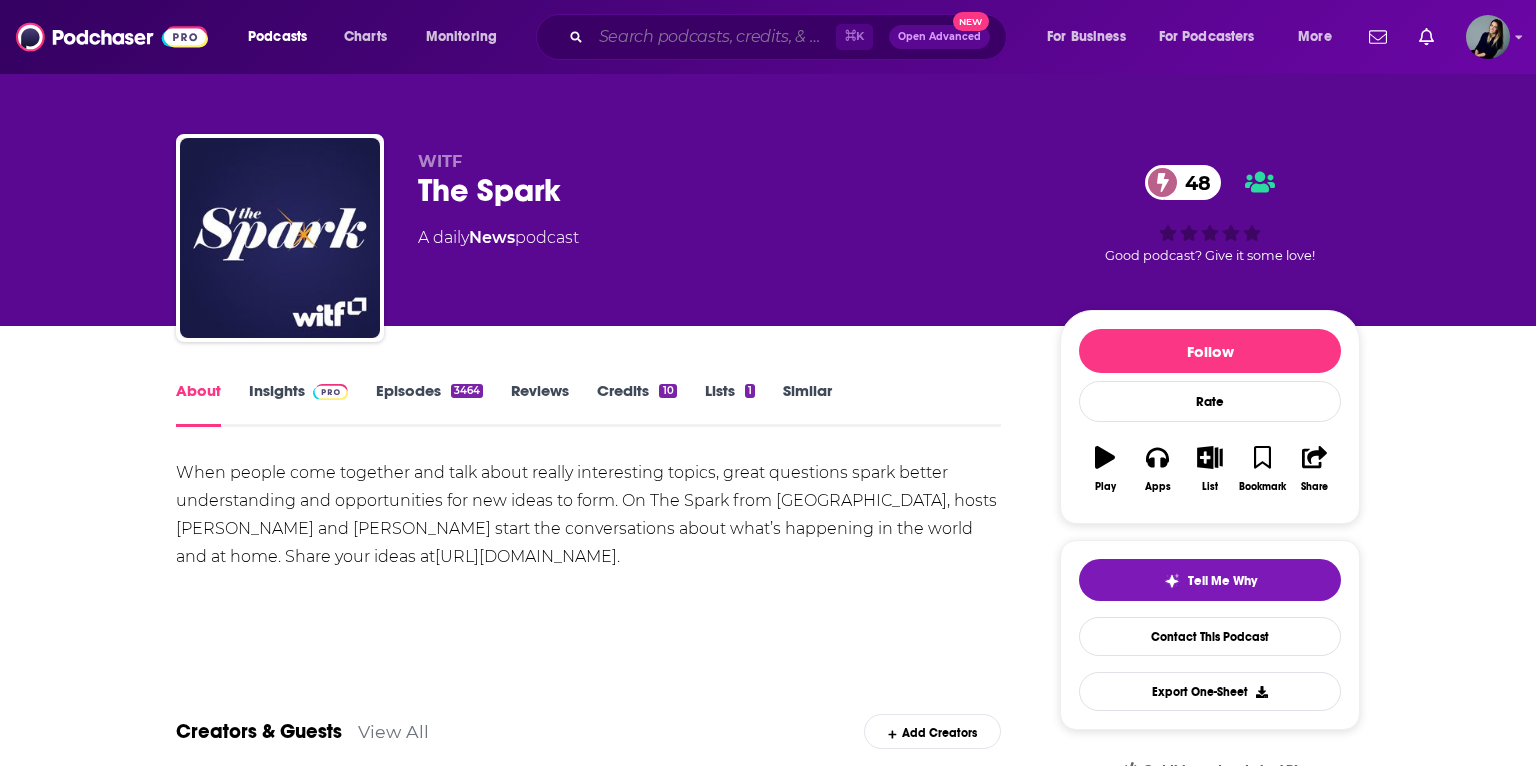 click at bounding box center (713, 37) 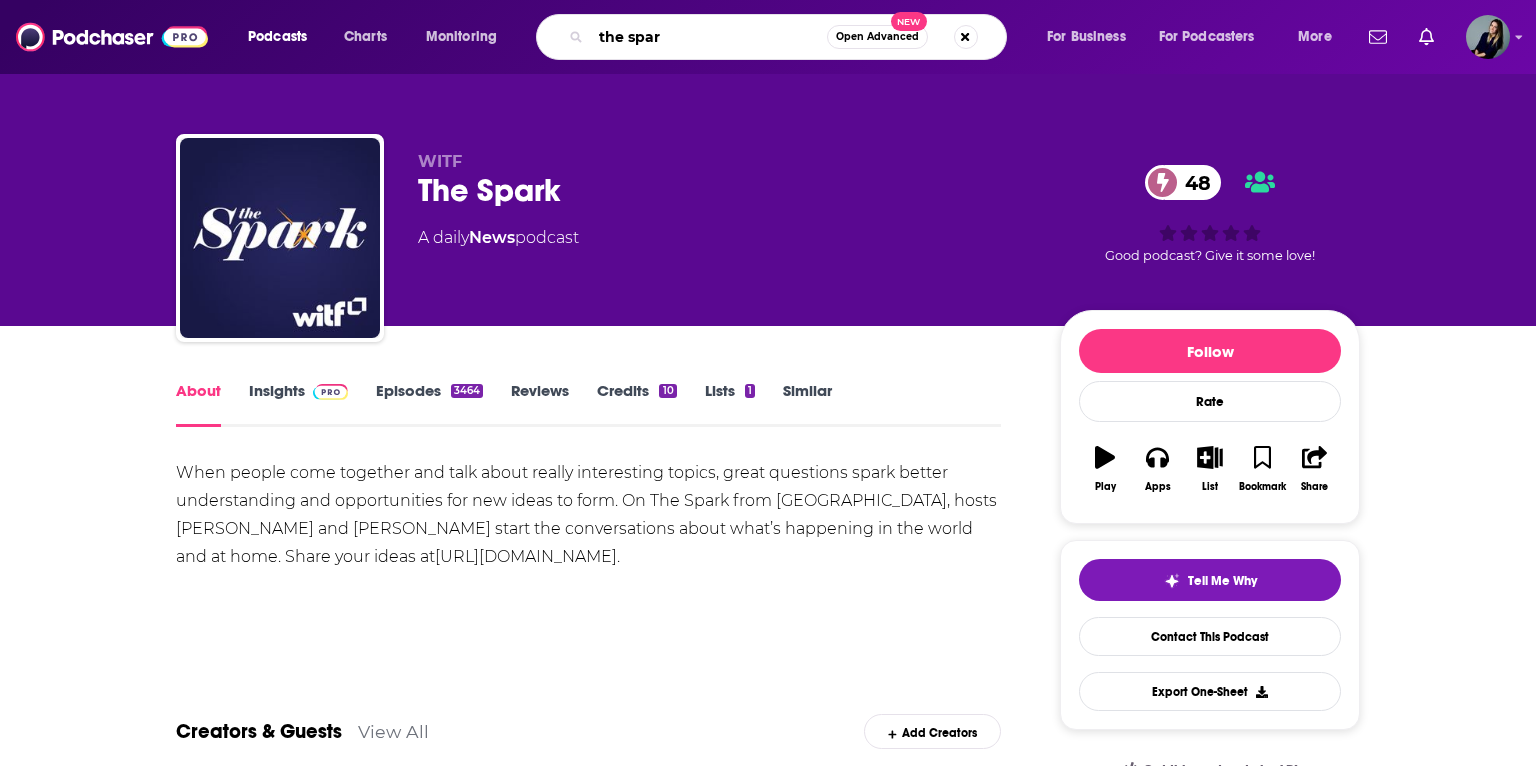 type on "the spark" 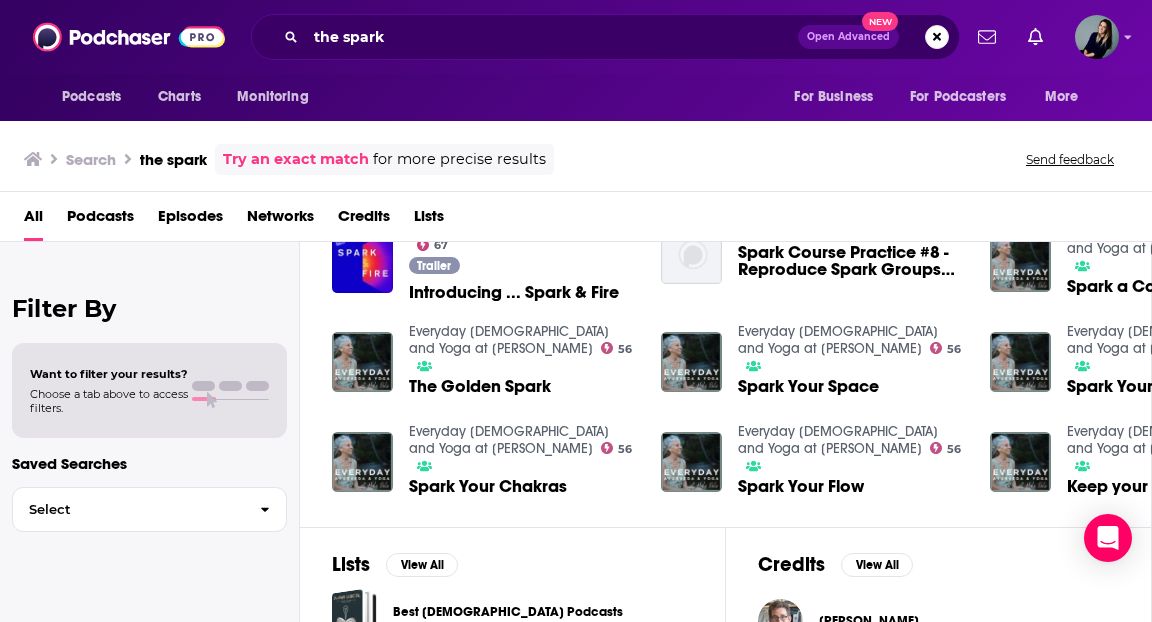 scroll, scrollTop: 0, scrollLeft: 0, axis: both 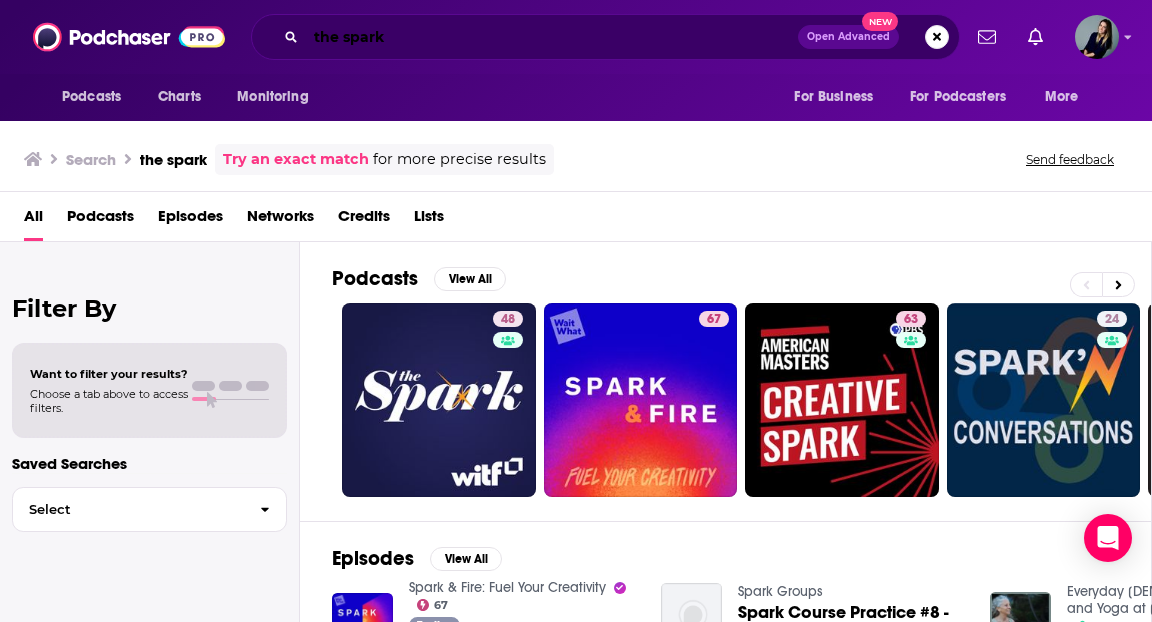 click on "the spark" at bounding box center (552, 37) 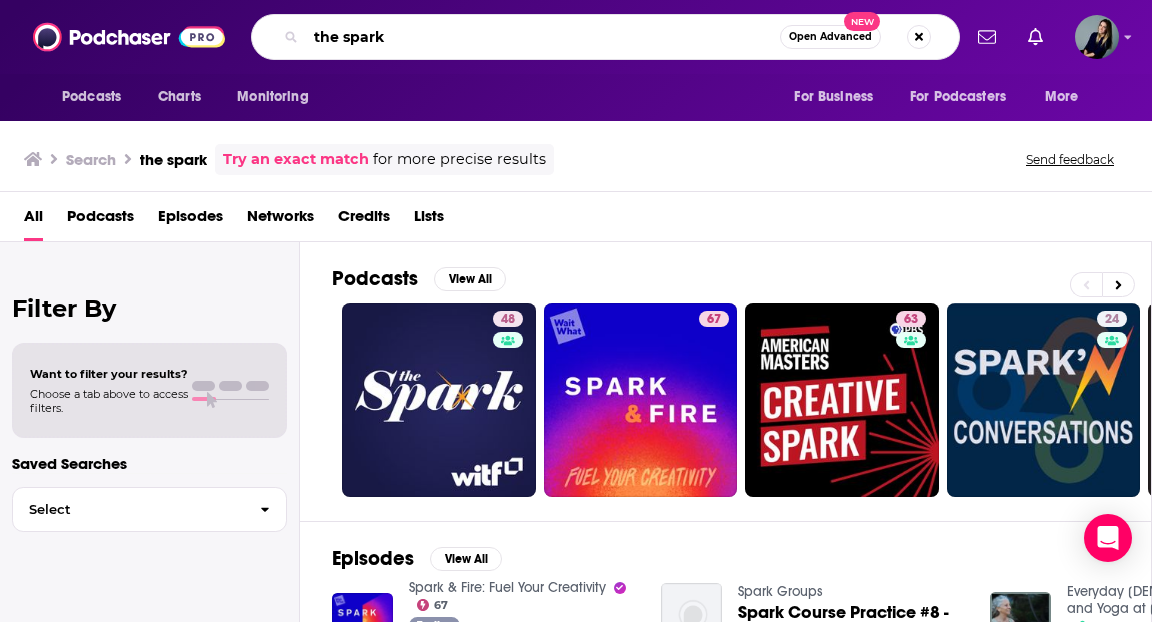 click on "the spark" at bounding box center [543, 37] 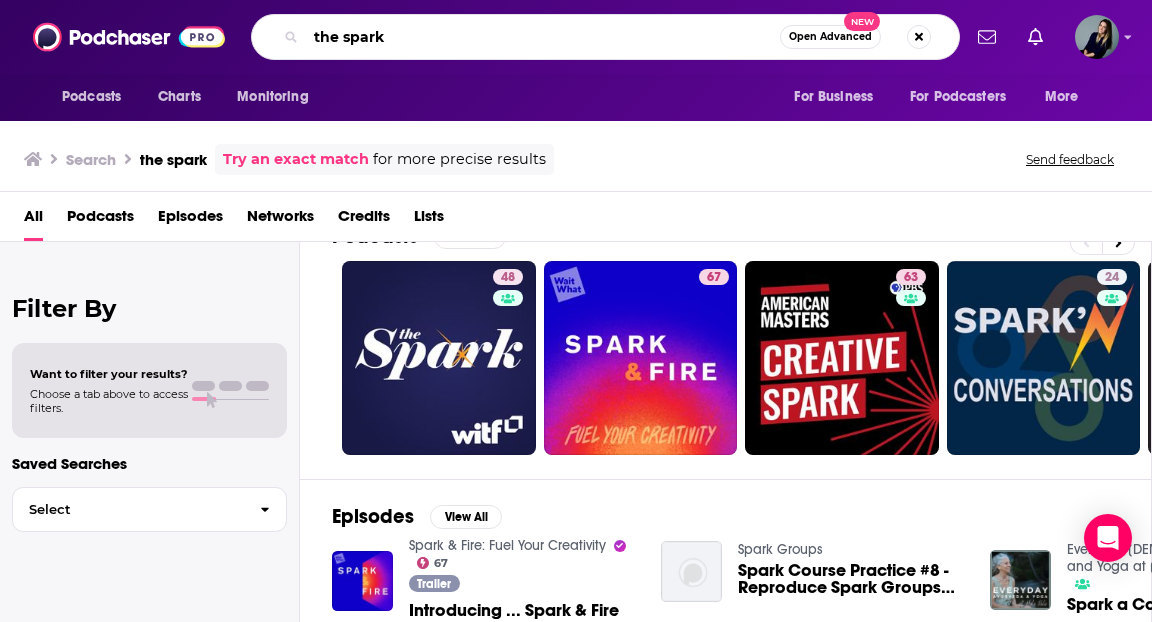 scroll, scrollTop: 107, scrollLeft: 0, axis: vertical 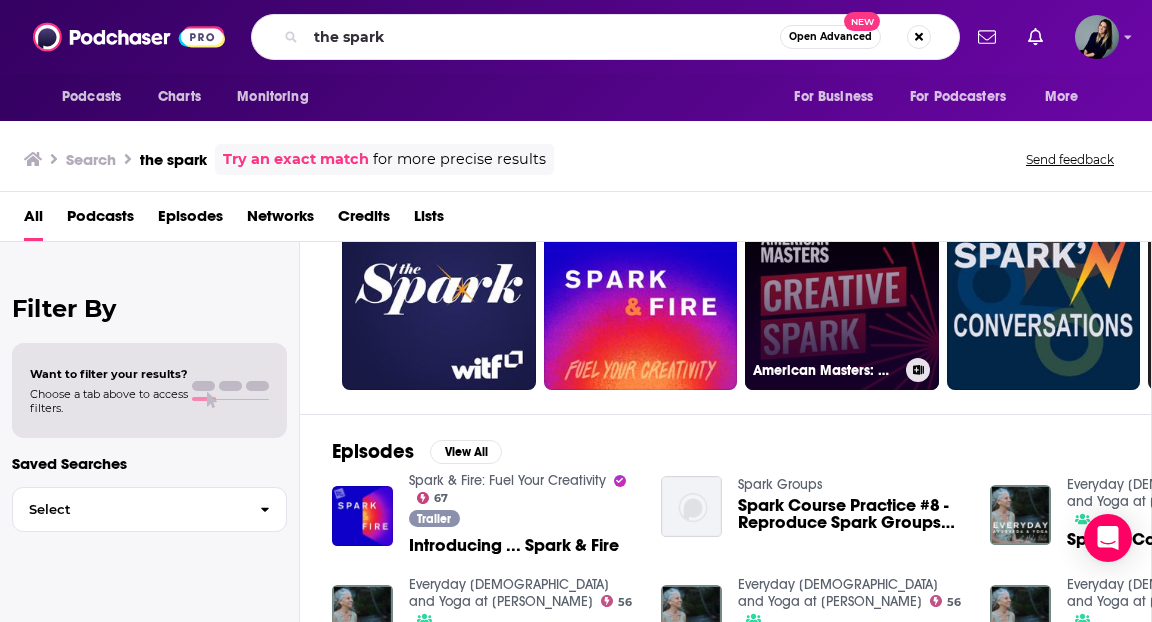 click on "63 American Masters: Creative Spark" at bounding box center (842, 293) 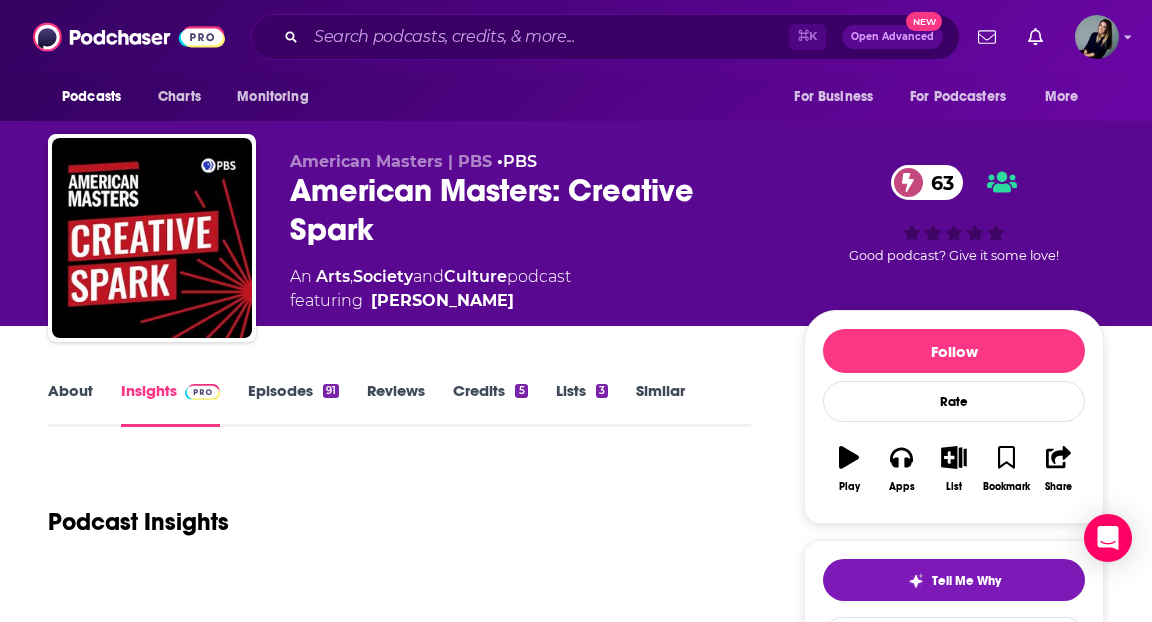 click on "Similar" at bounding box center (660, 404) 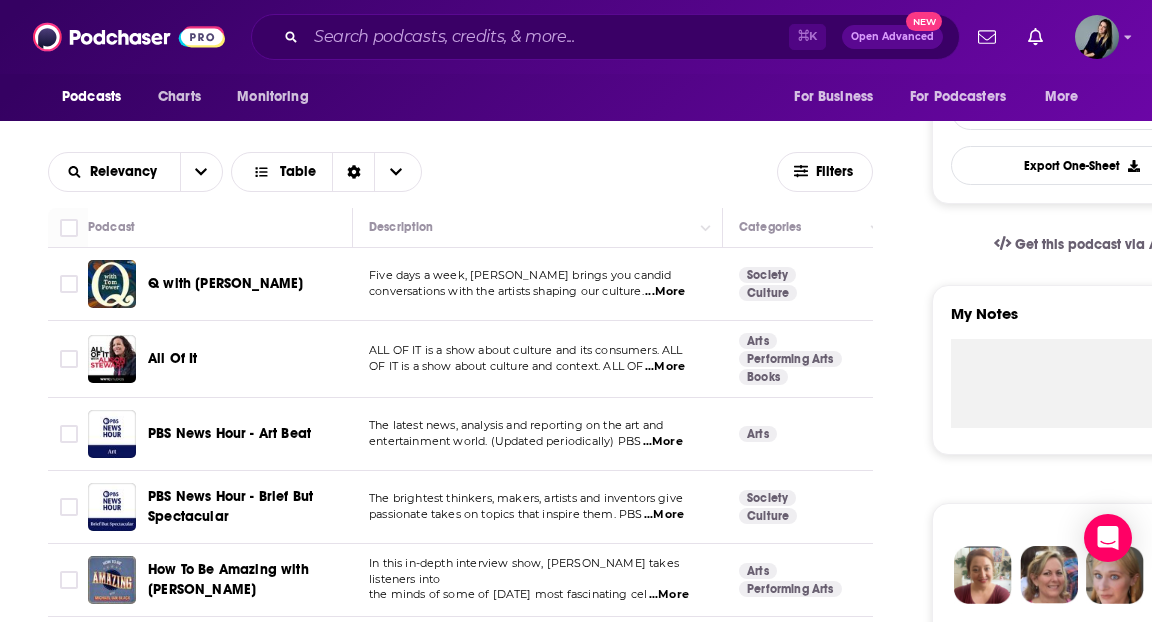 scroll, scrollTop: 551, scrollLeft: 0, axis: vertical 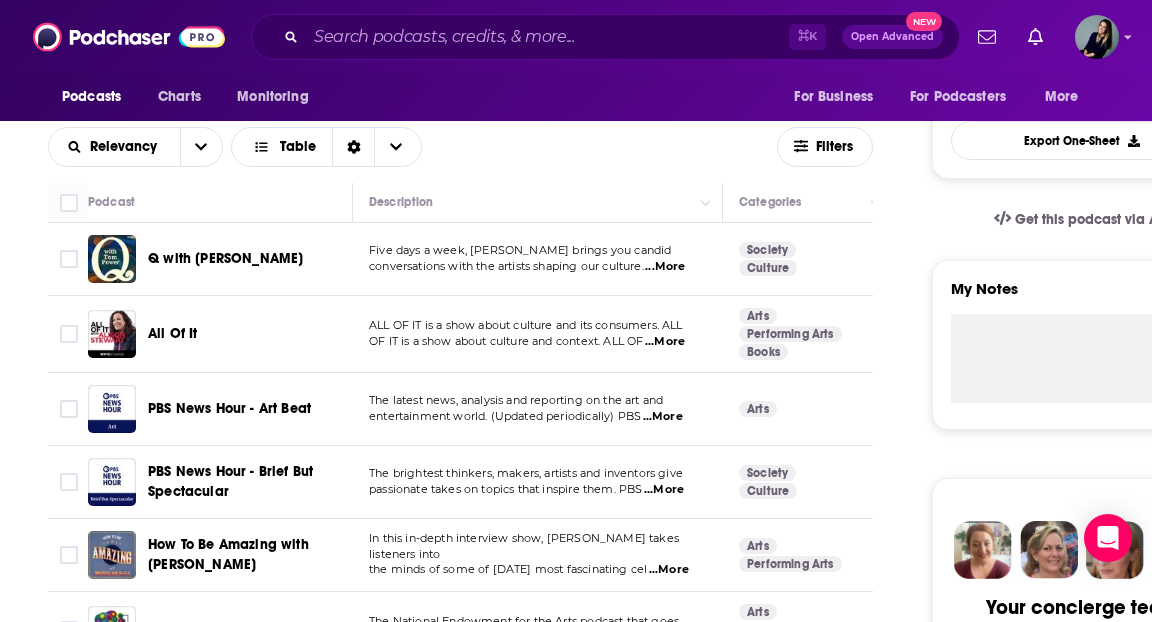 click on "...More" at bounding box center (665, 267) 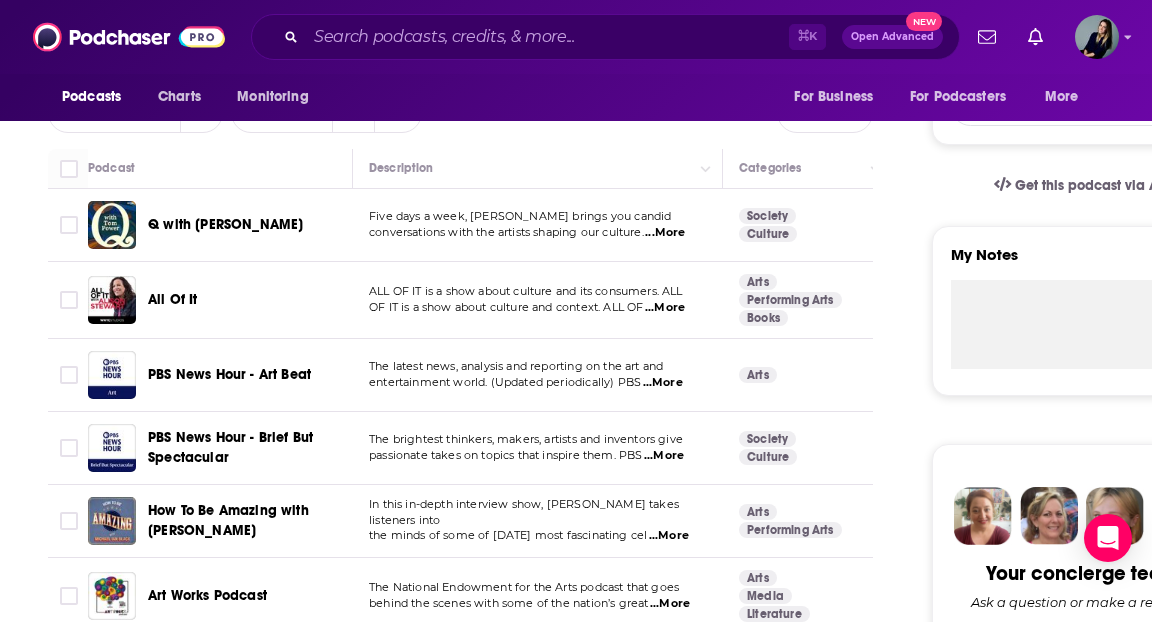 scroll, scrollTop: 400, scrollLeft: 0, axis: vertical 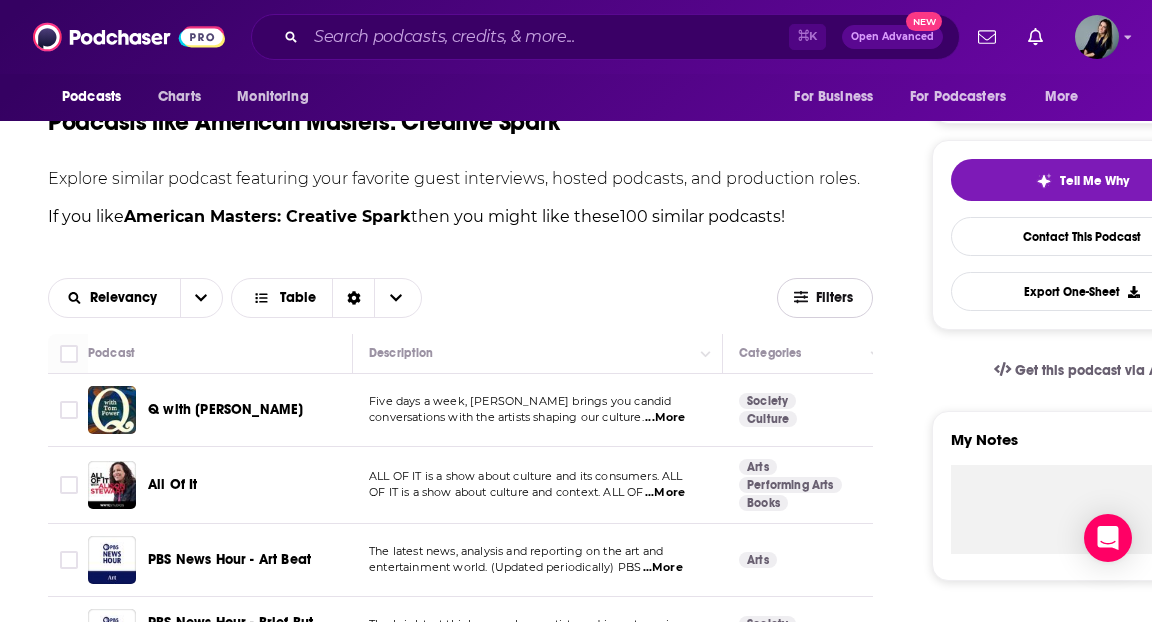click 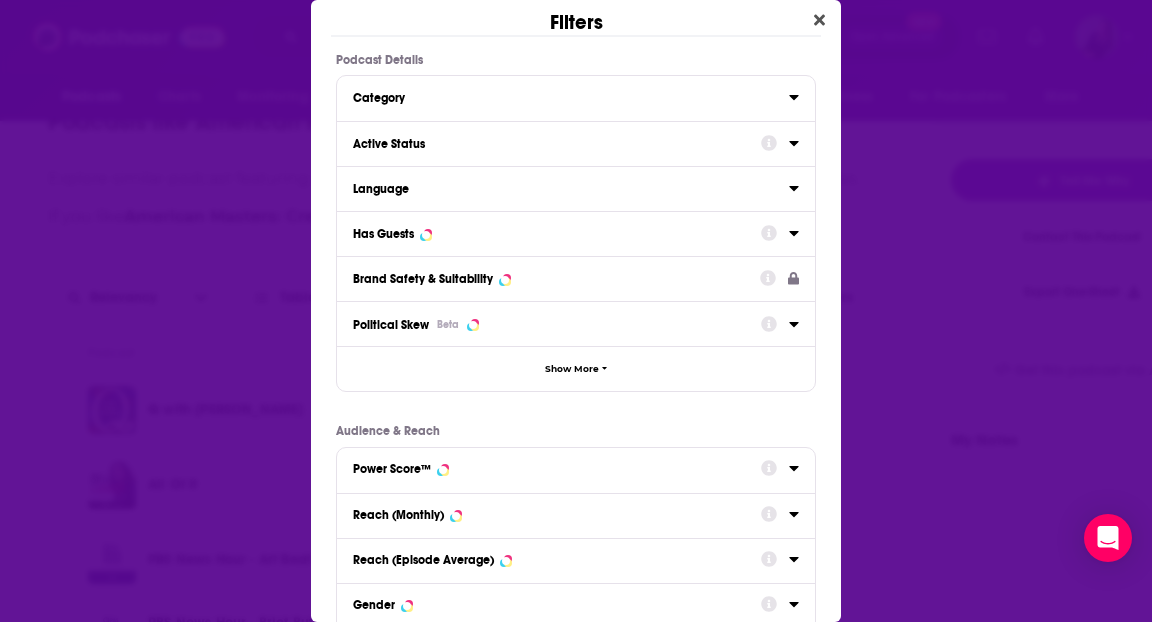 scroll, scrollTop: 0, scrollLeft: 0, axis: both 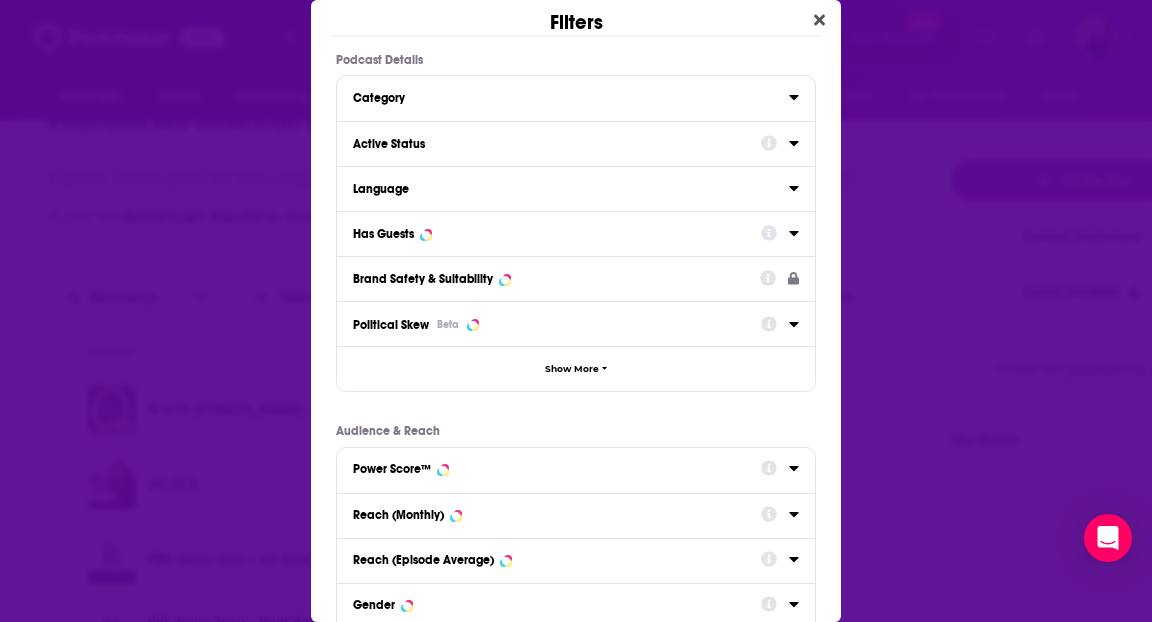 click on "Has Guests" at bounding box center (550, 234) 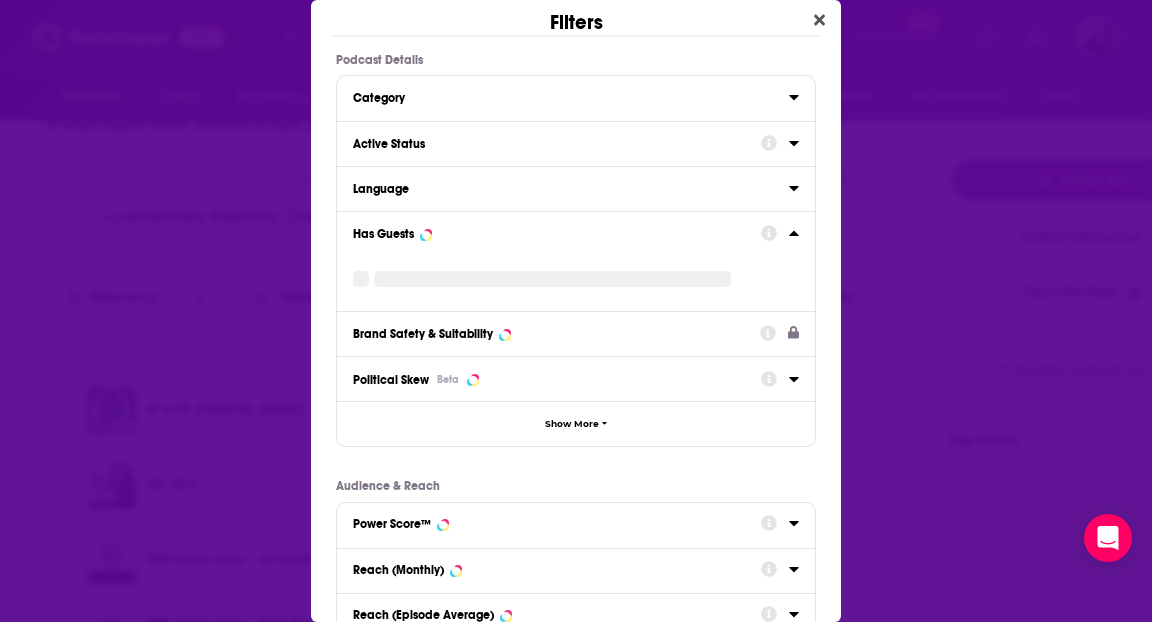 click on "Language" at bounding box center (564, 189) 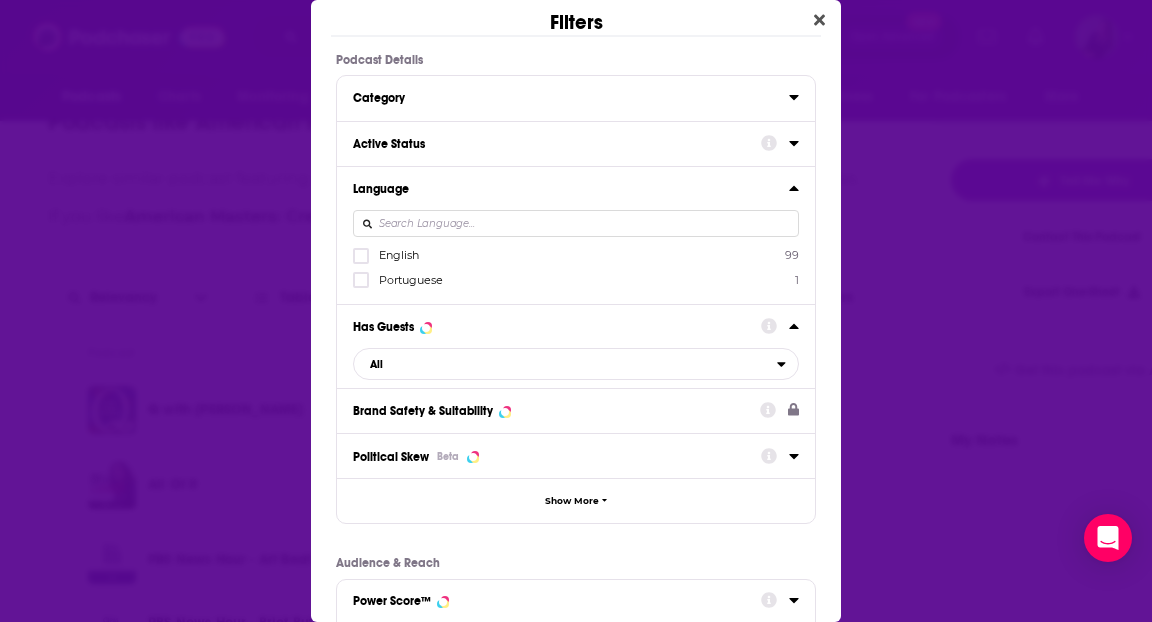 click on "English 99" at bounding box center [576, 255] 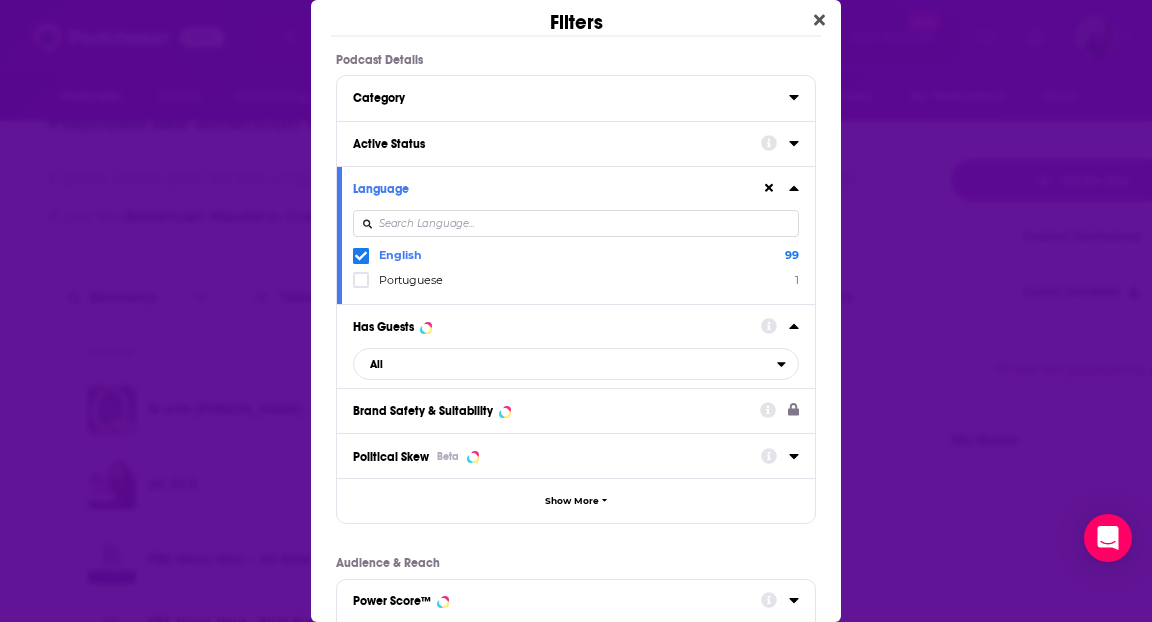 click on "Has Guests" at bounding box center (550, 327) 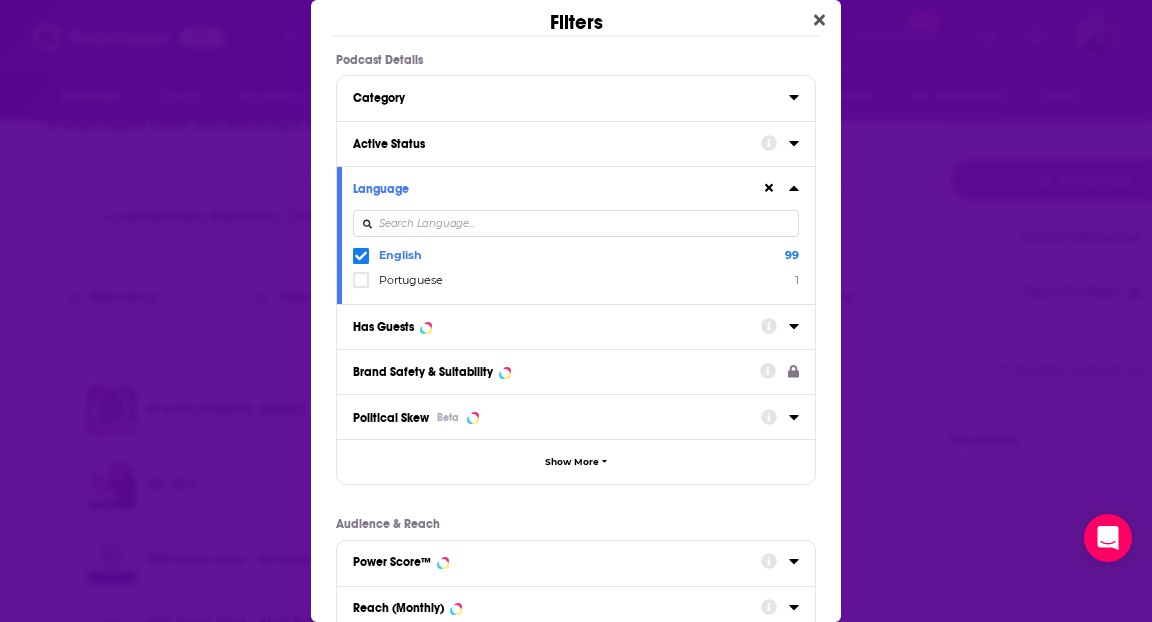 click on "Has Guests" at bounding box center (557, 325) 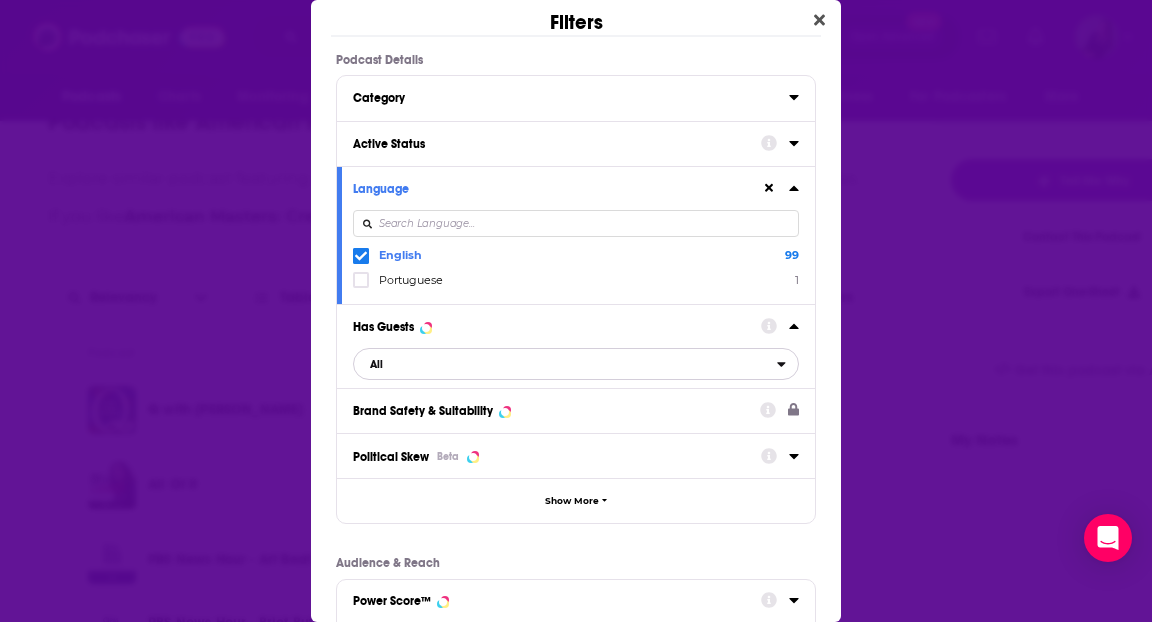 click on "All" at bounding box center [565, 364] 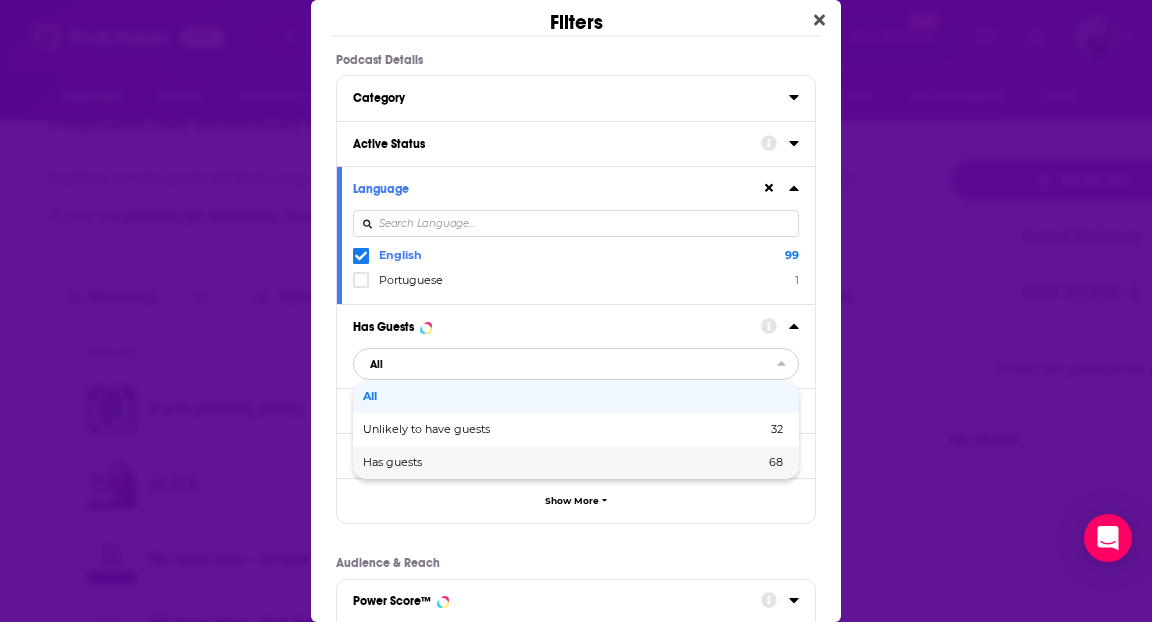click on "Has guests" at bounding box center [478, 462] 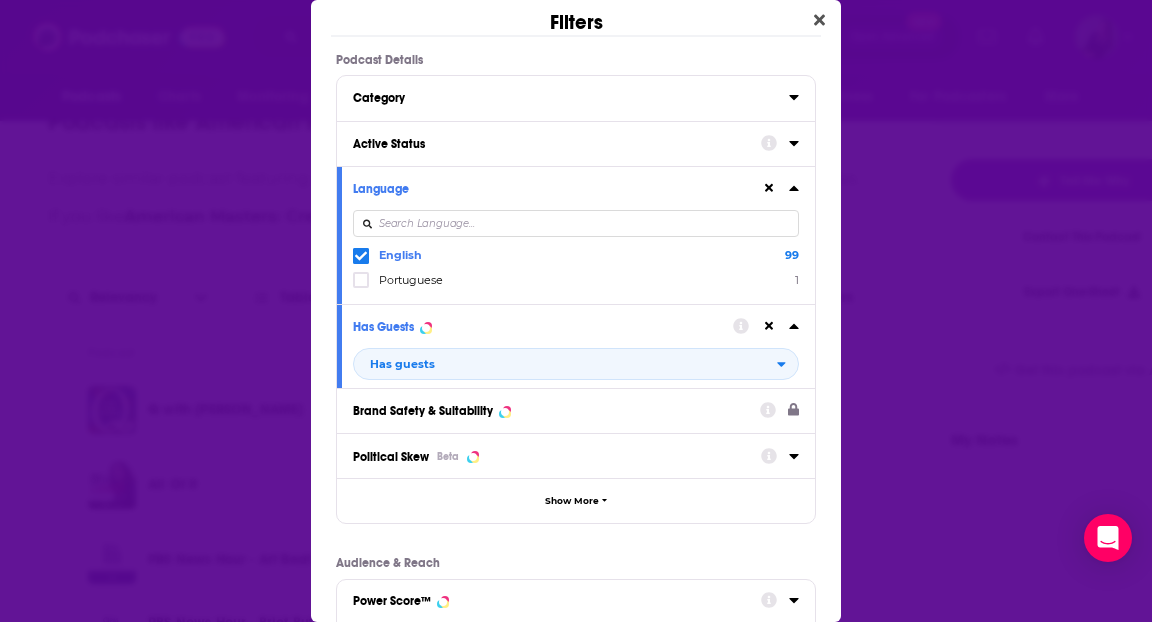 click on "Category" at bounding box center [576, 98] 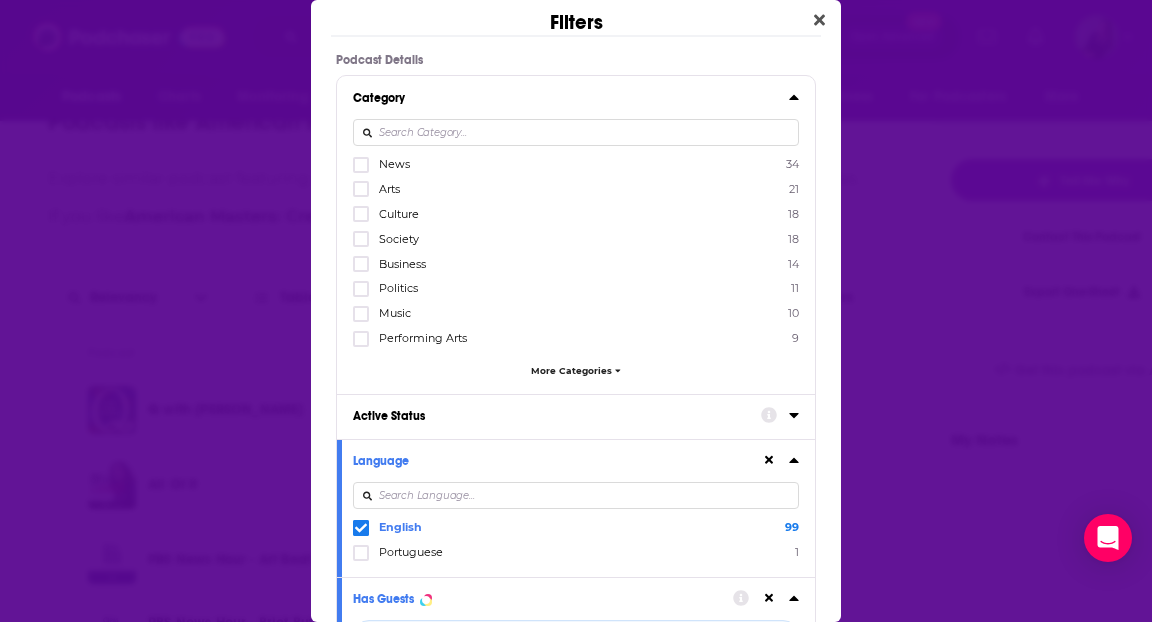 click on "Category" at bounding box center (571, 96) 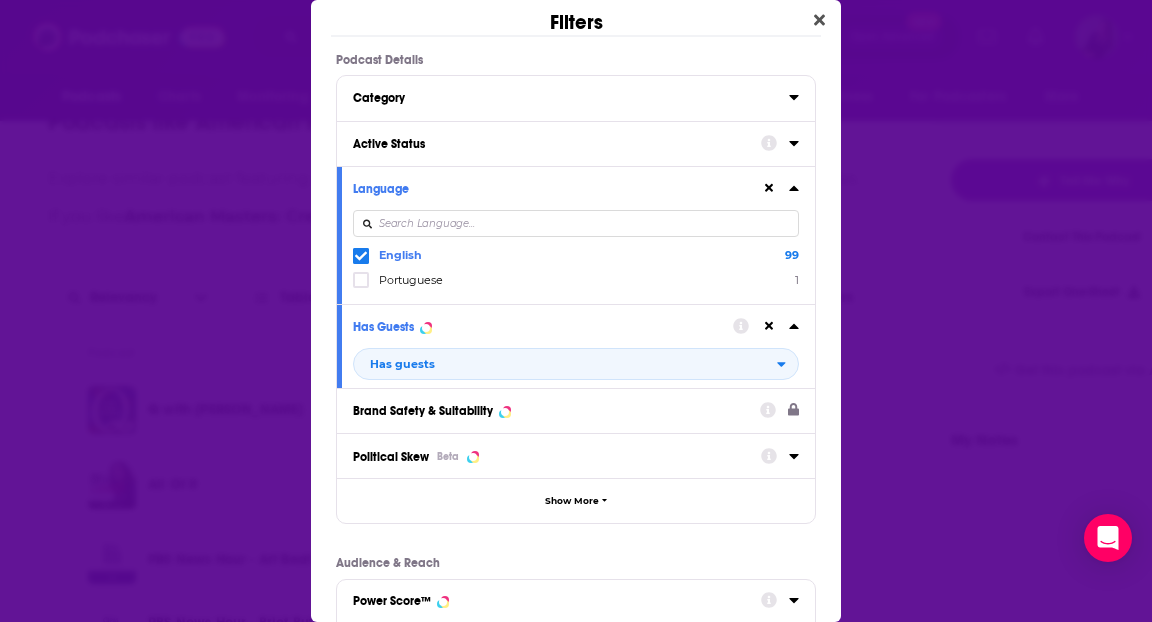 click on "Active Status" at bounding box center [550, 144] 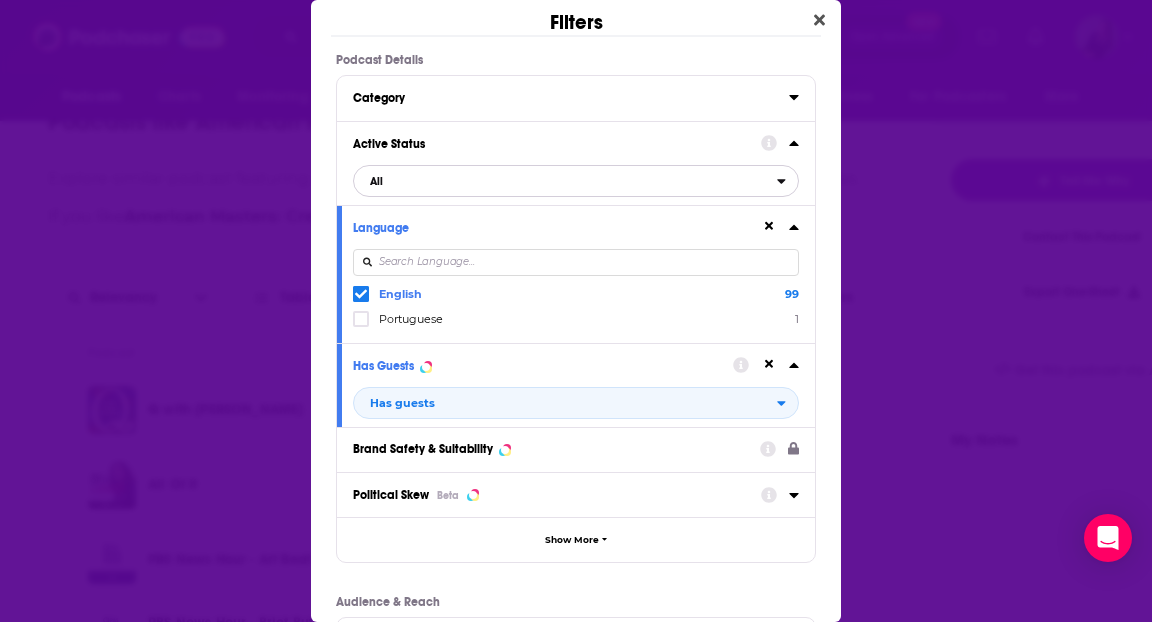 click on "All" at bounding box center (565, 181) 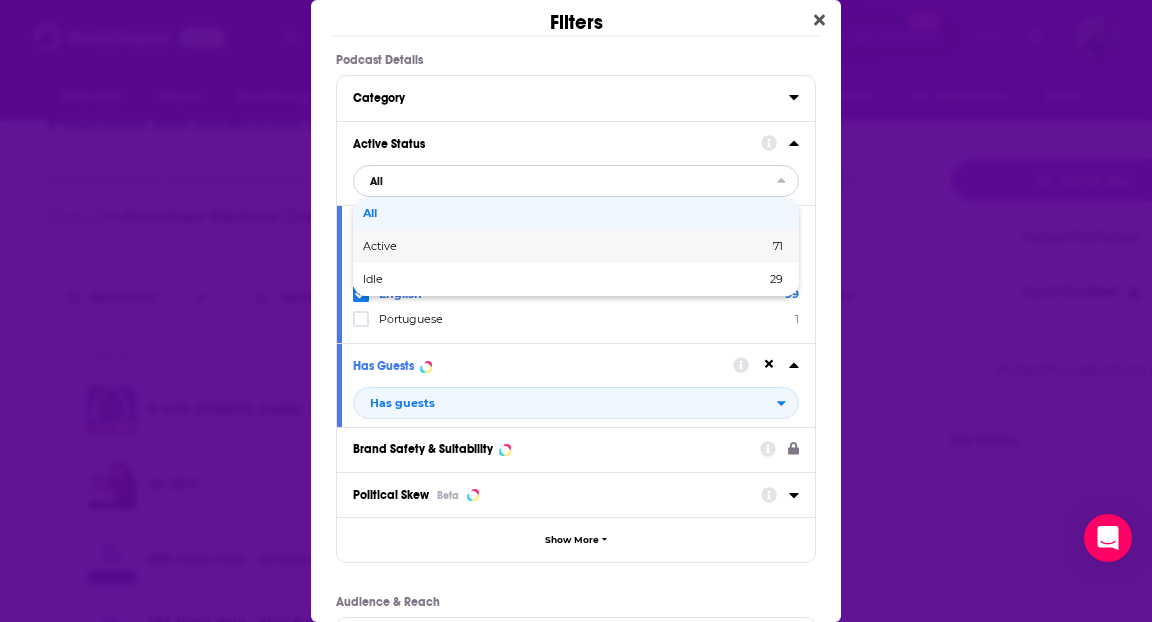 click on "Active" at bounding box center [473, 246] 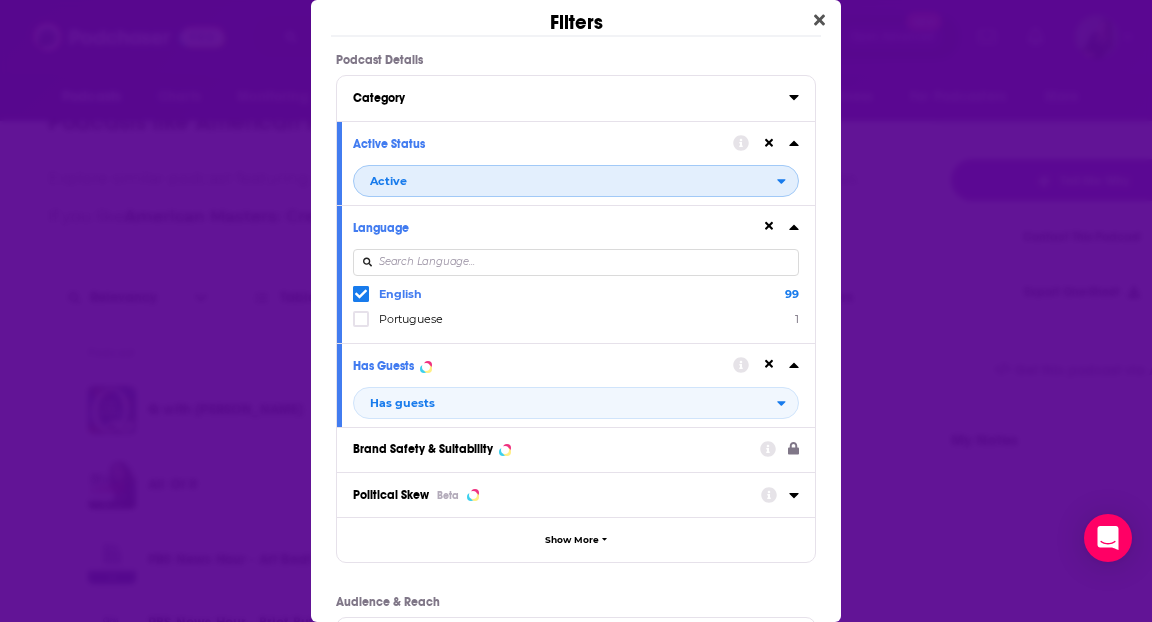 scroll, scrollTop: 423, scrollLeft: 0, axis: vertical 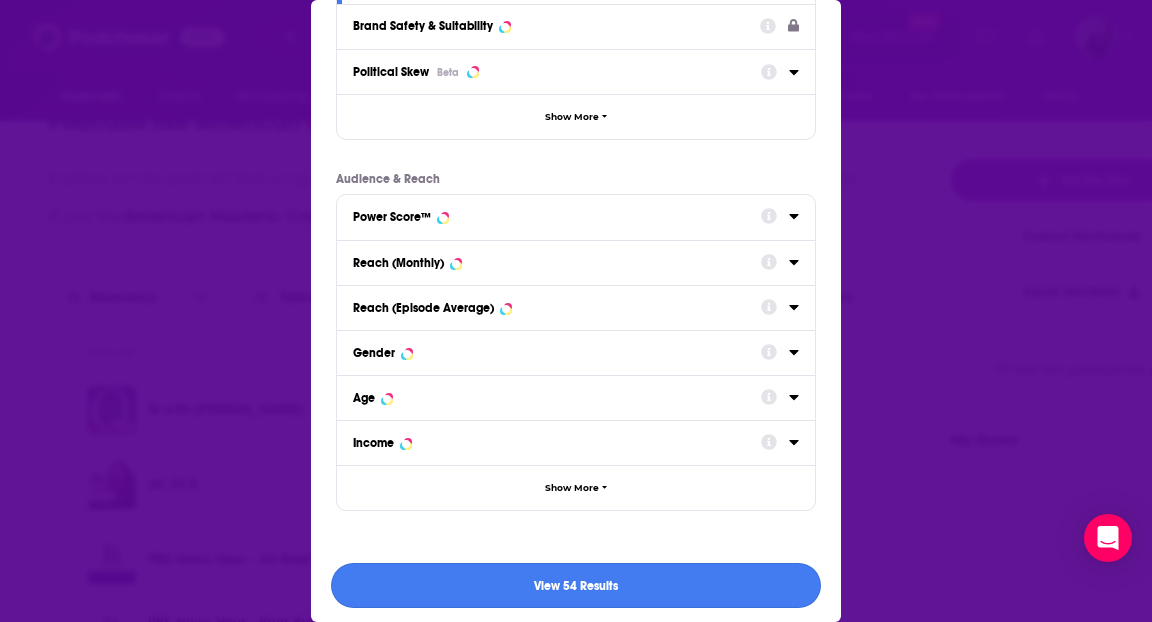 click on "View 54 Results" at bounding box center (576, 585) 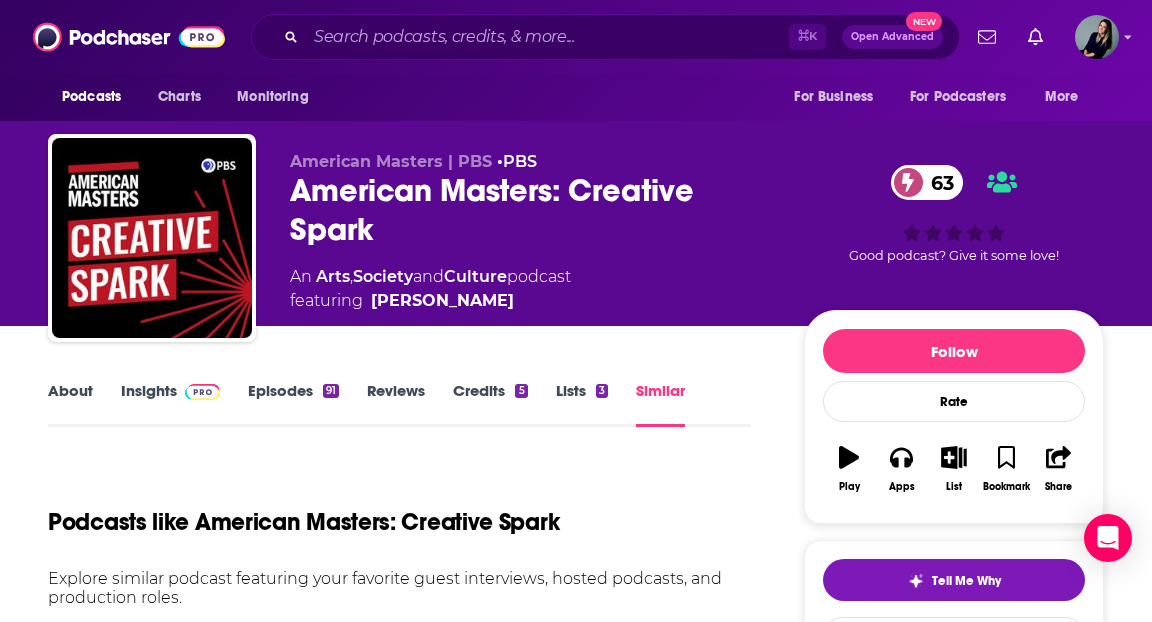 scroll, scrollTop: 400, scrollLeft: 0, axis: vertical 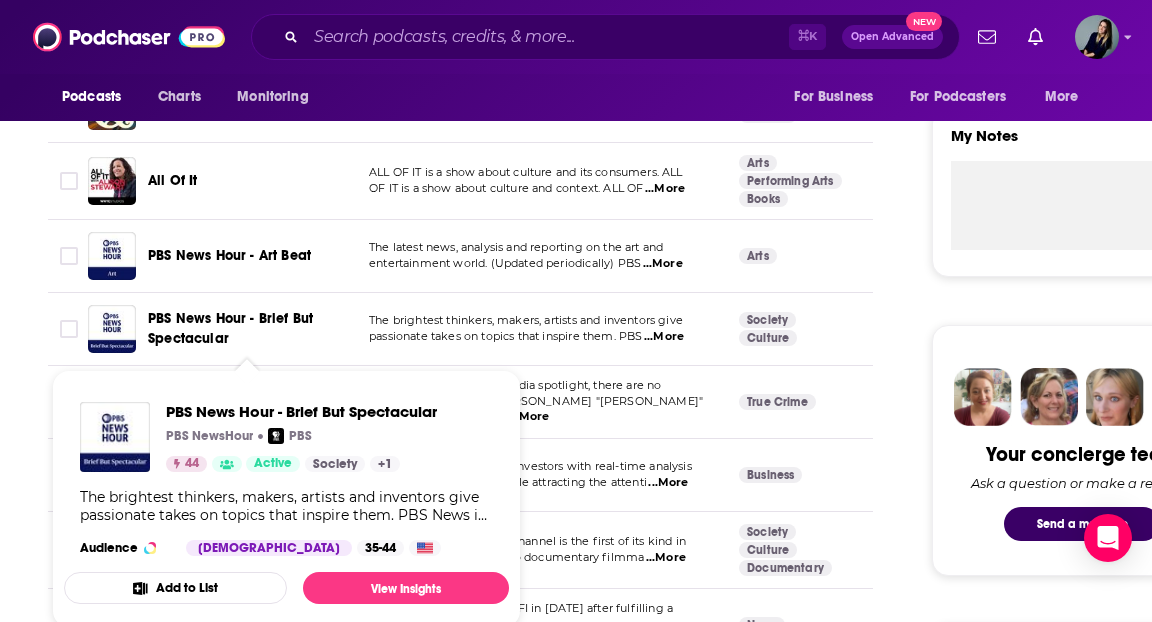 click on "About Insights Episodes 91 Reviews Credits 5 Lists 3 Similar Podcasts like  American Masters: Creative Spark Explore similar podcast featuring your favorite guest interviews, hosted podcasts, and production roles. If you like  American Masters: Creative Spark  then you might like these  54 similar podcasts ! Relevancy Table Filters 3 Podcast Description Categories Reach (Monthly) Reach (Episode) Top Country Q with Tom Power Five days a week, Tom Power brings you candid conversations with the artists shaping our culture.  ...More Society Culture 71 427k-634k 6k-8.9k   CA All Of It ALL OF IT is a show about culture and its consumers.  ALL OF IT is a show about culture and context.  ALL OF  ...More Arts Performing Arts Books 67 83k-124k Under 2.6k   US PBS News Hour - Art Beat The latest news, analysis and reporting on the art and entertainment world. (Updated periodically) PBS   ...More Arts 47 1.4k-3.4k Under 1.1k   US PBS News Hour - Brief But Spectacular passionate takes on topics that inspire them. PBS  44" at bounding box center (474, 1922) 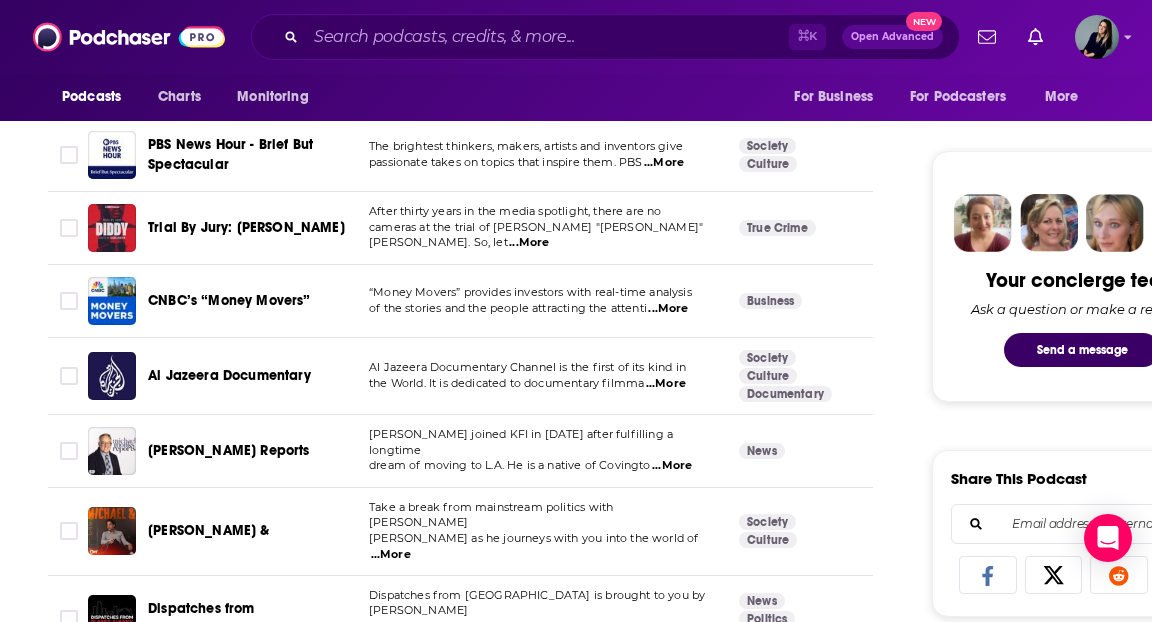 scroll, scrollTop: 955, scrollLeft: 0, axis: vertical 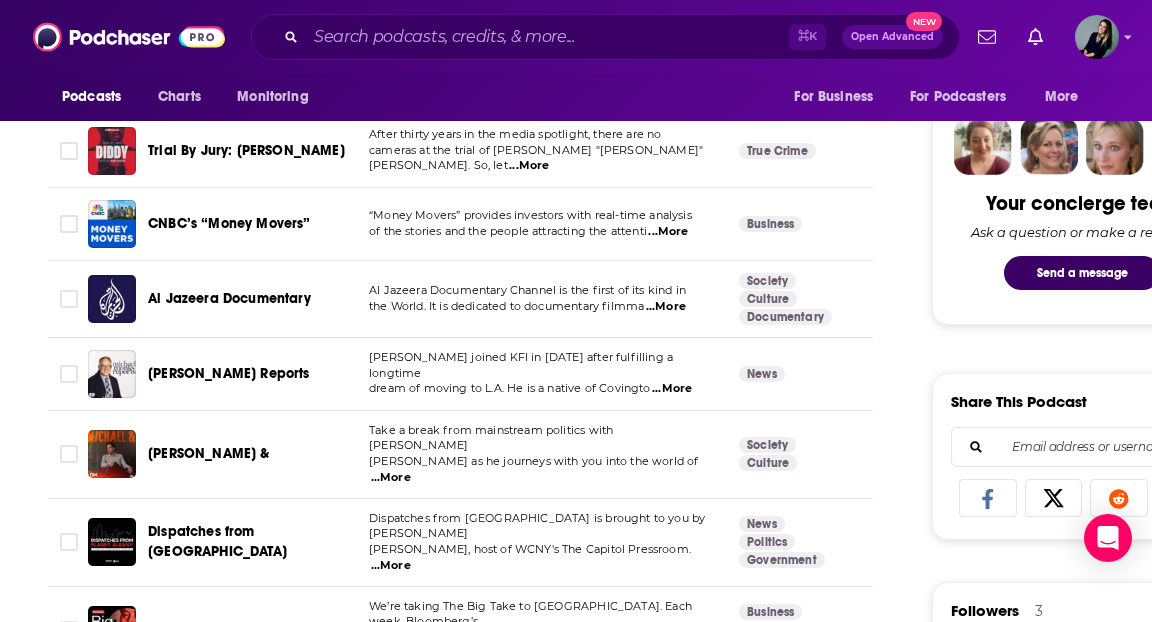 click on "...More" at bounding box center [668, 232] 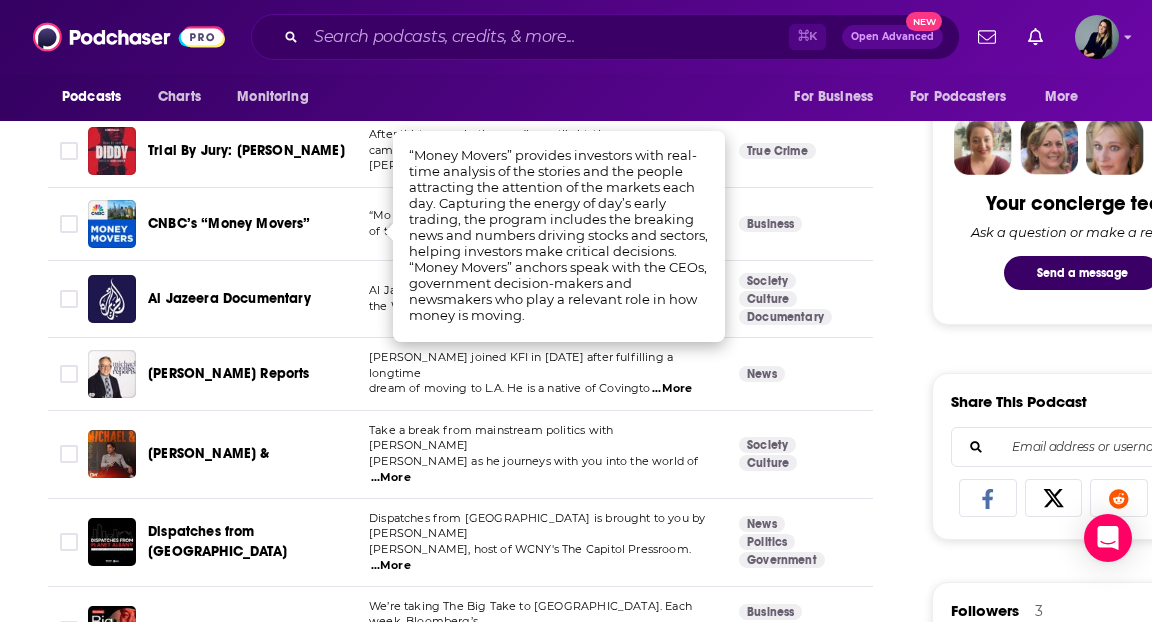 click on "About Insights Episodes 91 Reviews Credits 5 Lists 3 Similar Podcasts like  American Masters: Creative Spark Explore similar podcast featuring your favorite guest interviews, hosted podcasts, and production roles. If you like  American Masters: Creative Spark  then you might like these  54 similar podcasts ! Relevancy Table Filters 3 Podcast Description Categories Reach (Monthly) Reach (Episode) Top Country Q with Tom Power Five days a week, Tom Power brings you candid conversations with the artists shaping our culture.  ...More Society Culture 71 427k-634k 6k-8.9k   CA All Of It ALL OF IT is a show about culture and its consumers.  ALL OF IT is a show about culture and context.  ALL OF  ...More Arts Performing Arts Books 67 83k-124k Under 2.6k   US PBS News Hour - Art Beat The latest news, analysis and reporting on the art and entertainment world. (Updated periodically) PBS   ...More Arts 47 1.4k-3.4k Under 1.1k   US PBS News Hour - Brief But Spectacular passionate takes on topics that inspire them. PBS  44" at bounding box center (640, 1645) 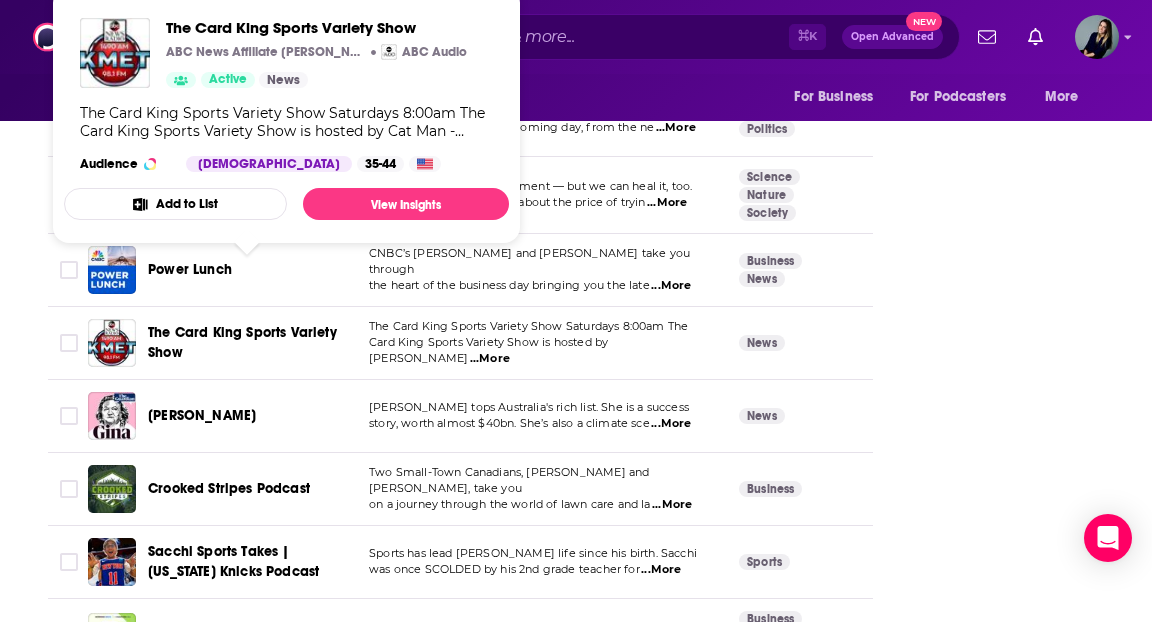 scroll, scrollTop: 3460, scrollLeft: 0, axis: vertical 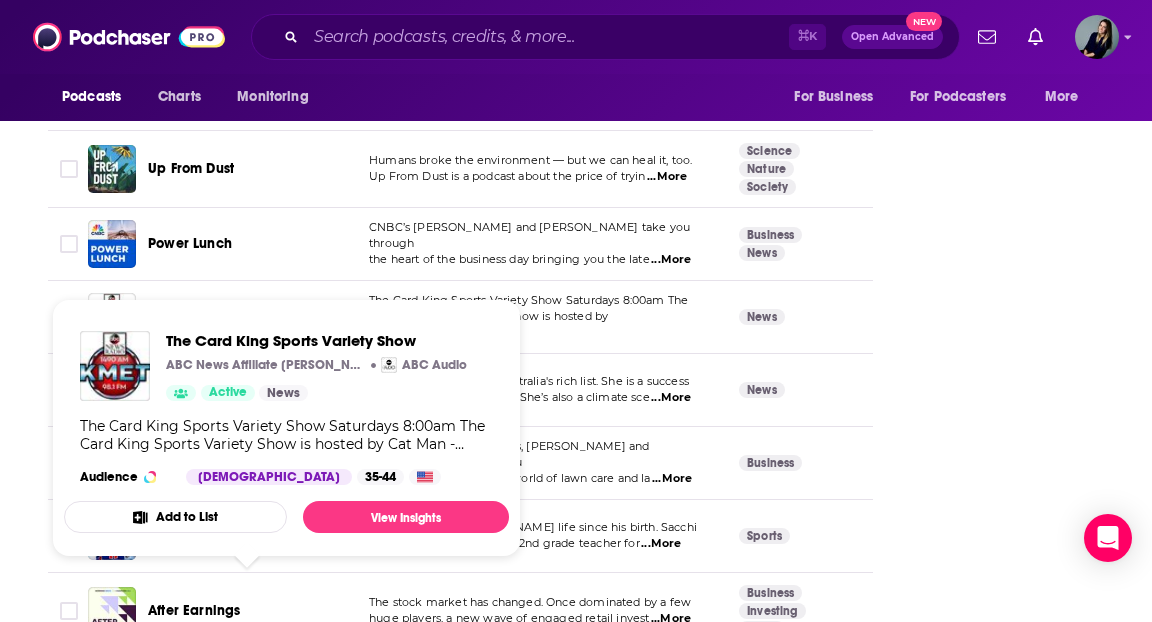 click on "The Card King Sports Variety Show ABC News Affiliate KMET Streaming TV & AM/FM ABC Audio Active News The Card King Sports Variety Show
Saturdays  8:00am
The Card King Sports Variety Show is hosted by Cat Man - Brian Cataquet aka 'Card King', who has 35 years of expertise in the money making world of sports card & memorabilia.
The show will focus on the business of sports cards, sports memorabilia, news & topics, antique collectibles, money making strategies/techniques in the collecting field by the Card King. Mixed in will be a bit of music memorabilia and entertainment talk with occasional experts in these fields.
​The call-in phone number is 951-922-3532, Saturdays at 7:00am Pacific Time. You can also email the Card King at:  hobbicat1@aol.com . Audience Male 35-44 Add to List View Insights" at bounding box center [286, 428] 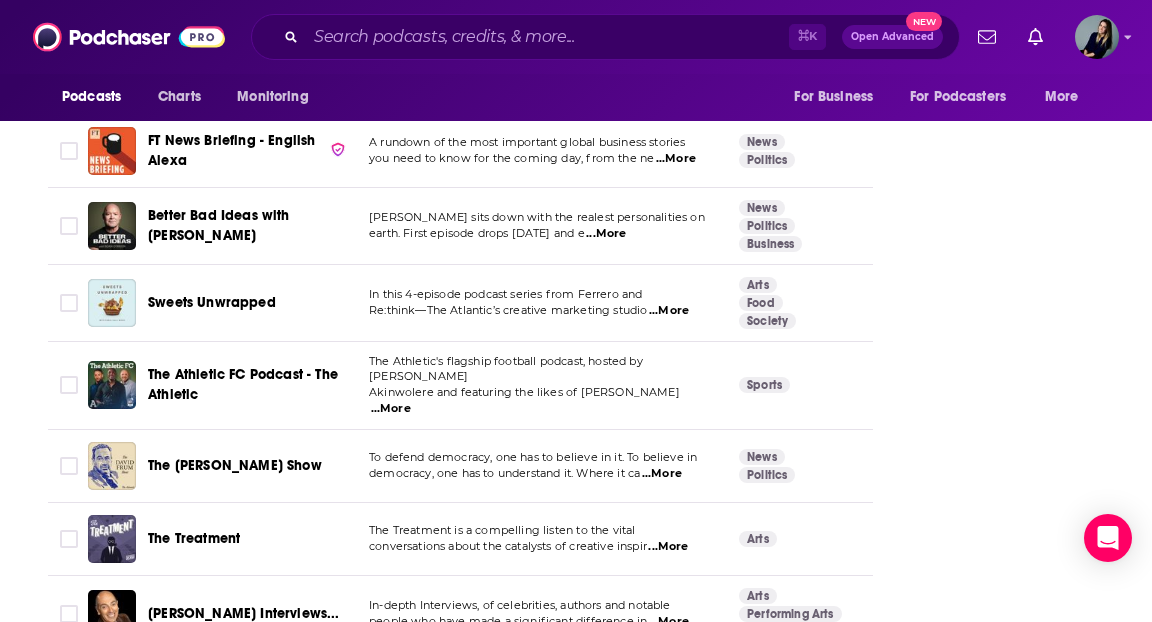 scroll, scrollTop: 4175, scrollLeft: 0, axis: vertical 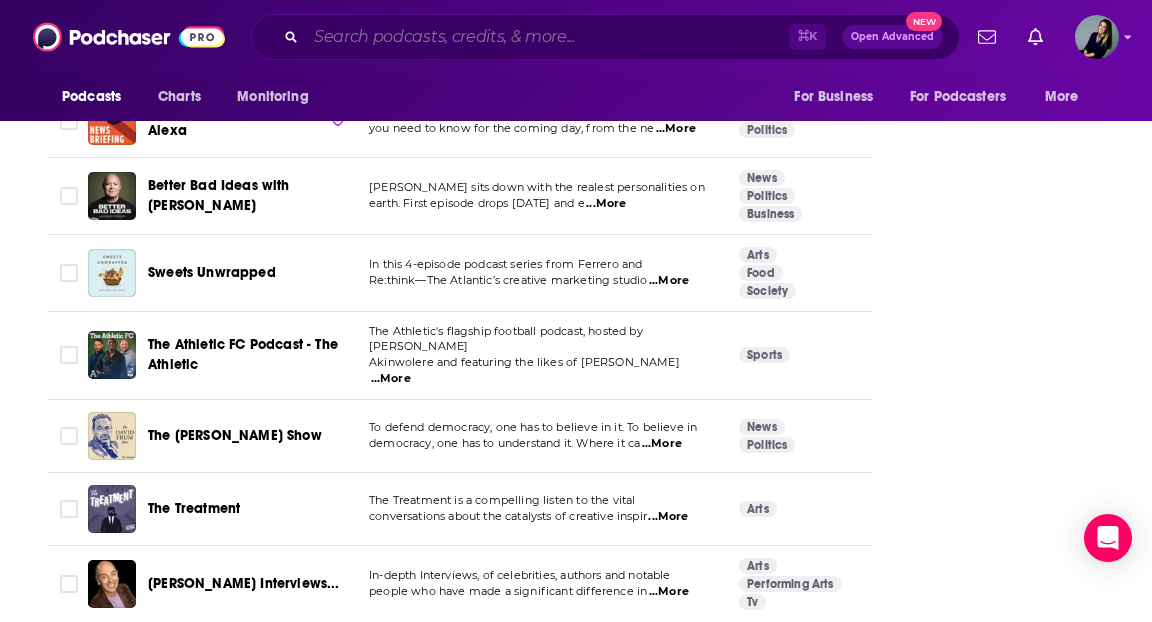 click at bounding box center (547, 37) 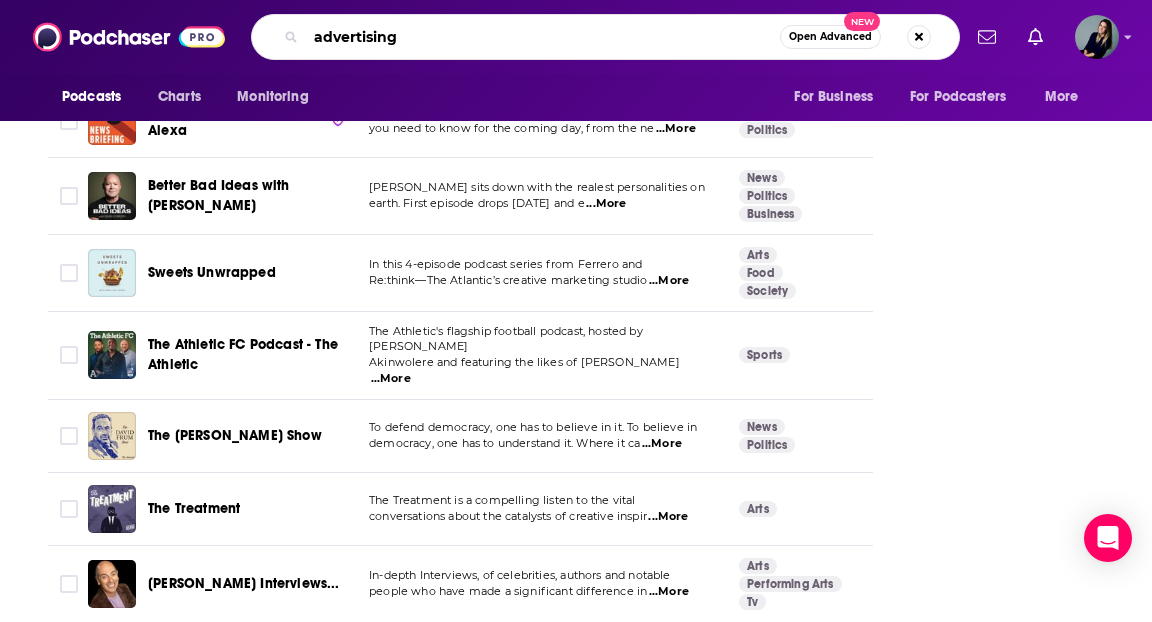 type on "advertising" 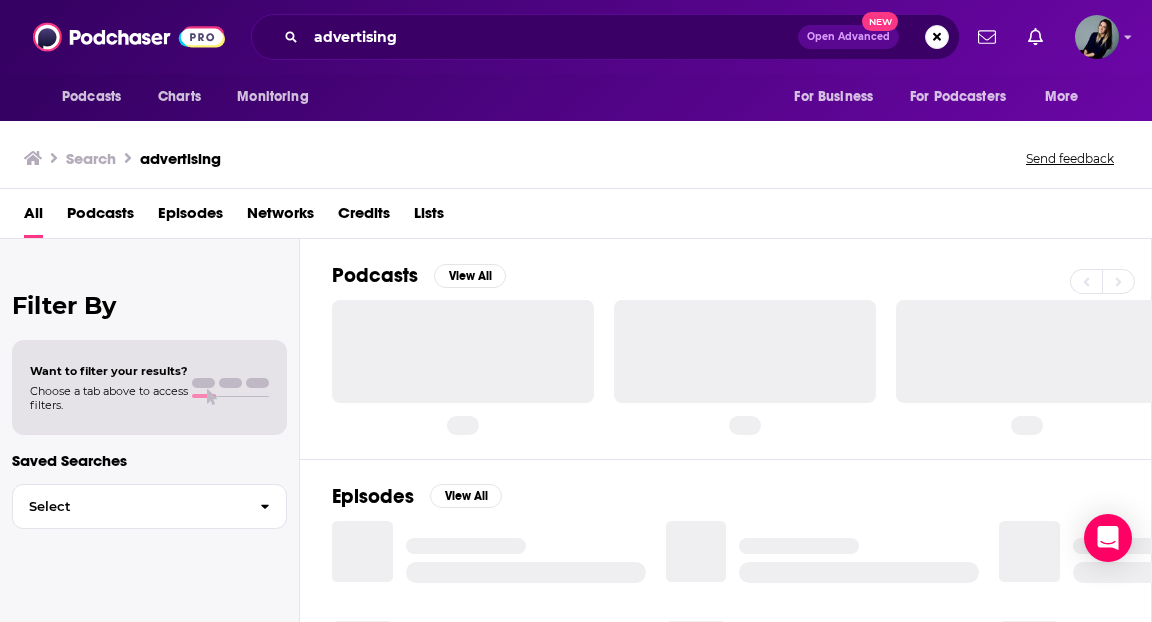scroll, scrollTop: 0, scrollLeft: 0, axis: both 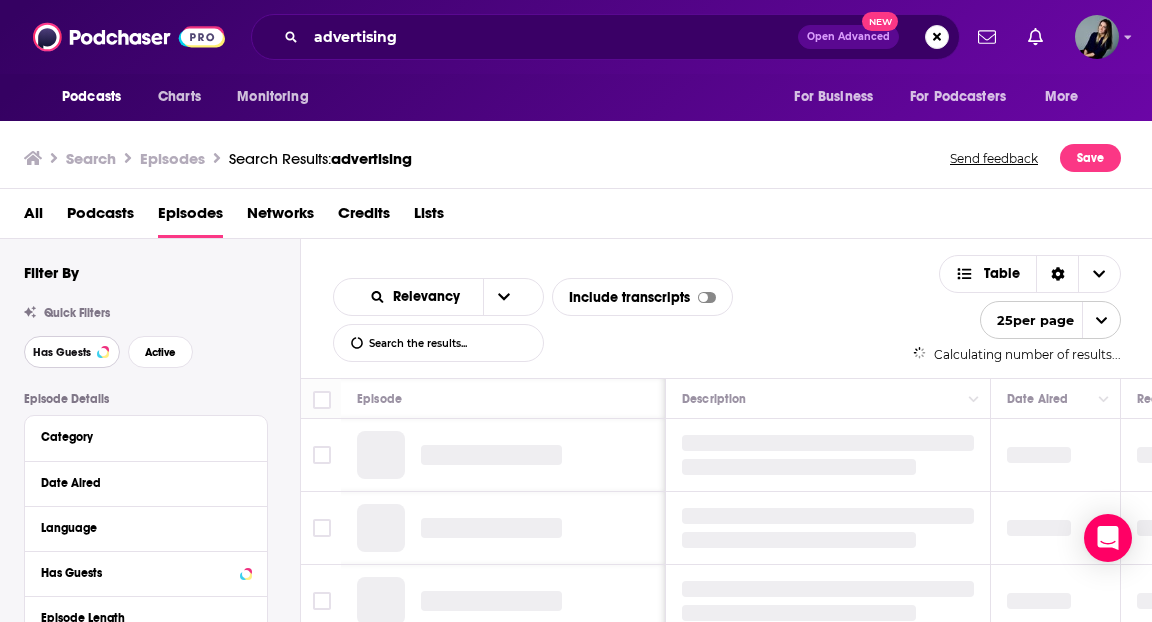 click on "Has Guests" at bounding box center (72, 352) 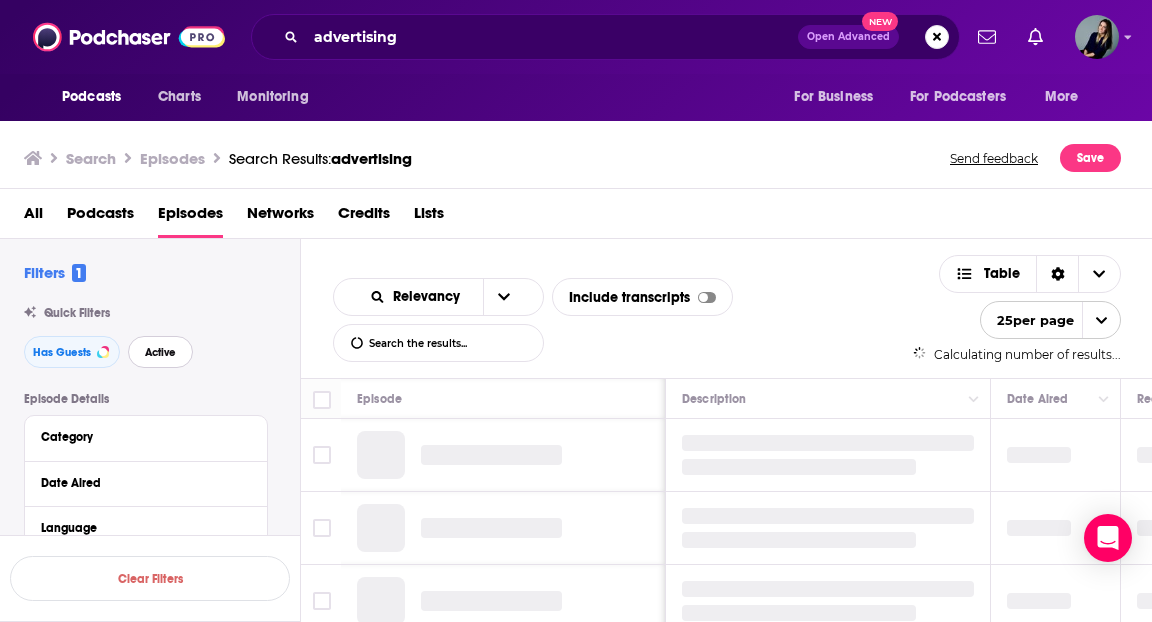 click on "Active" at bounding box center [160, 352] 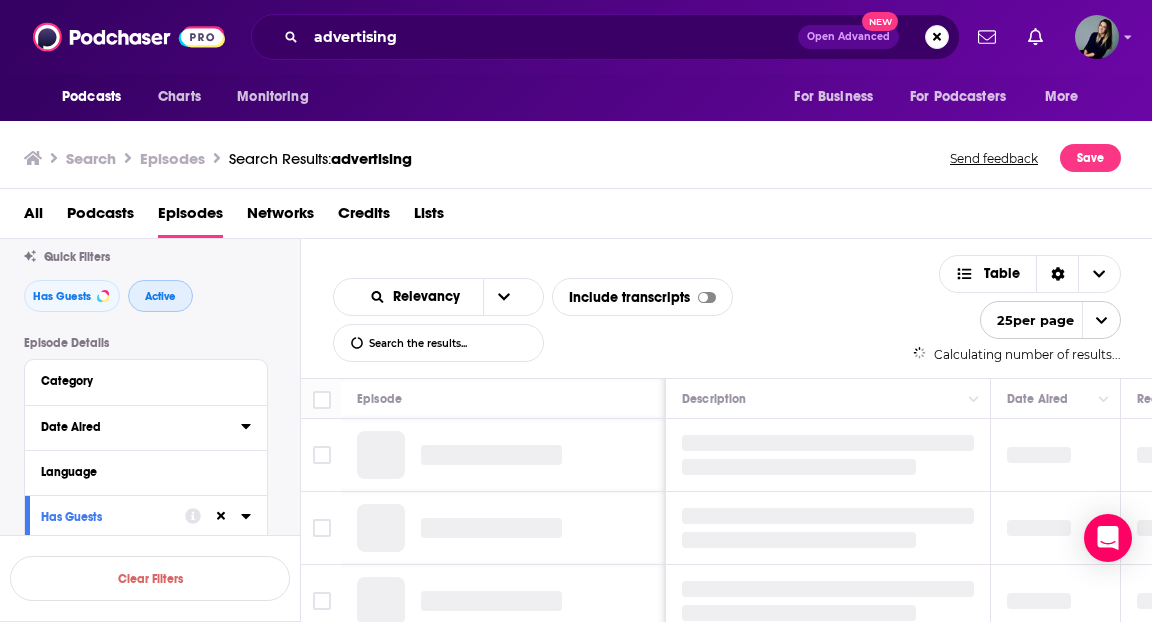 scroll, scrollTop: 88, scrollLeft: 0, axis: vertical 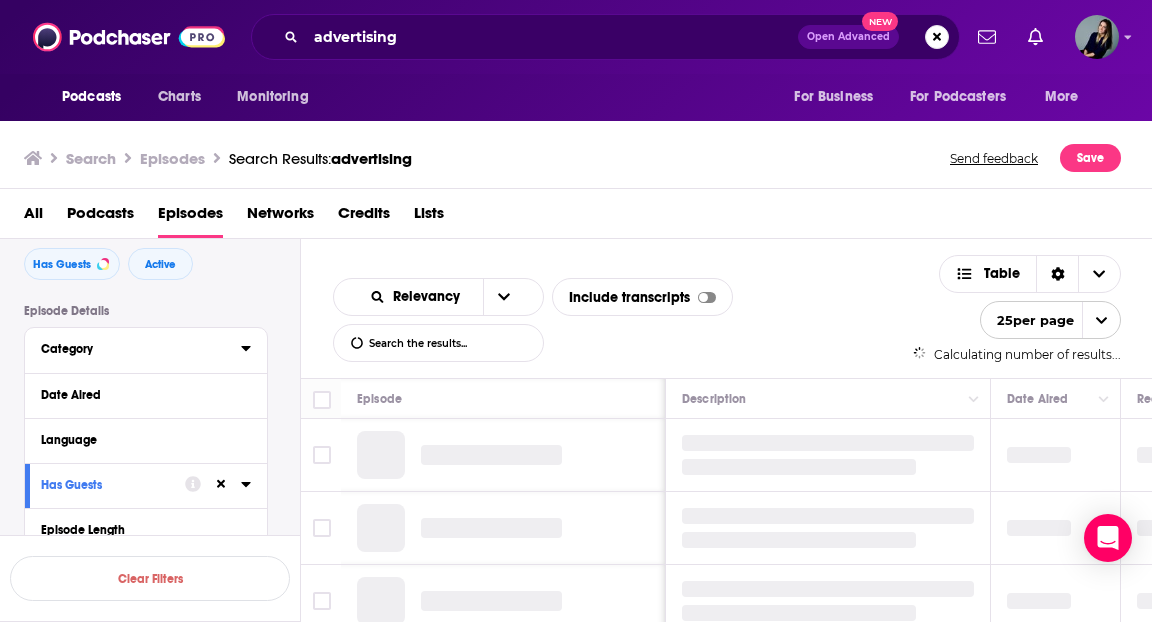 click on "Category" at bounding box center [134, 349] 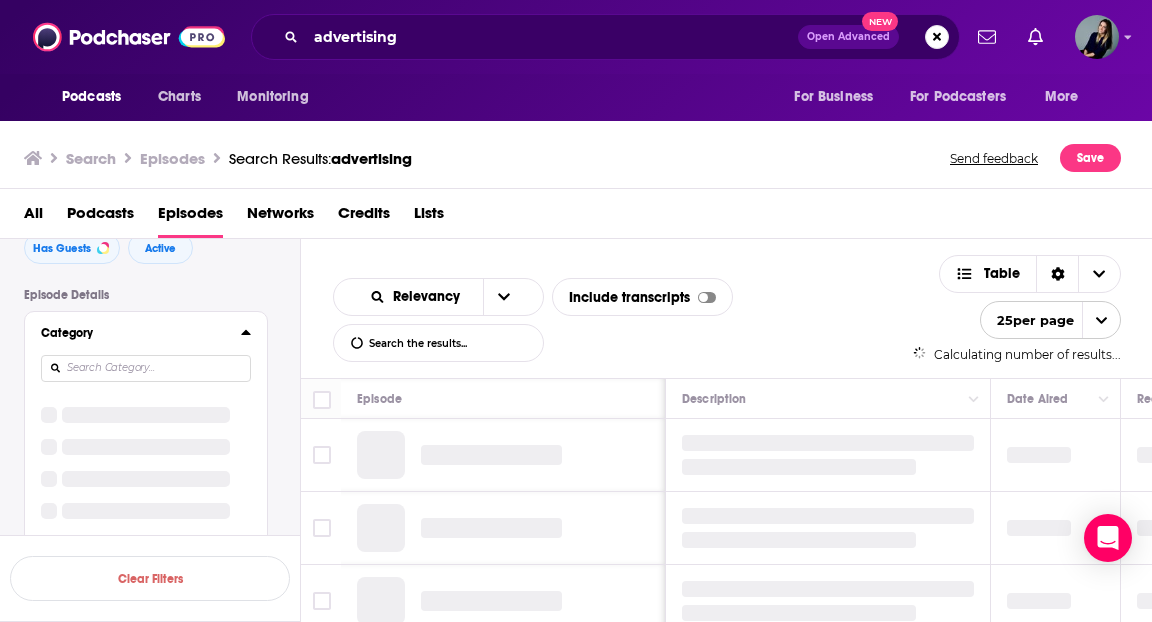 scroll, scrollTop: 120, scrollLeft: 0, axis: vertical 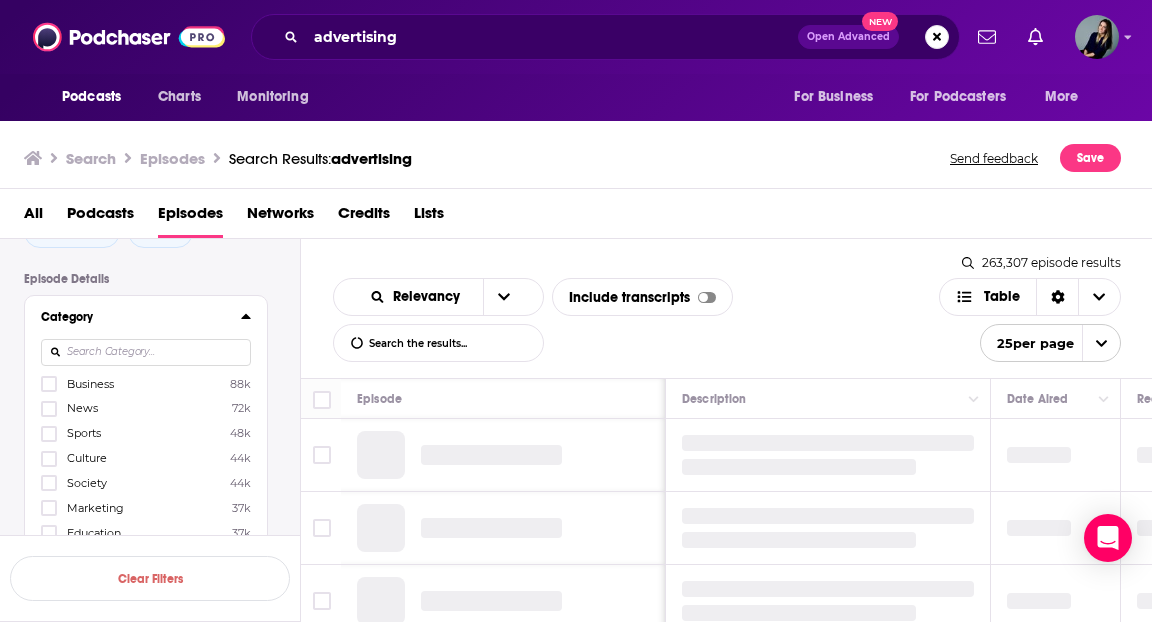 click on "Business 88k" at bounding box center (146, 383) 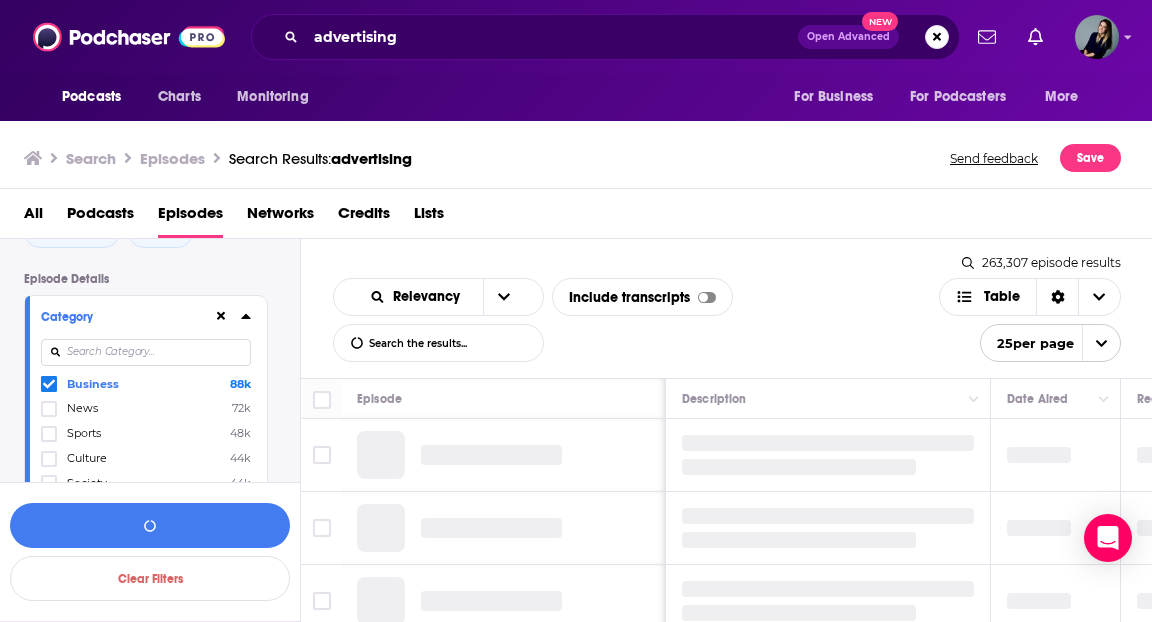 scroll, scrollTop: 324, scrollLeft: 0, axis: vertical 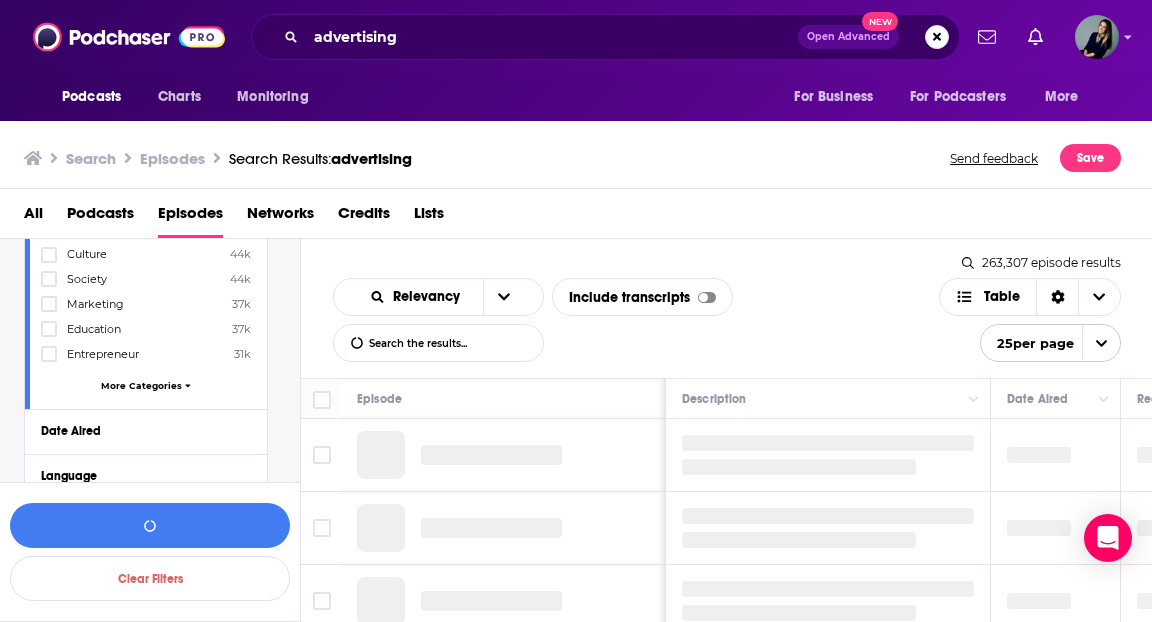 click on "Marketing 37k" at bounding box center [146, 303] 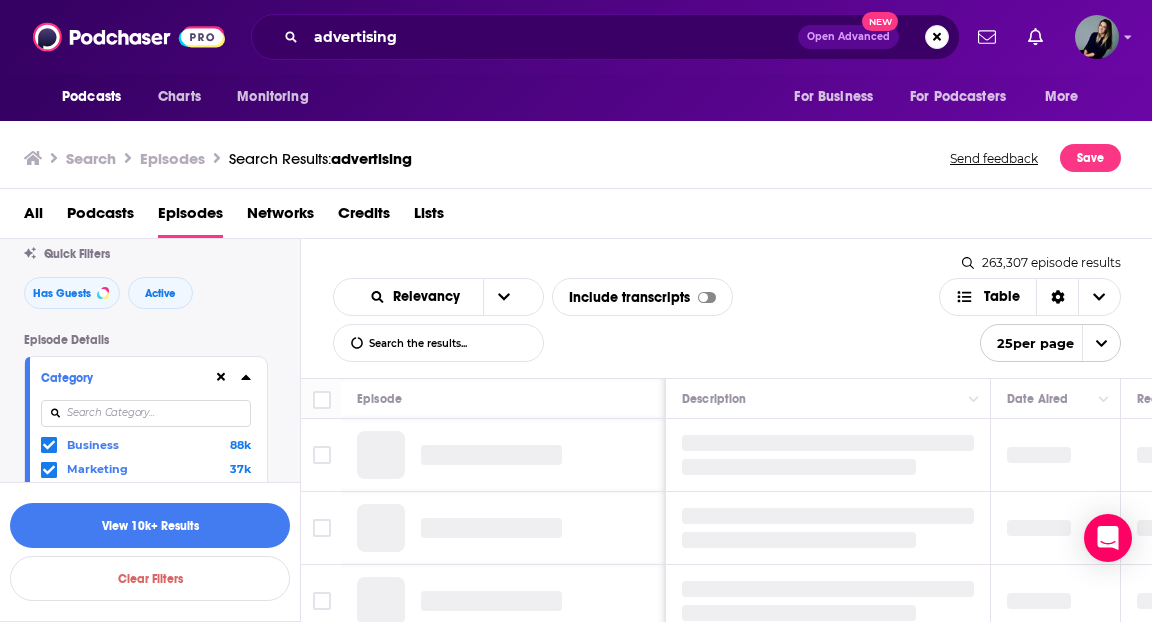 scroll, scrollTop: 269, scrollLeft: 0, axis: vertical 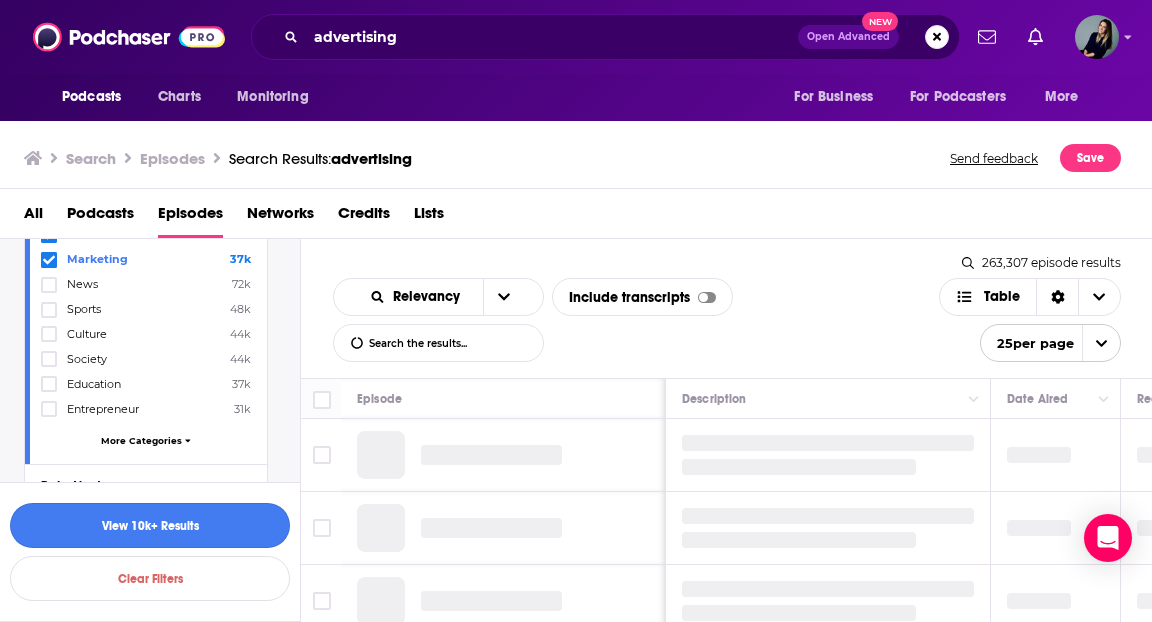 click on "View 10k+ Results" at bounding box center (150, 525) 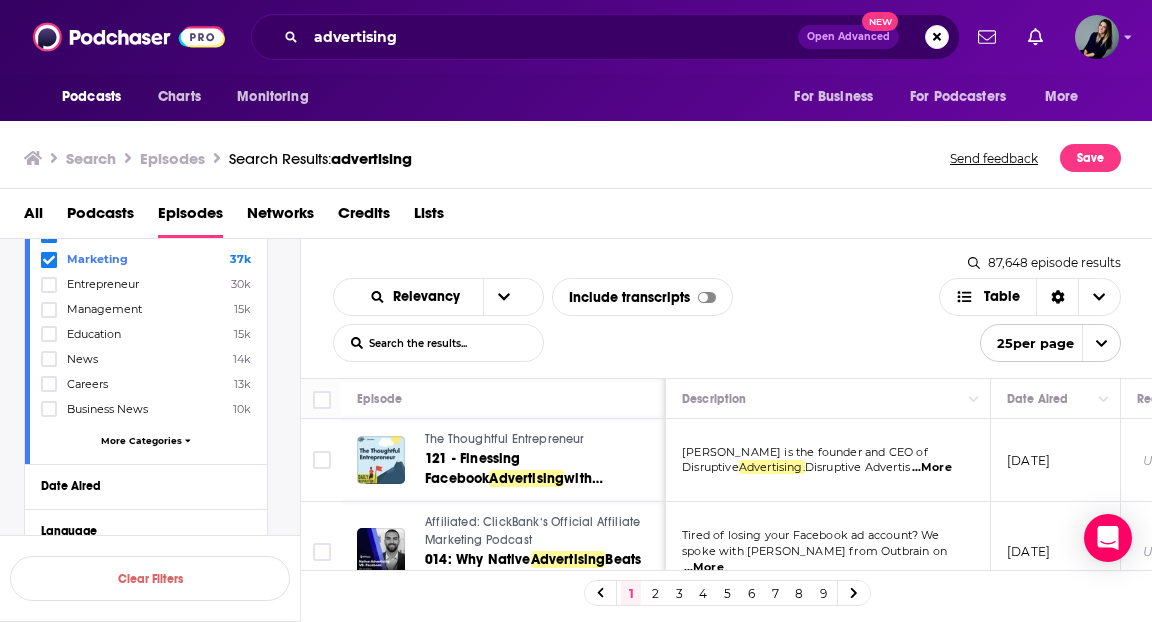 click on "Relevancy List Search Input Search the results... Include transcripts Table 87,648   episode   results List Search Input Search the results... Table 25  per page" at bounding box center (727, 308) 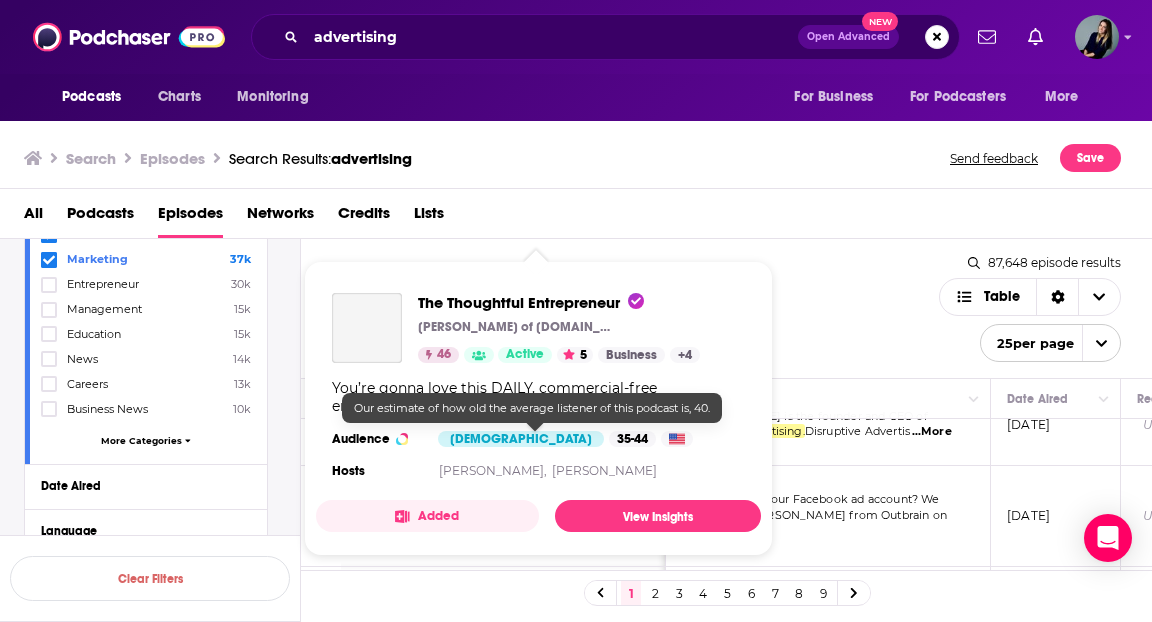scroll, scrollTop: 40, scrollLeft: 0, axis: vertical 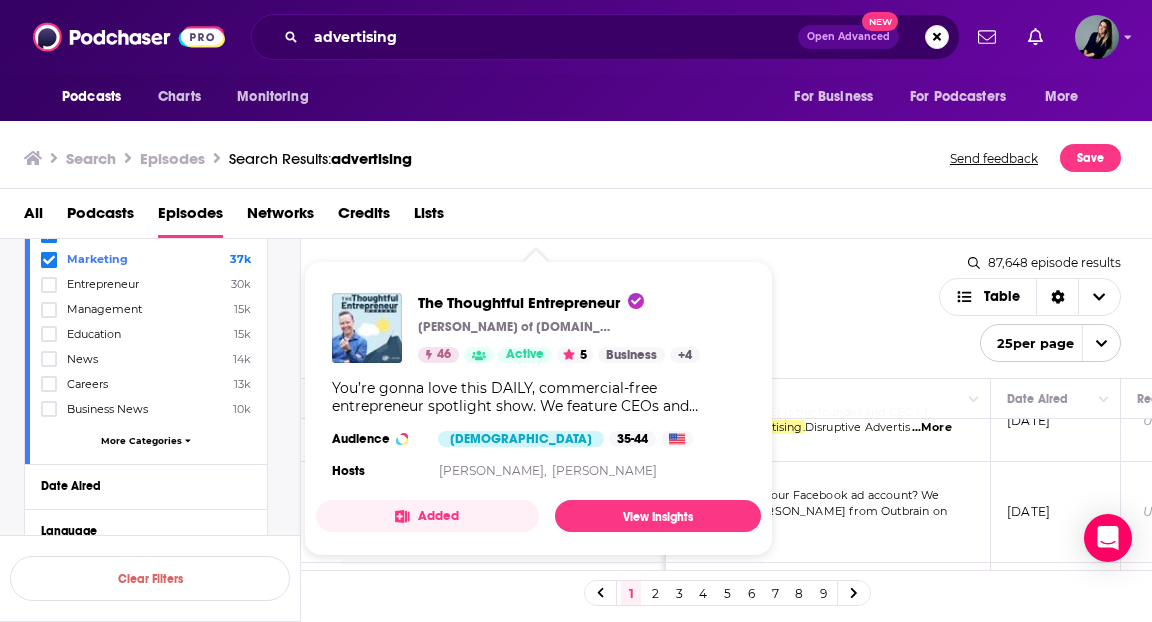 click on "All Podcasts Episodes Networks Credits Lists" at bounding box center (580, 217) 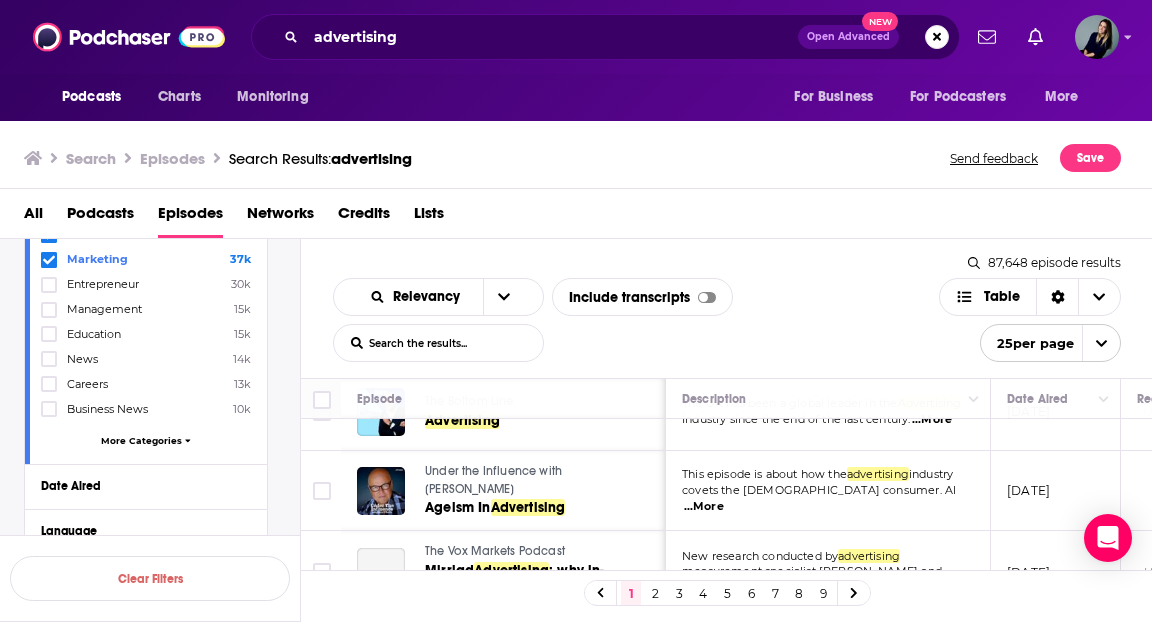 scroll, scrollTop: 424, scrollLeft: 0, axis: vertical 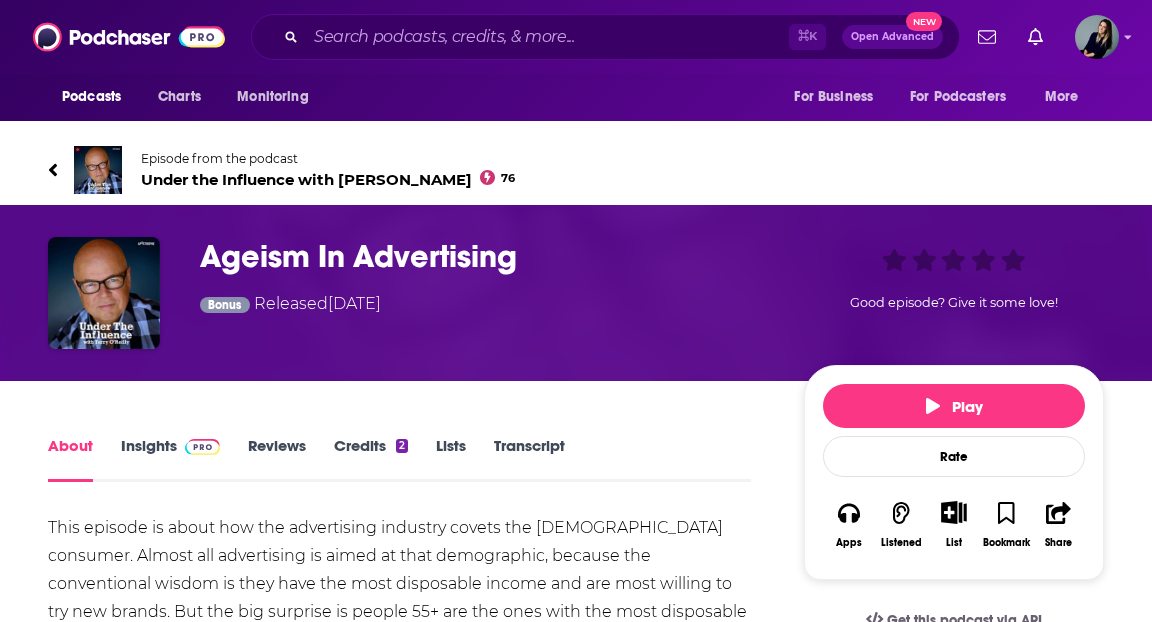 click on "Under the Influence with [PERSON_NAME] 76" at bounding box center (328, 179) 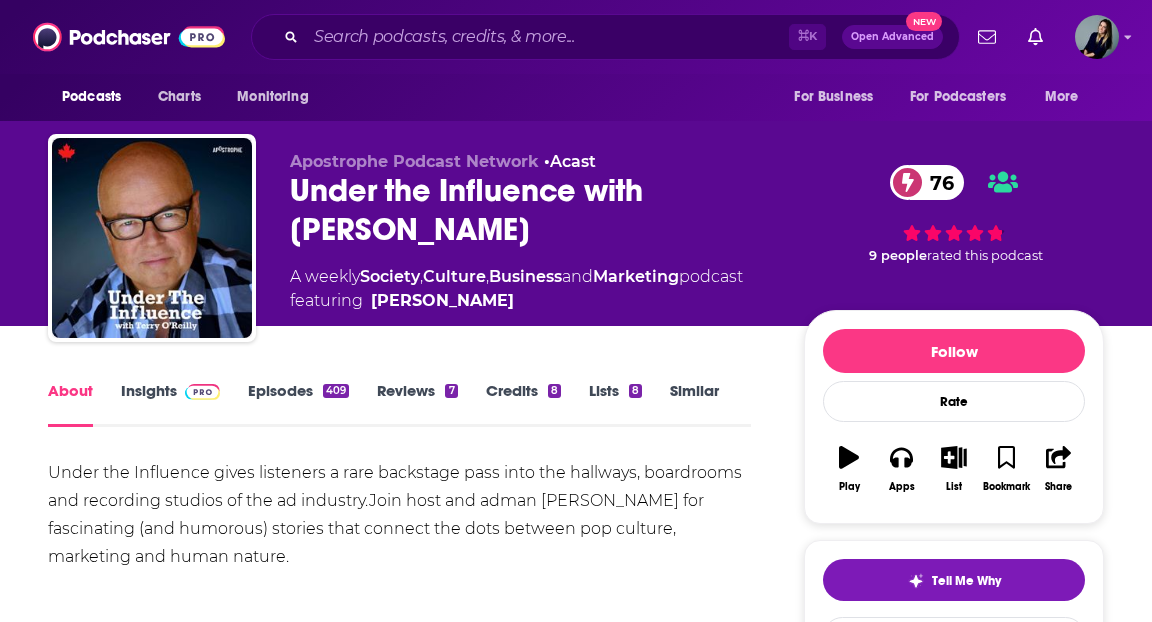 click on "Episodes 409" at bounding box center (298, 404) 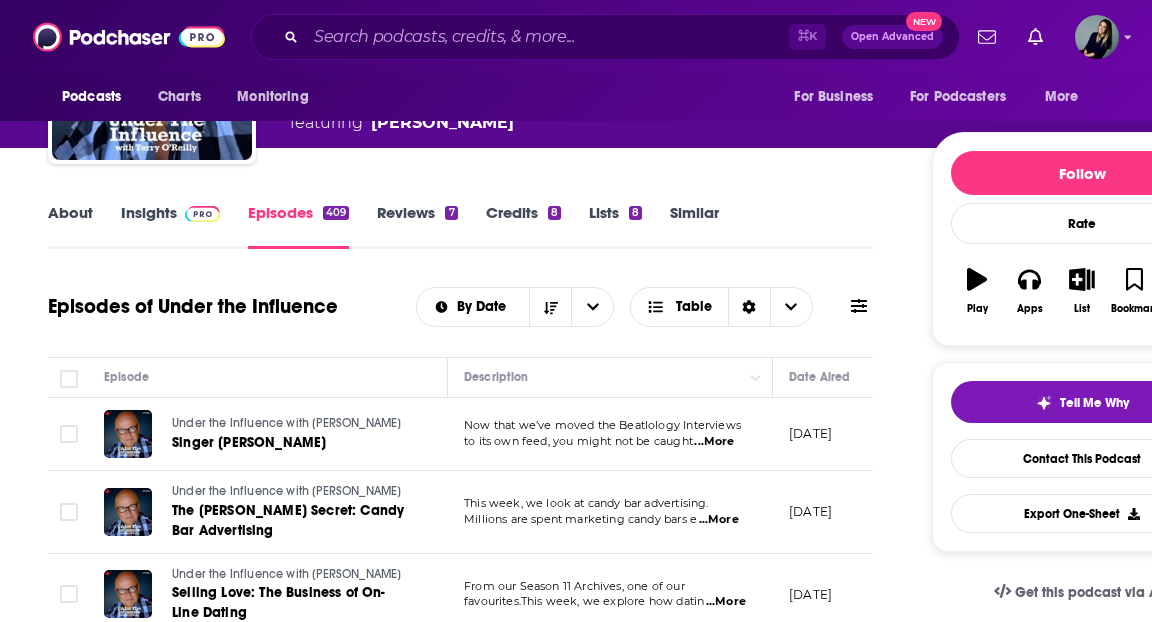 scroll, scrollTop: 33, scrollLeft: 0, axis: vertical 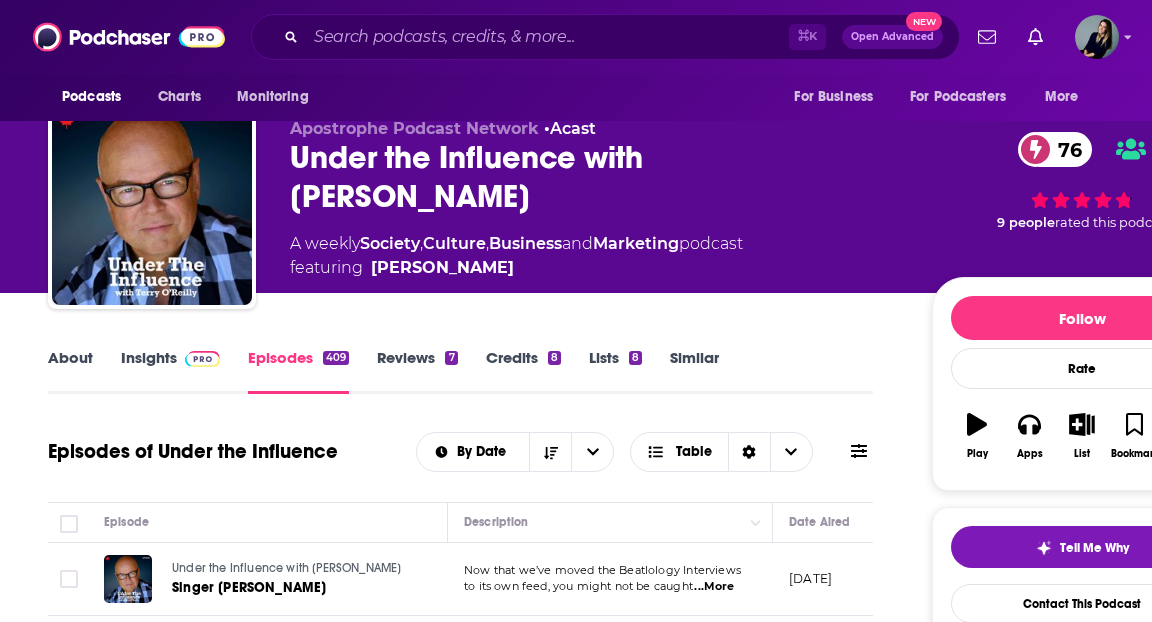 click on "About Insights Episodes 409 Reviews 7 Credits 8 Lists 8 Similar" at bounding box center (460, 369) 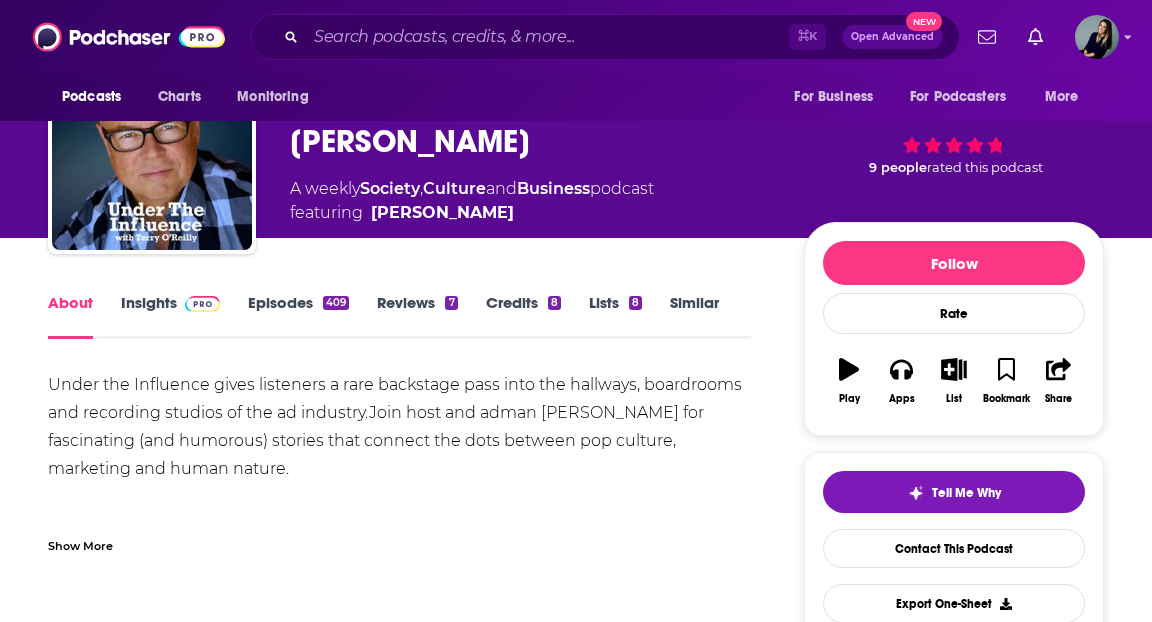 scroll, scrollTop: 69, scrollLeft: 0, axis: vertical 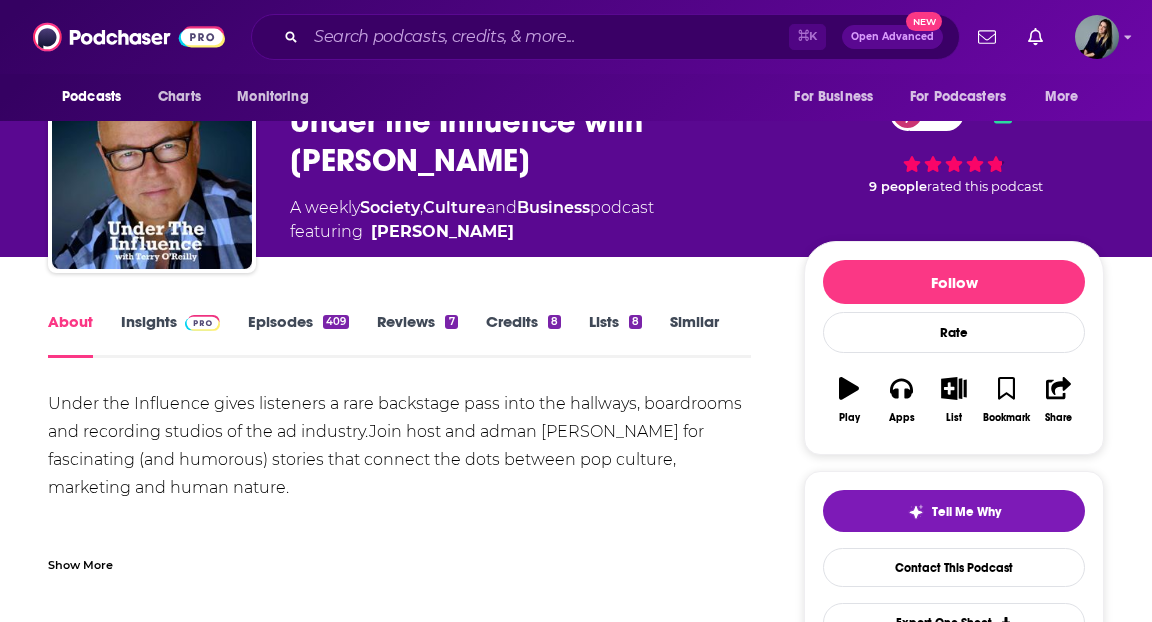 click at bounding box center (198, 321) 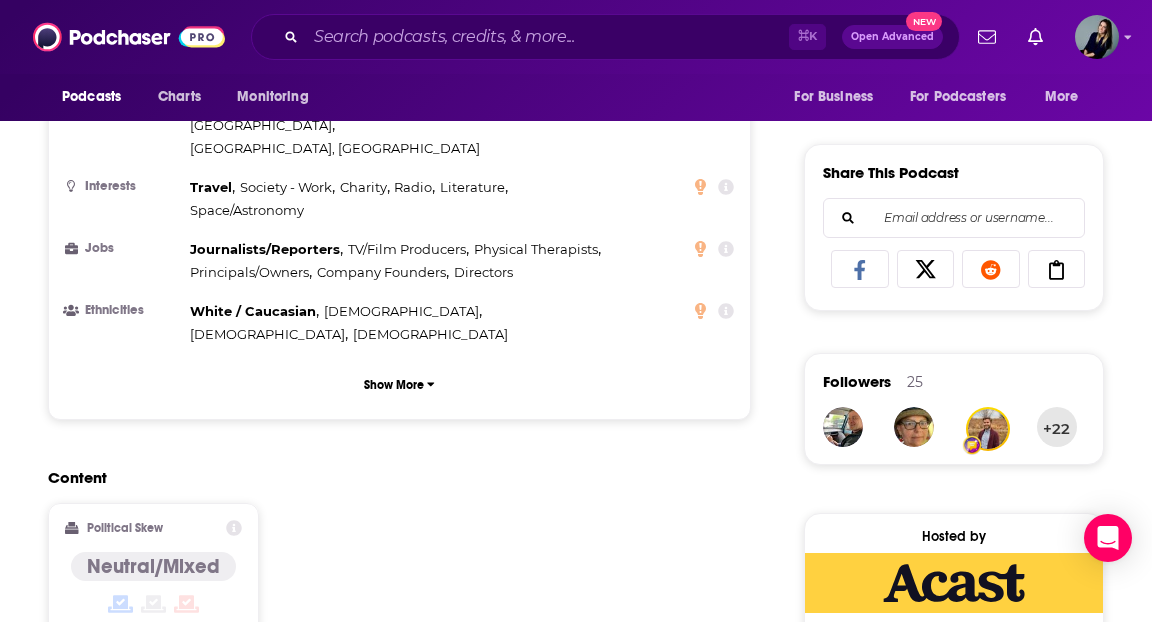 scroll, scrollTop: 0, scrollLeft: 0, axis: both 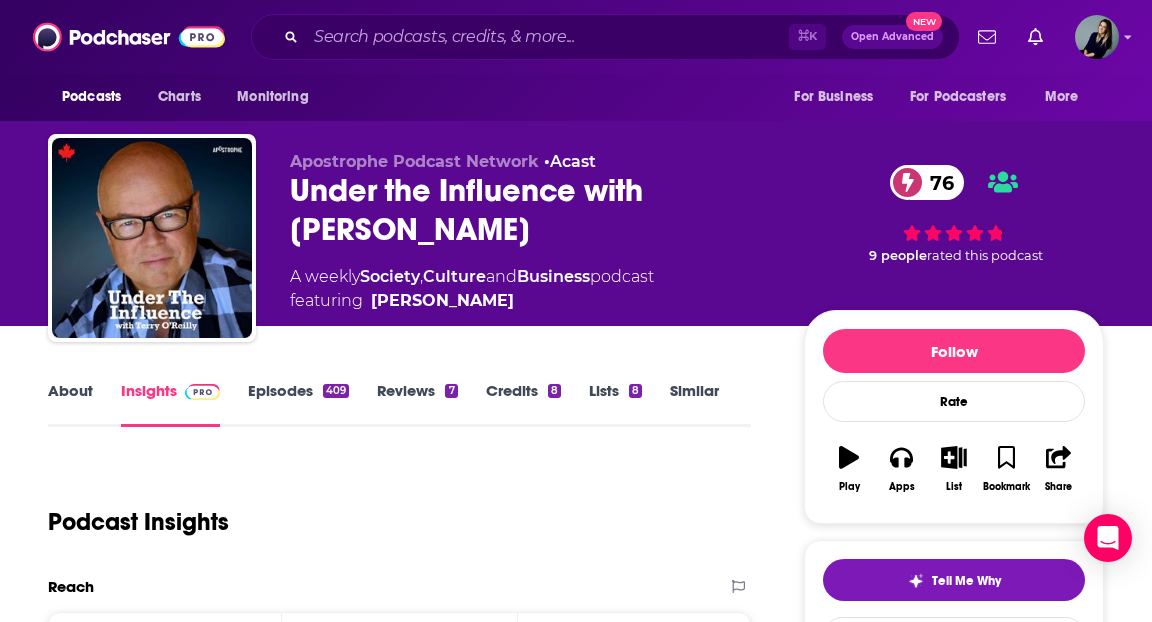 drag, startPoint x: 444, startPoint y: 241, endPoint x: 278, endPoint y: 177, distance: 177.9101 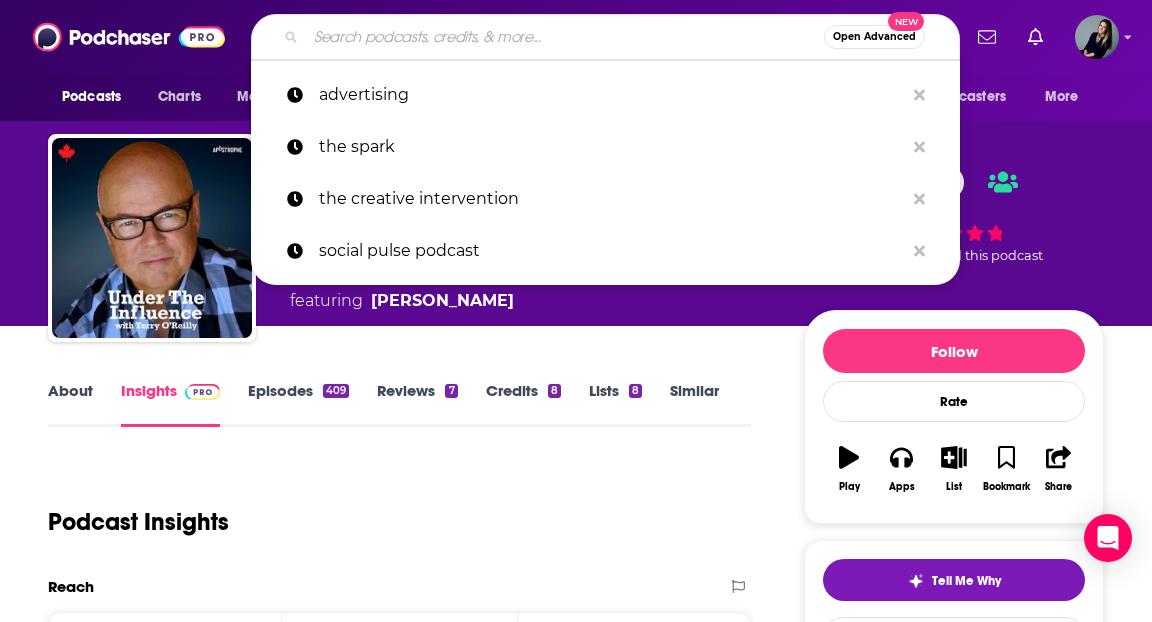 click at bounding box center (565, 37) 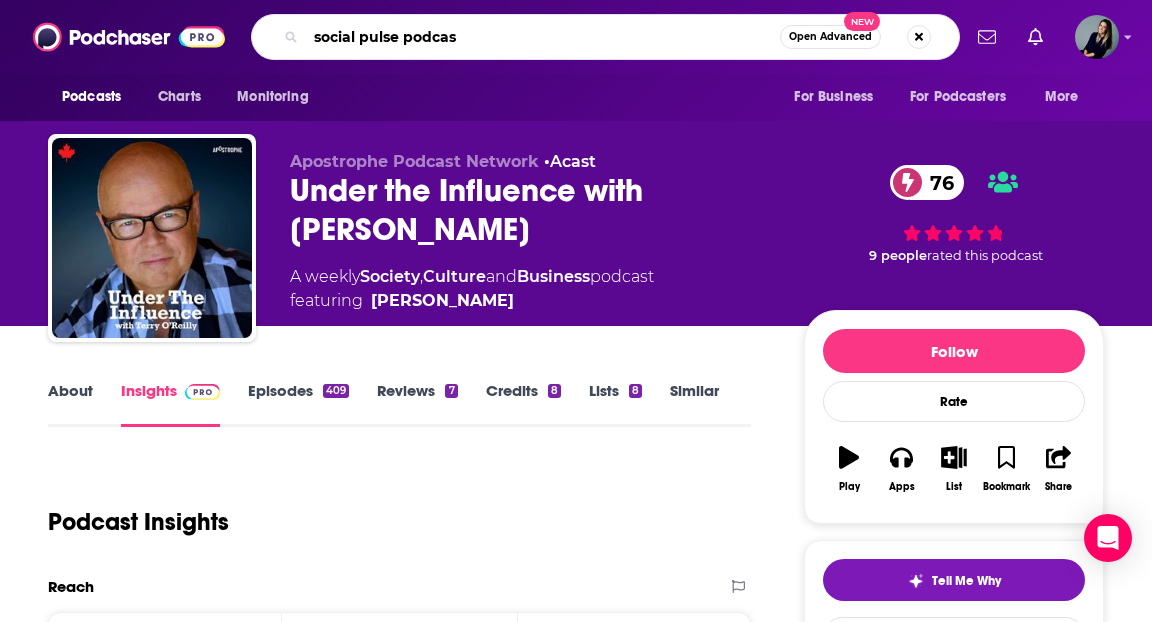 type on "social pulse podcast" 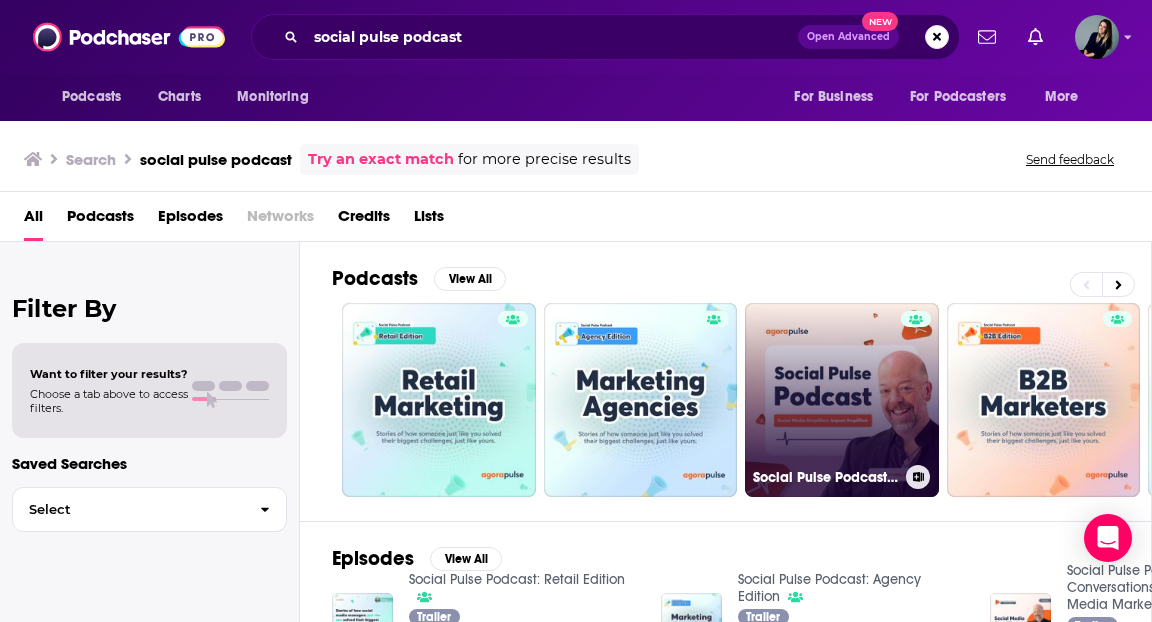 click on "Social Pulse Podcast: Real Conversations with Top Social Media Marketers" at bounding box center [842, 400] 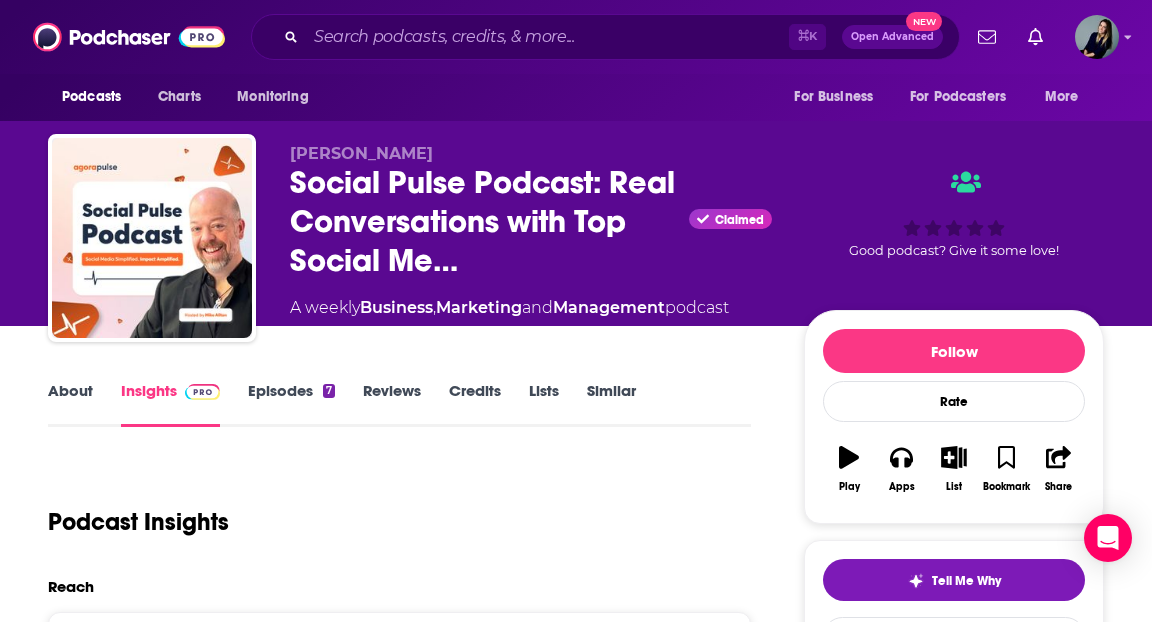 click on "Episodes 7" at bounding box center (291, 404) 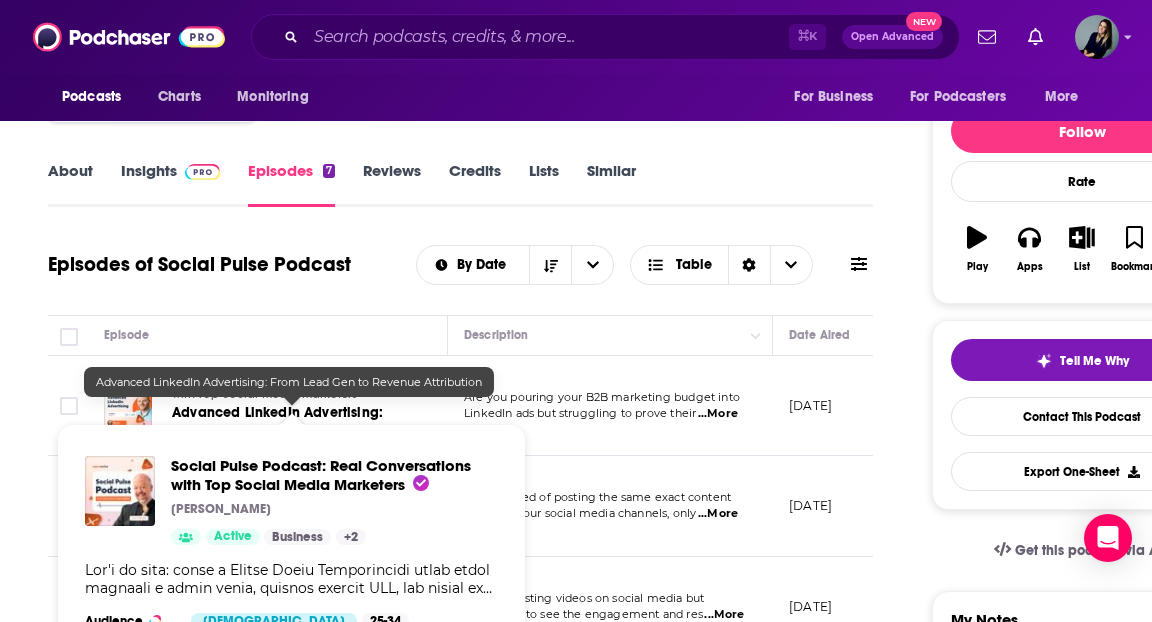 scroll, scrollTop: 117, scrollLeft: 0, axis: vertical 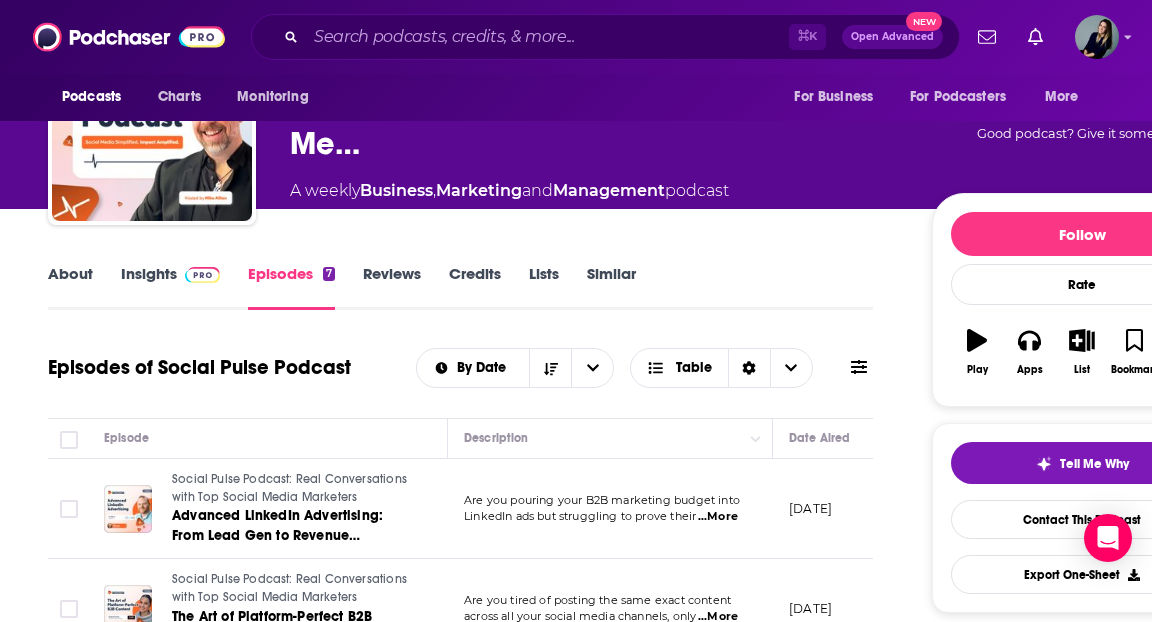 click on "About Insights Episodes 7 Reviews Credits Lists Similar" at bounding box center [460, 285] 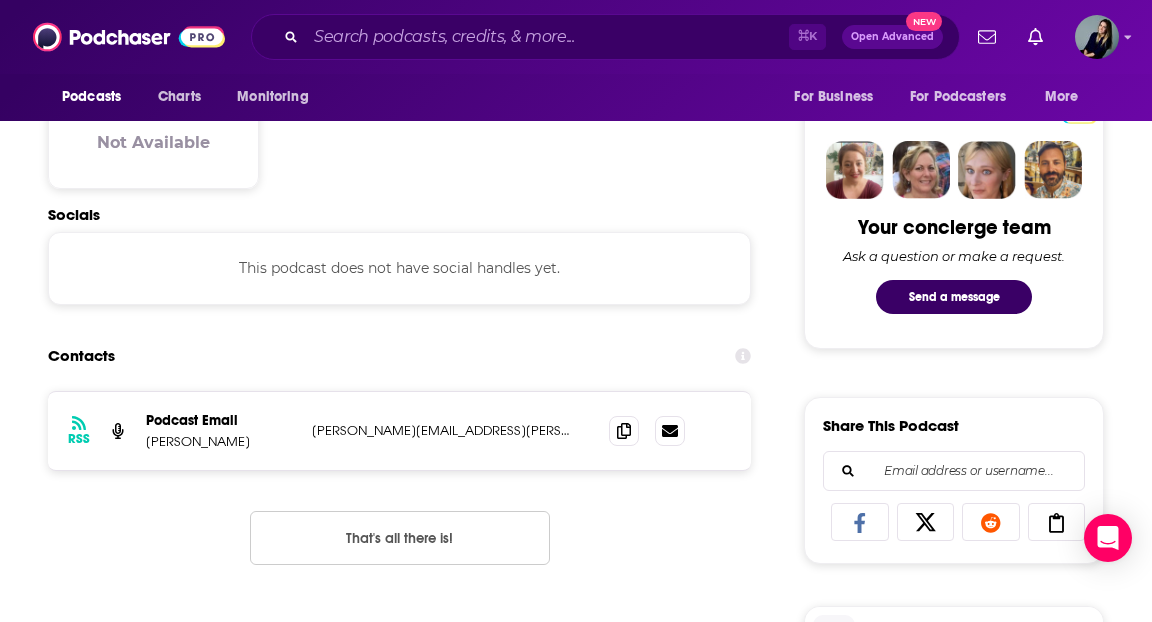 scroll, scrollTop: 958, scrollLeft: 0, axis: vertical 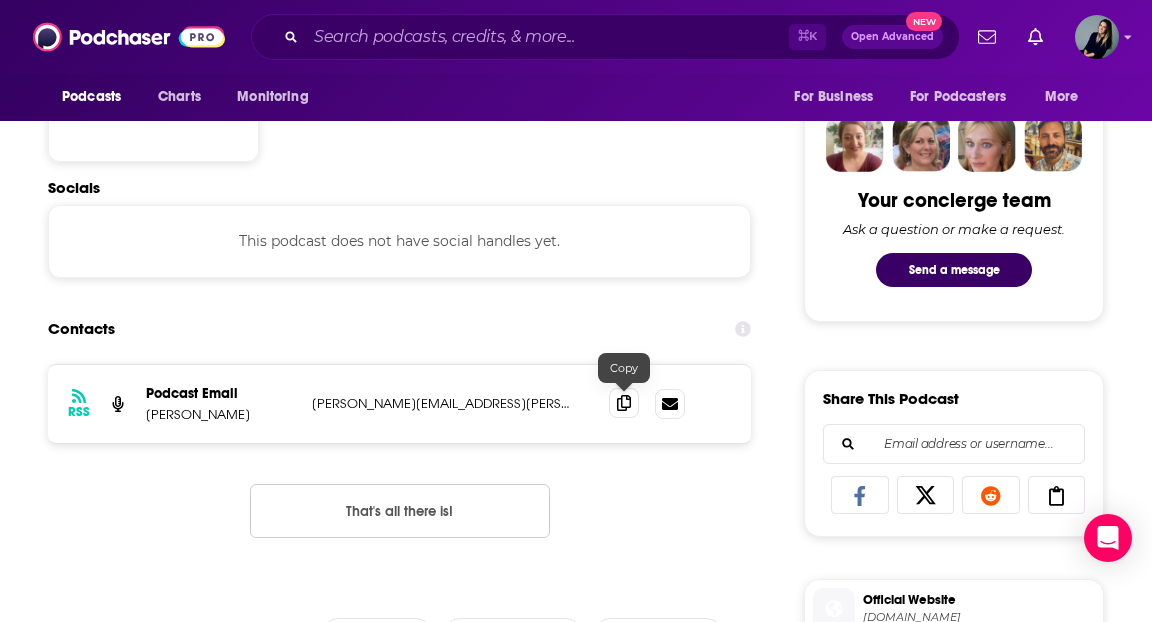 click at bounding box center (624, 403) 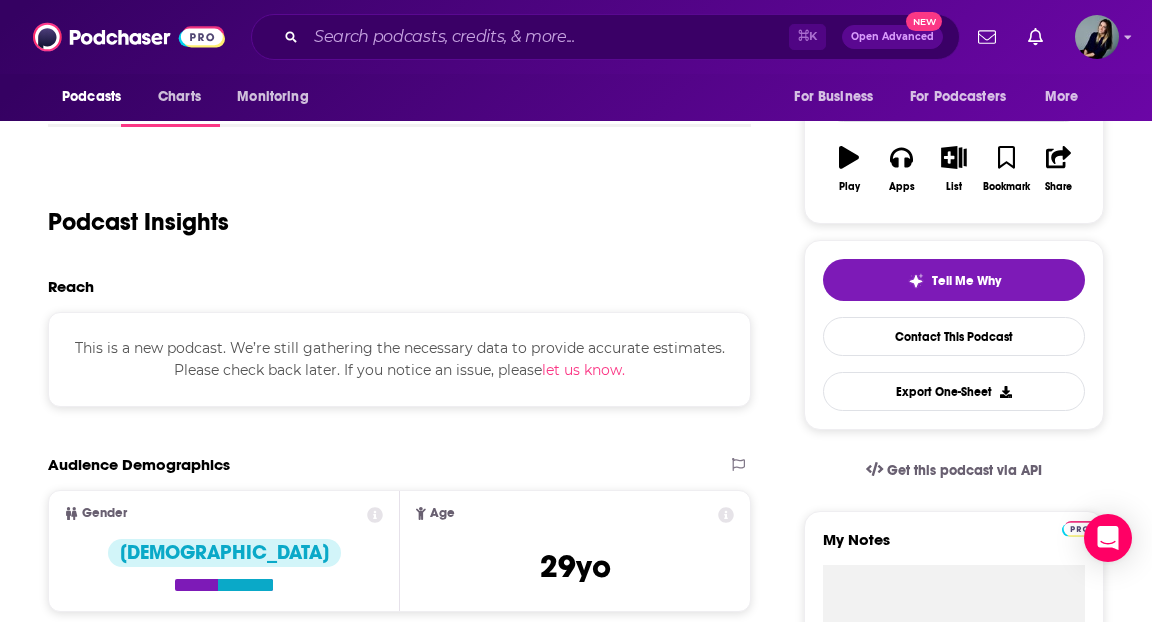 scroll, scrollTop: 0, scrollLeft: 0, axis: both 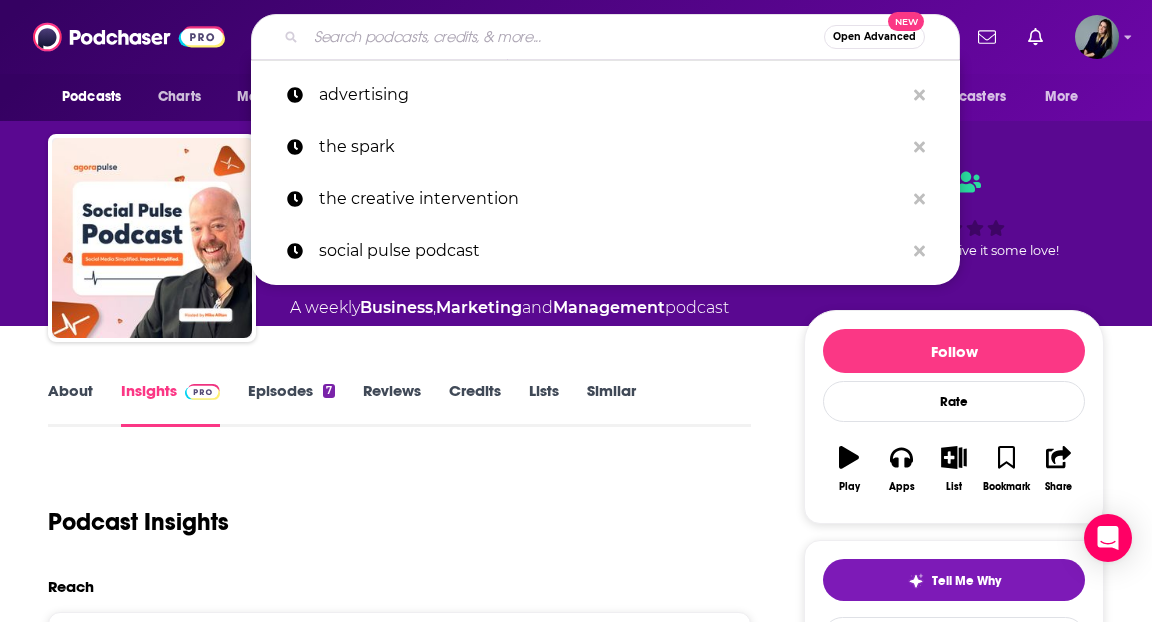 click at bounding box center (565, 37) 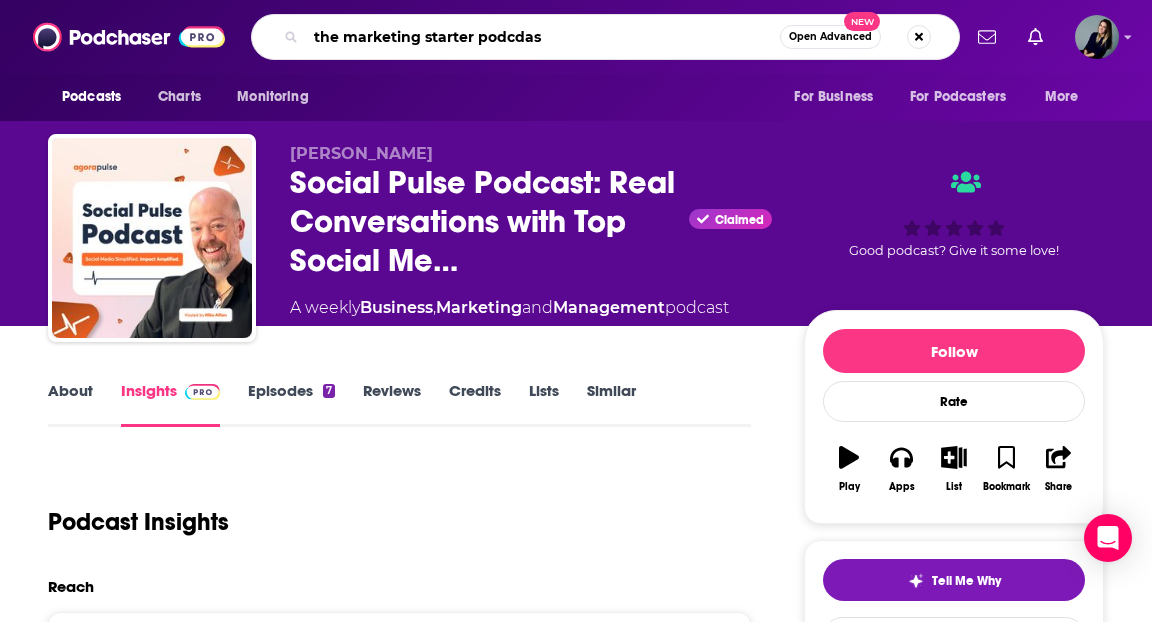 type on "the marketing starter podcdast" 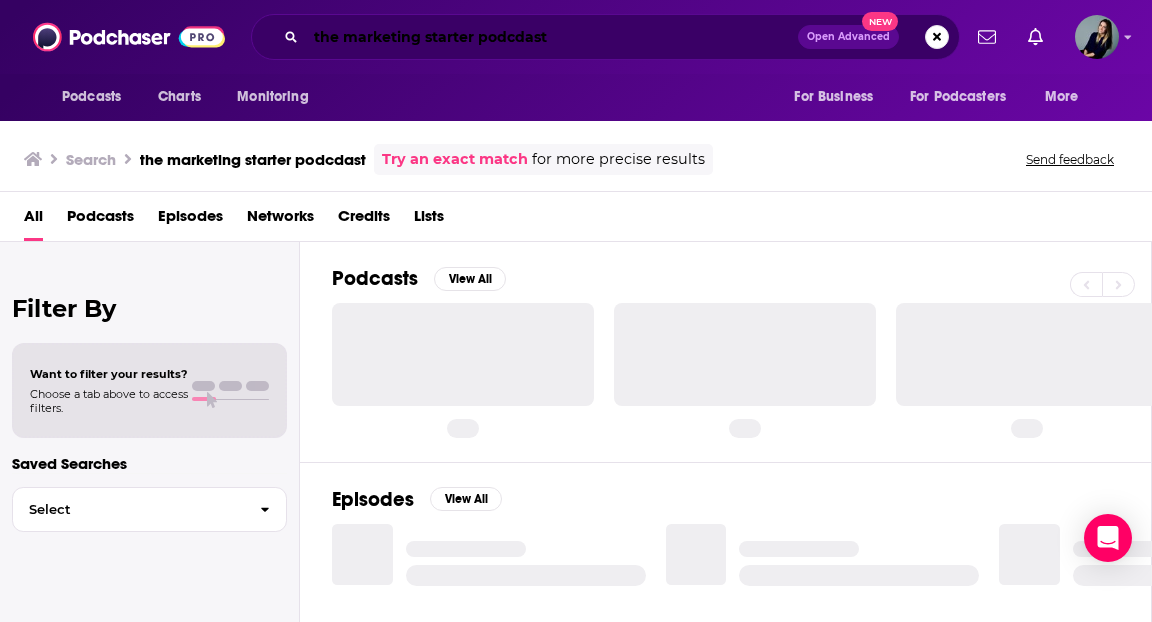 click on "the marketing starter podcdast" at bounding box center (552, 37) 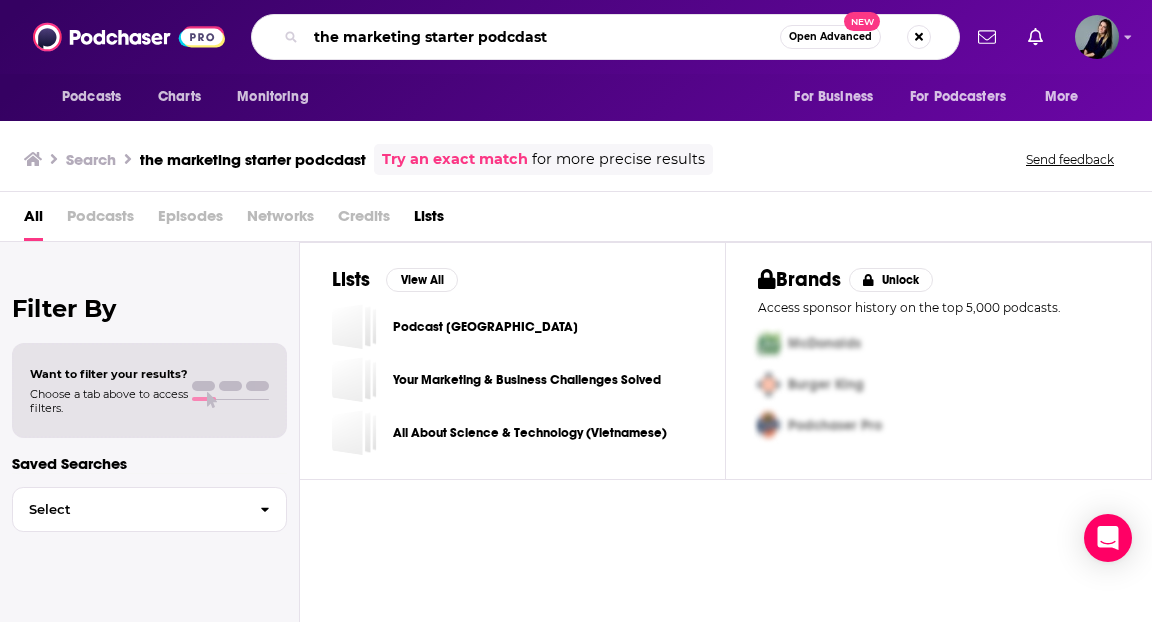 click on "the marketing starter podcdast" at bounding box center (543, 37) 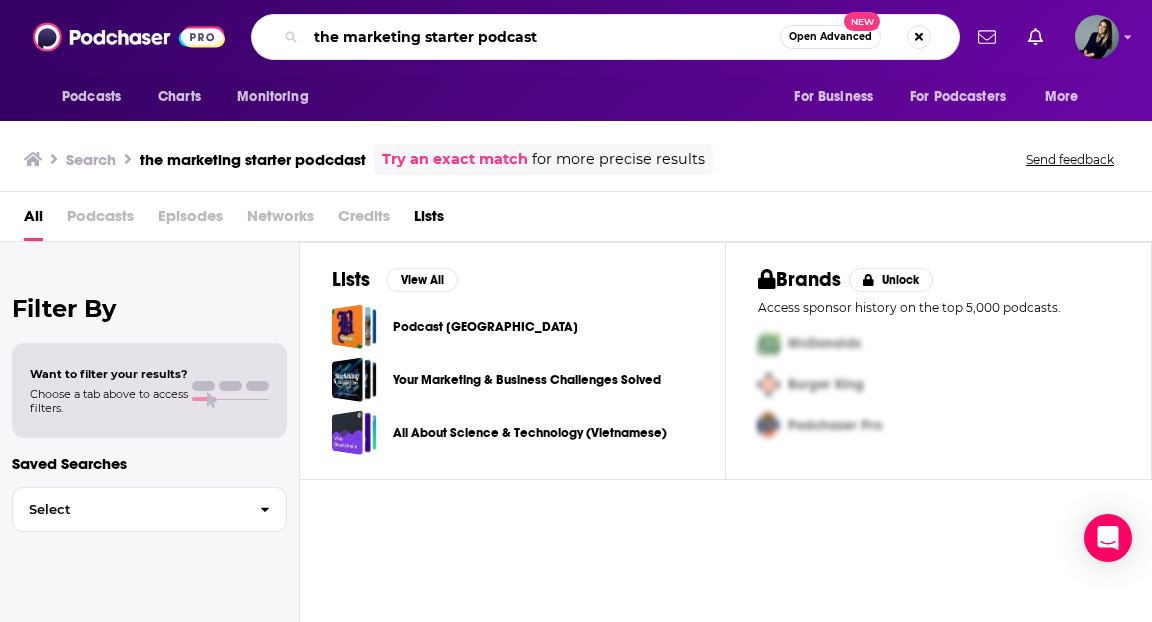 type on "the marketing starter podcast" 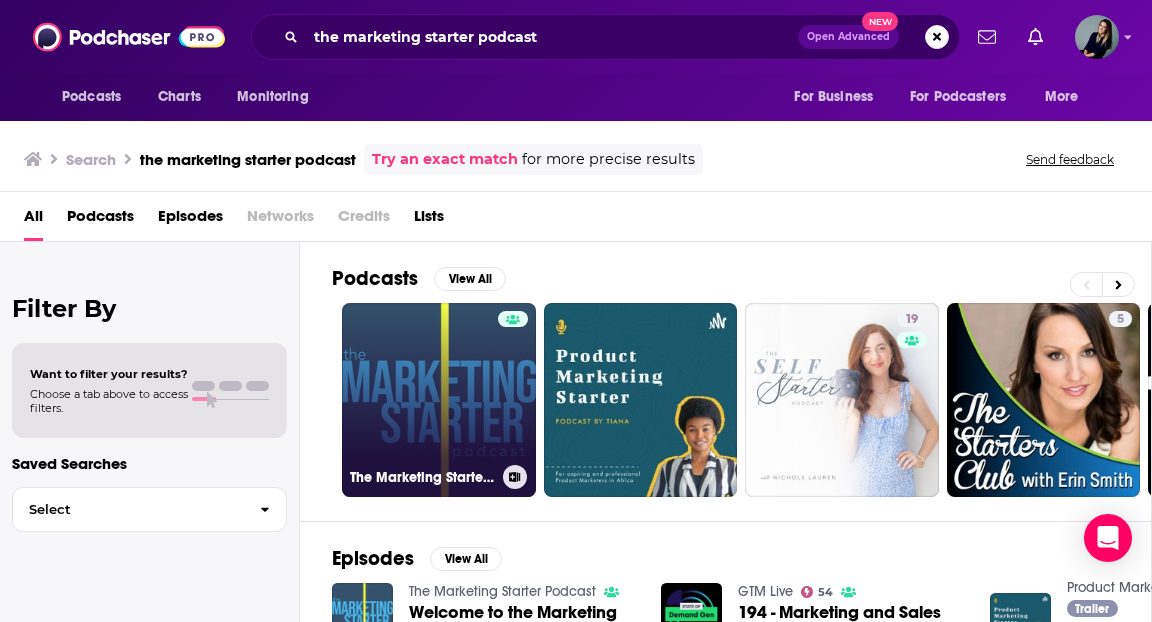 click on "The Marketing Starter Podcast" at bounding box center (439, 400) 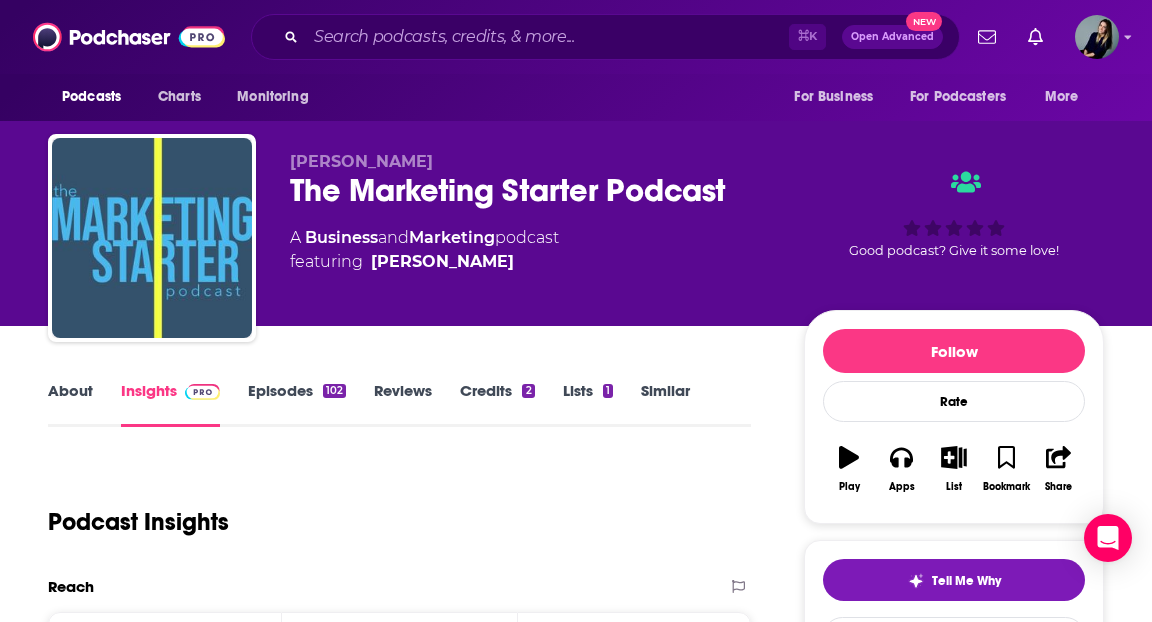 click on "Episodes 102" at bounding box center (297, 404) 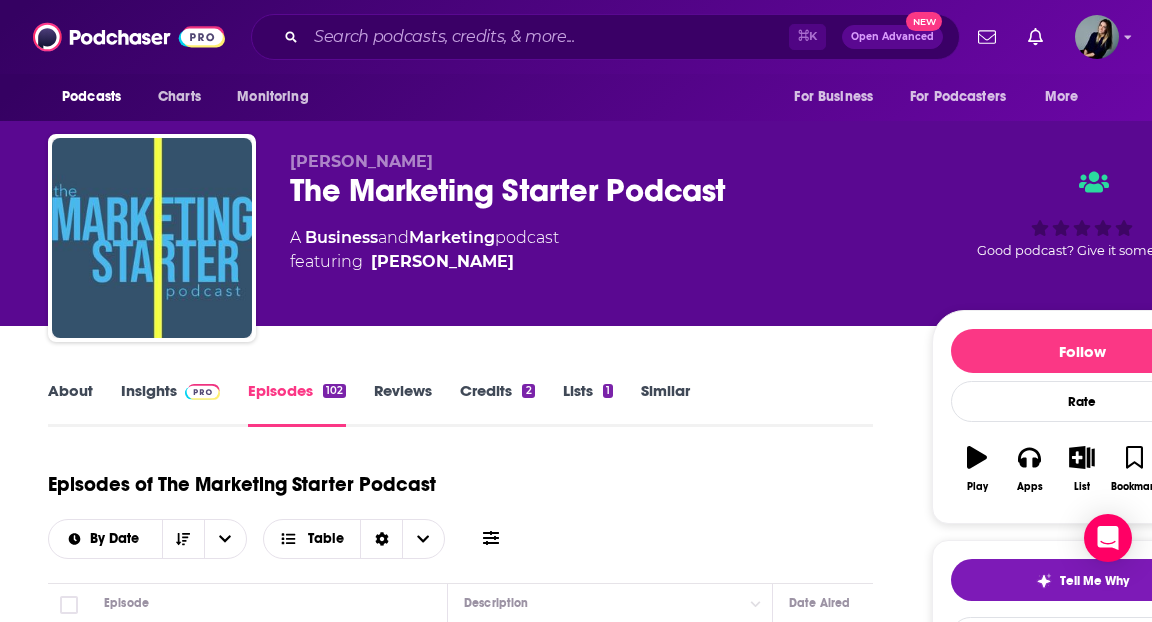 scroll, scrollTop: 40, scrollLeft: 0, axis: vertical 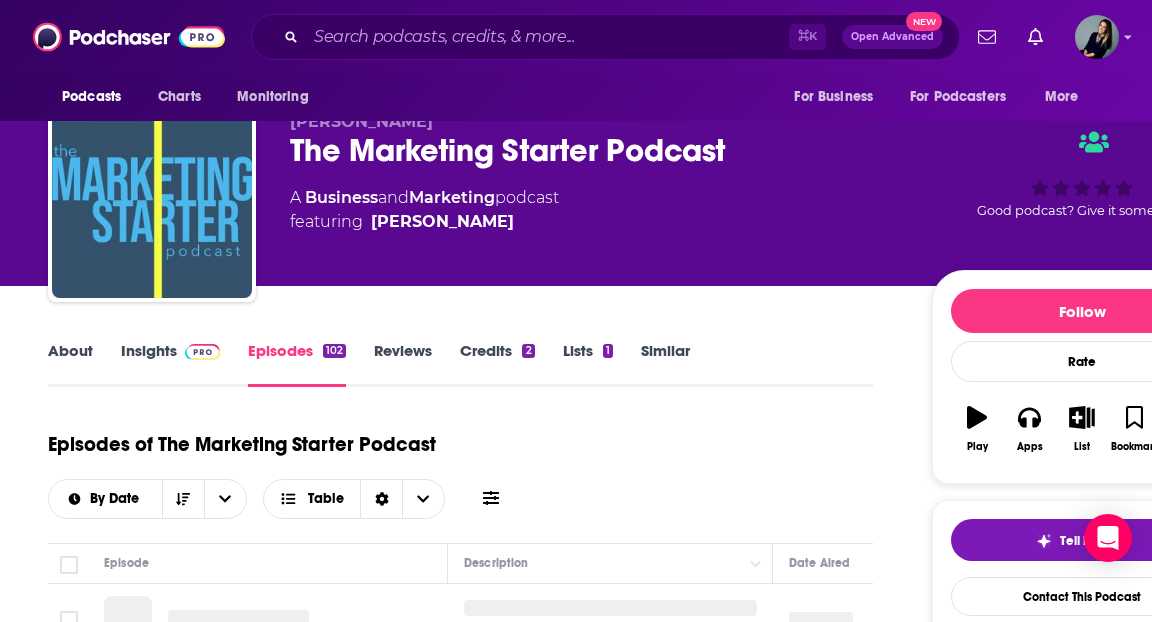 click on "About Insights Episodes 102 Reviews Credits 2 Lists 1 Similar" at bounding box center [460, 362] 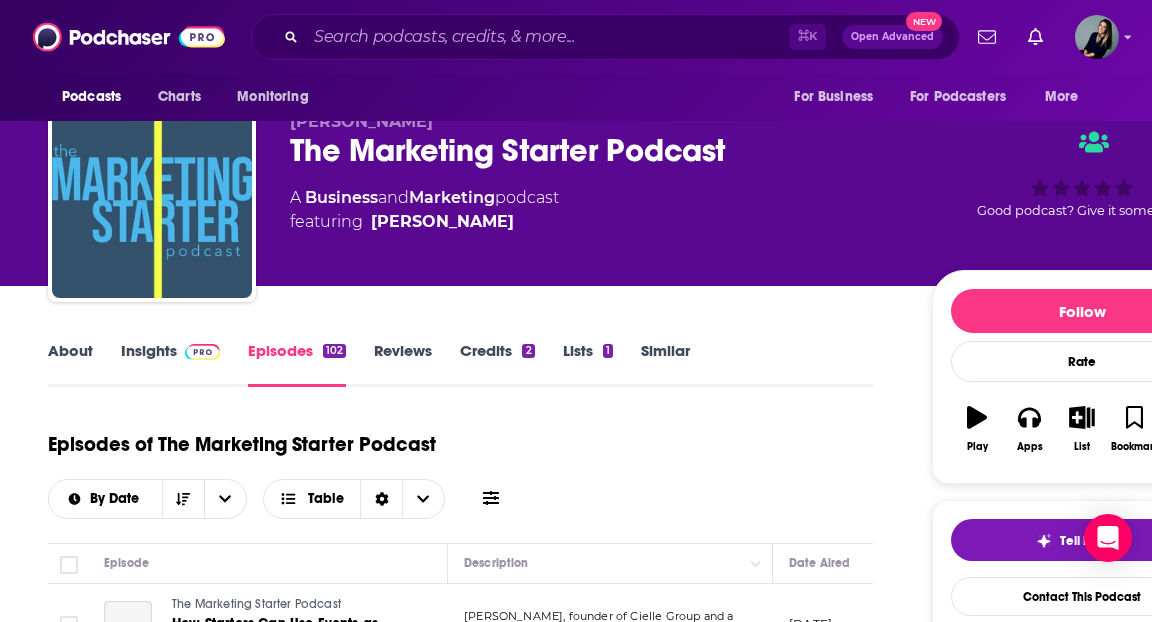 click on "Insights" at bounding box center [170, 364] 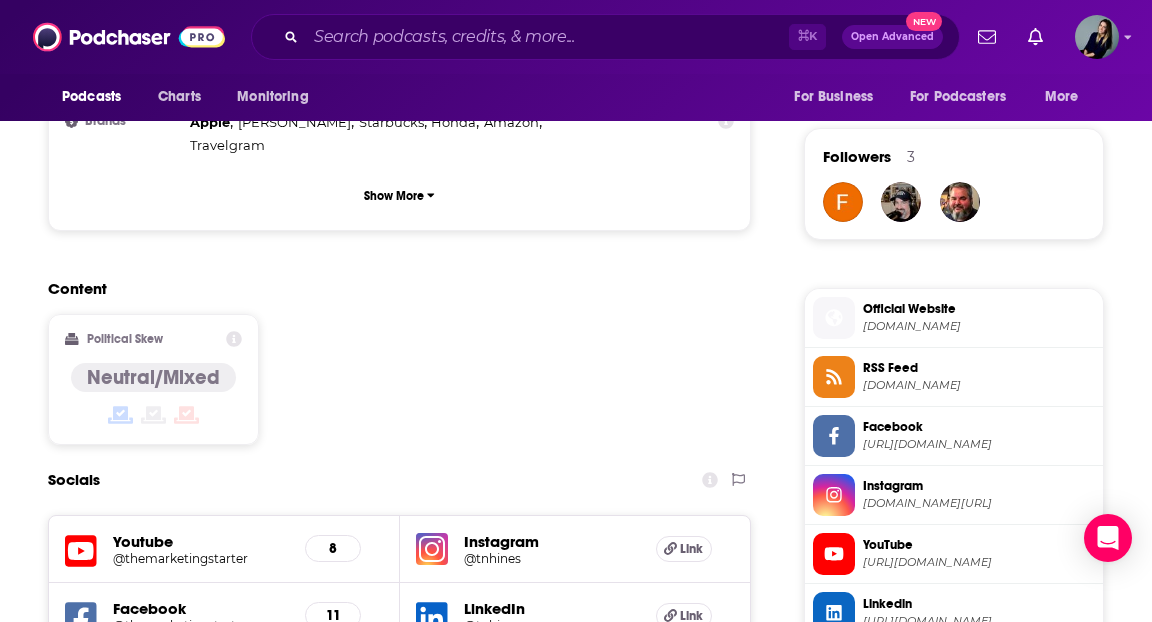 scroll, scrollTop: 1613, scrollLeft: 0, axis: vertical 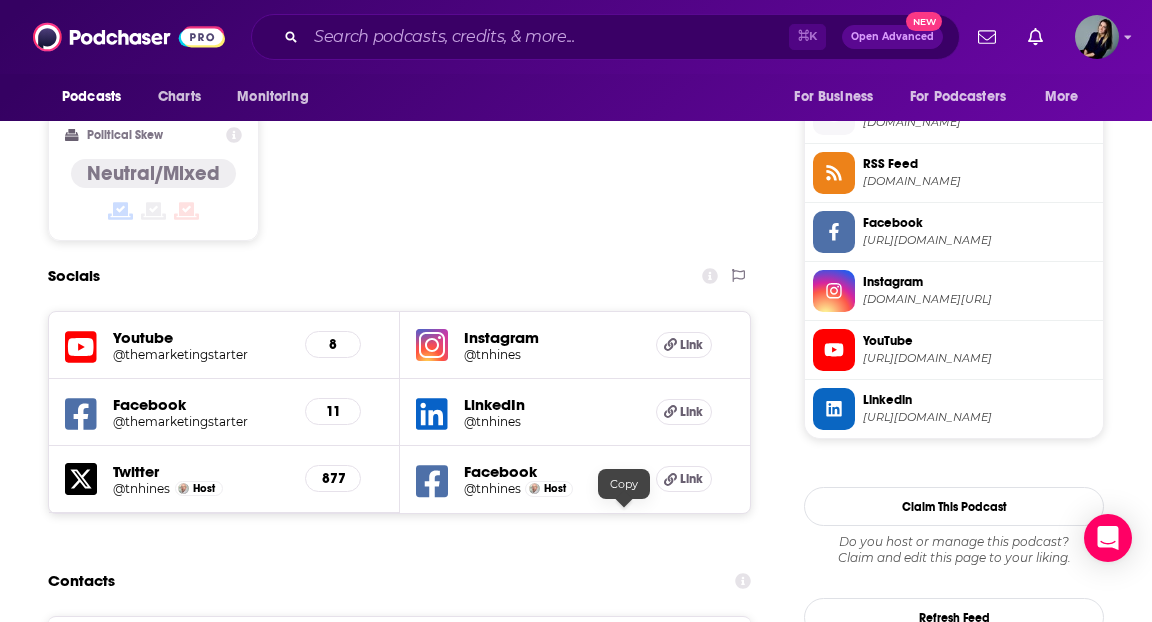 click 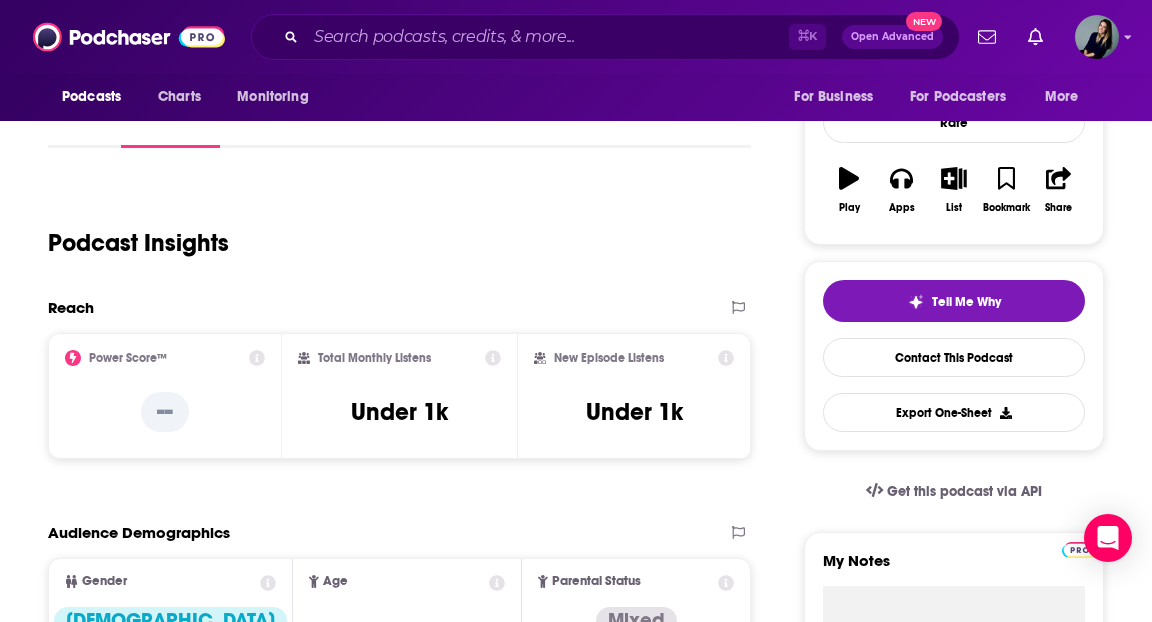 scroll, scrollTop: 0, scrollLeft: 0, axis: both 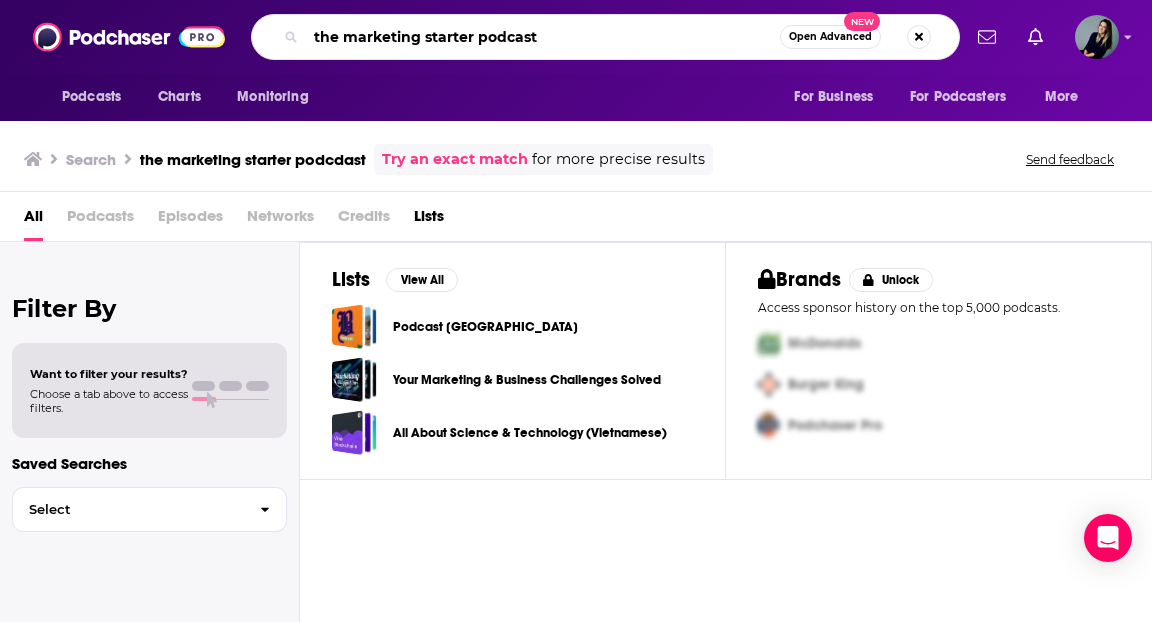 click on "the marketing starter podcast" at bounding box center (543, 37) 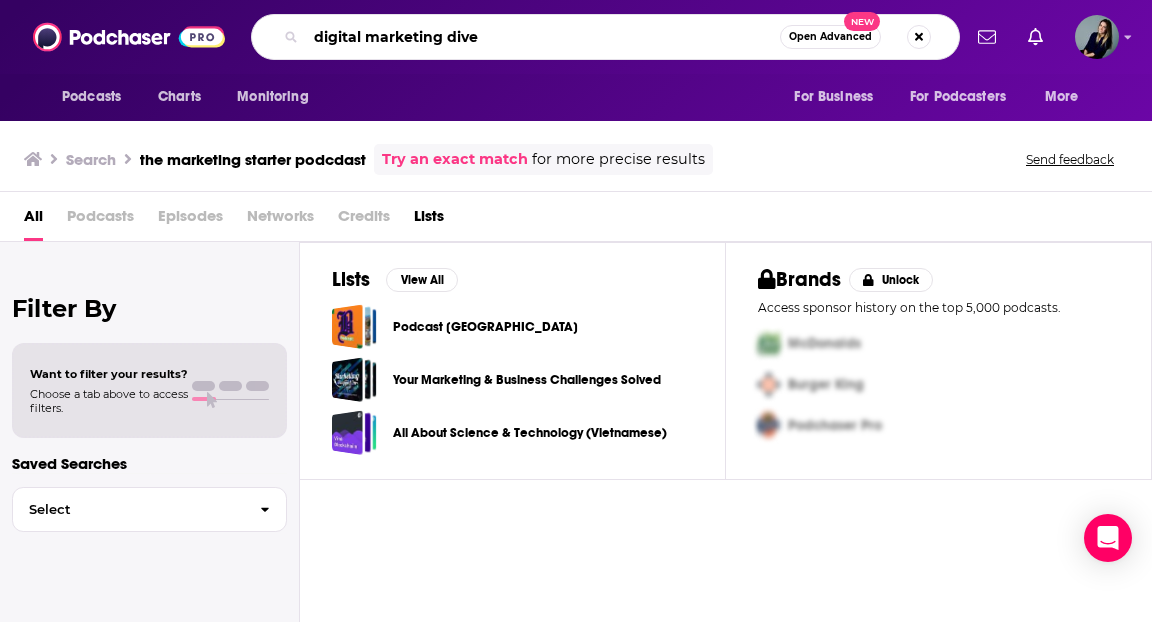 type on "digital marketing dive" 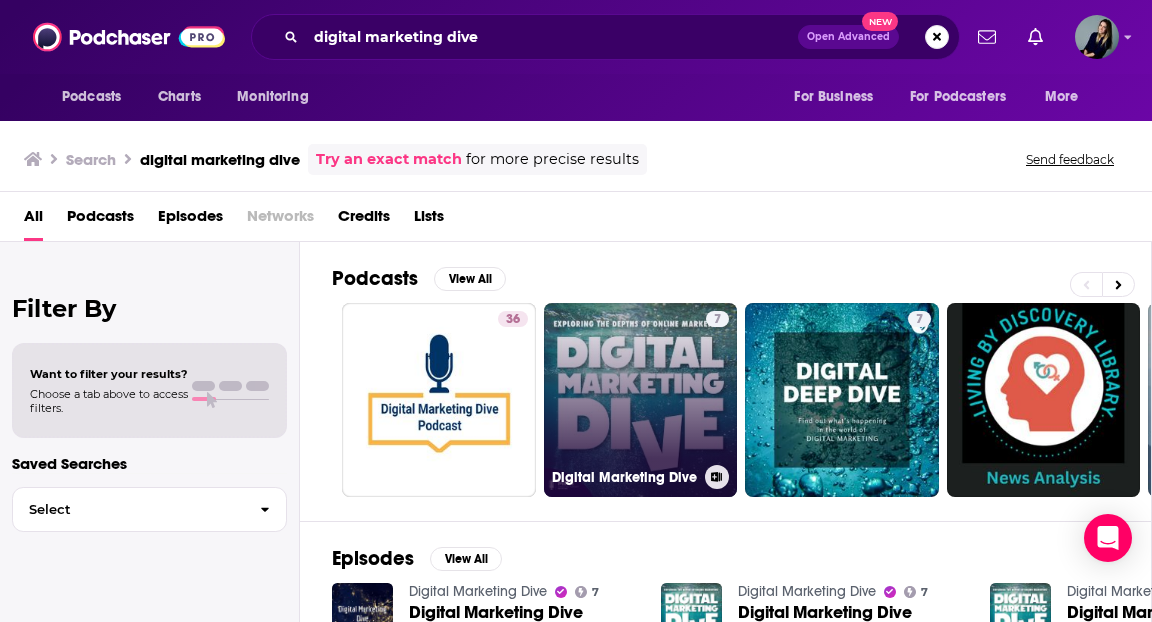 click on "7 Digital Marketing Dive" at bounding box center (641, 400) 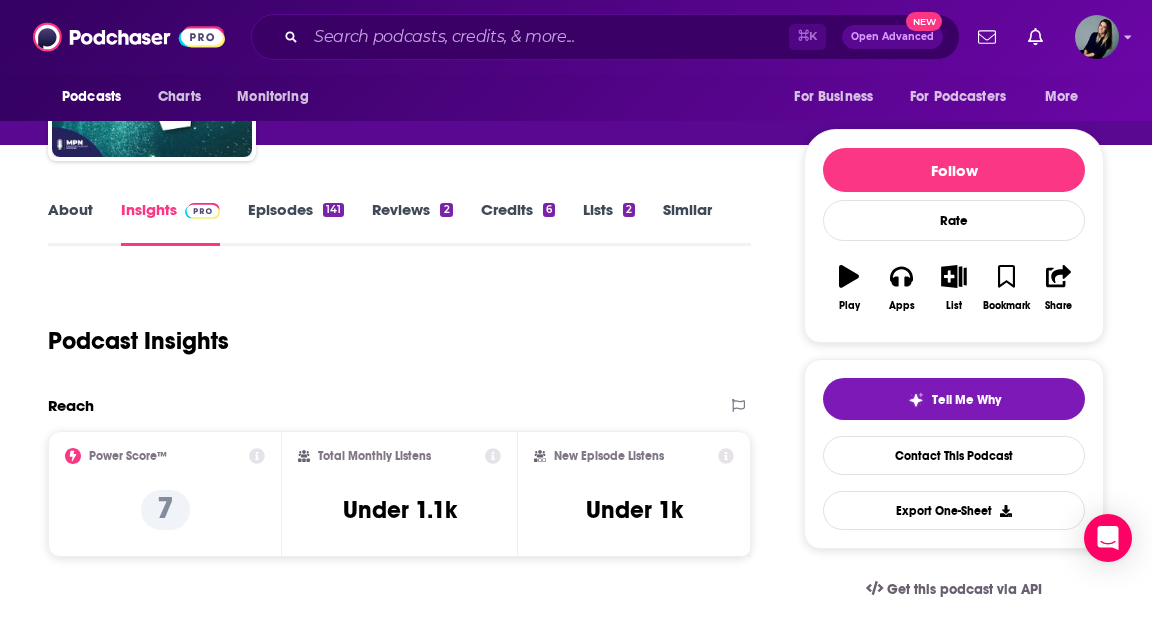 scroll, scrollTop: 15, scrollLeft: 0, axis: vertical 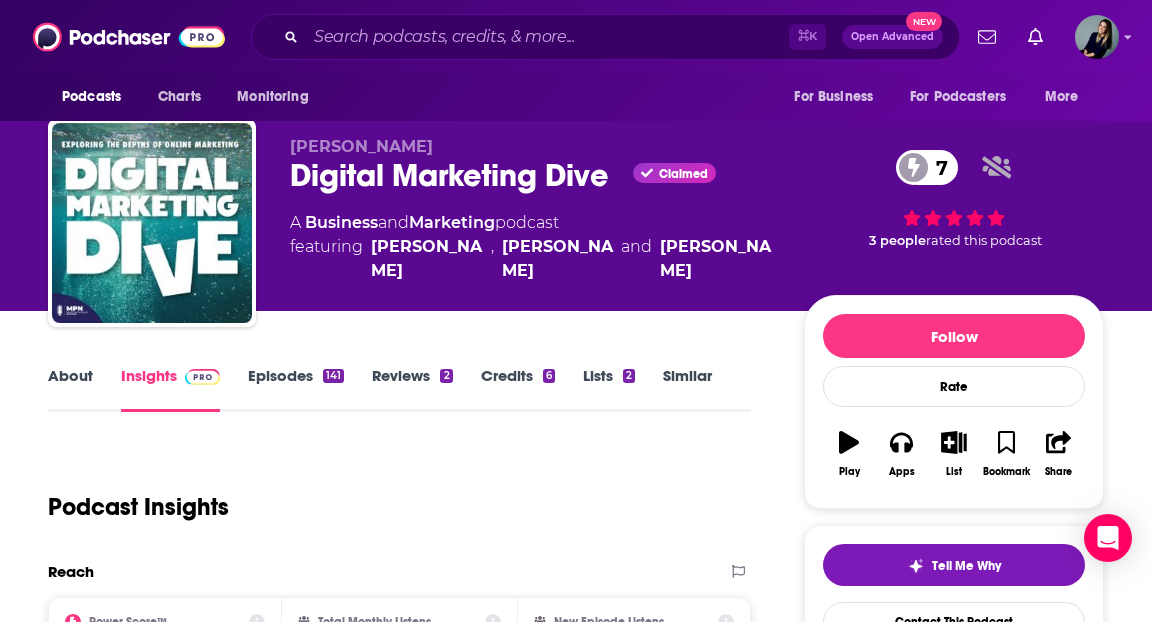 click on "141" at bounding box center (333, 376) 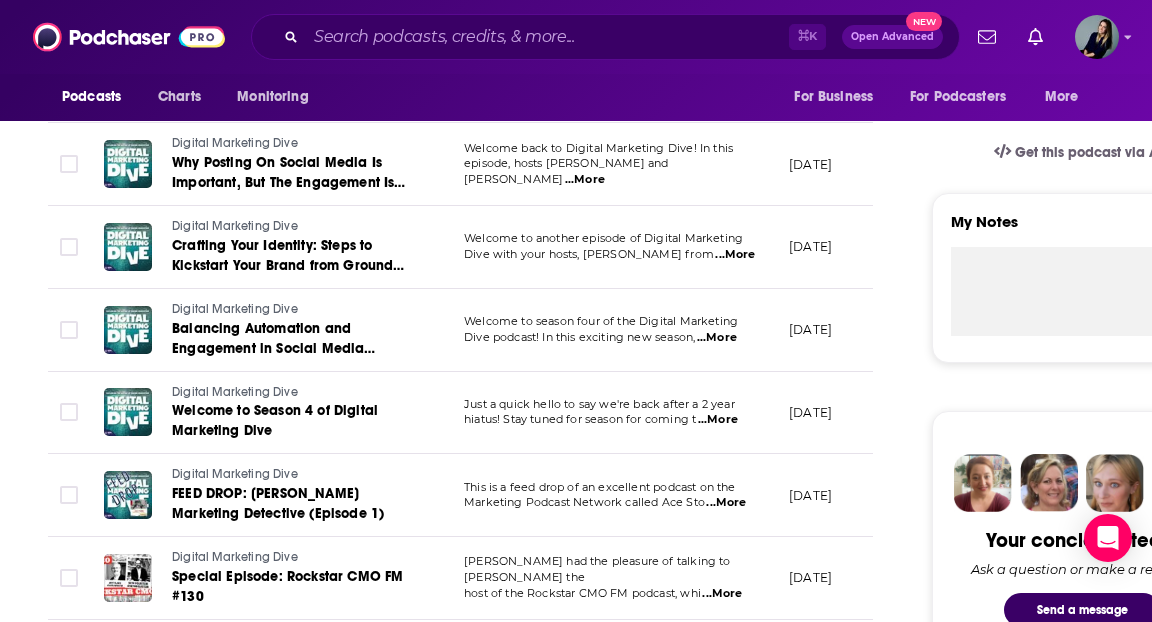 scroll, scrollTop: 299, scrollLeft: 0, axis: vertical 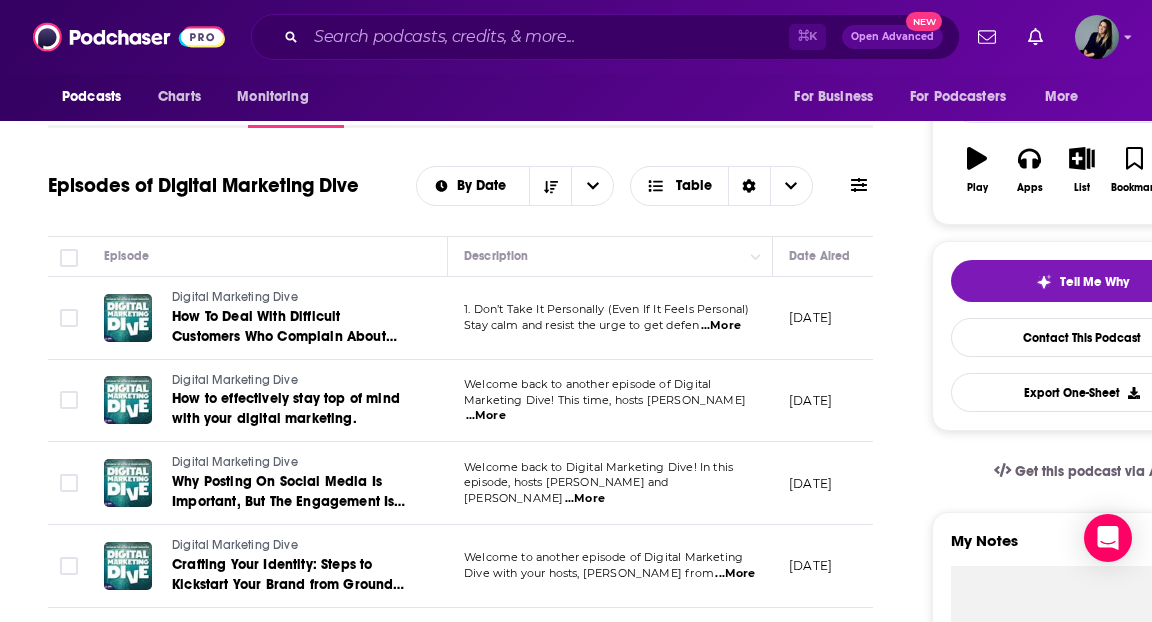 click on "About Insights Episodes 141 Reviews 2 Credits 6 Lists 2 Similar Episodes of Digital Marketing Dive By Date Table Episode Description Date Aired Reach Episode Guests Length Digital Marketing Dive How To Deal With Difficult Customers Who Complain About You Online, Especially On Social 1. Don’t Take It Personally (Even If It Feels Personal)  Stay calm and resist the urge to get defen  ...More [DATE] Under 1k -- 25:05 s Digital Marketing Dive How to effectively stay top of mind with your digital marketing. Welcome back to another episode of Digital Marketing Dive! This time, hosts [PERSON_NAME]  ...More [DATE] Under 1k -- 36:36 s Digital Marketing Dive Why Posting On Social Media Is Important, But The Engagement Is Even More Important Welcome back to Digital Marketing Dive! In this episode, hosts [PERSON_NAME] and [PERSON_NAME]  ...More [DATE] Under 1.1k -- 36:32 s Digital Marketing Dive Crafting Your Identity: Steps to Kickstart Your Brand from Ground Zero Dive with your hosts, [PERSON_NAME] from  s" at bounding box center [474, 1391] 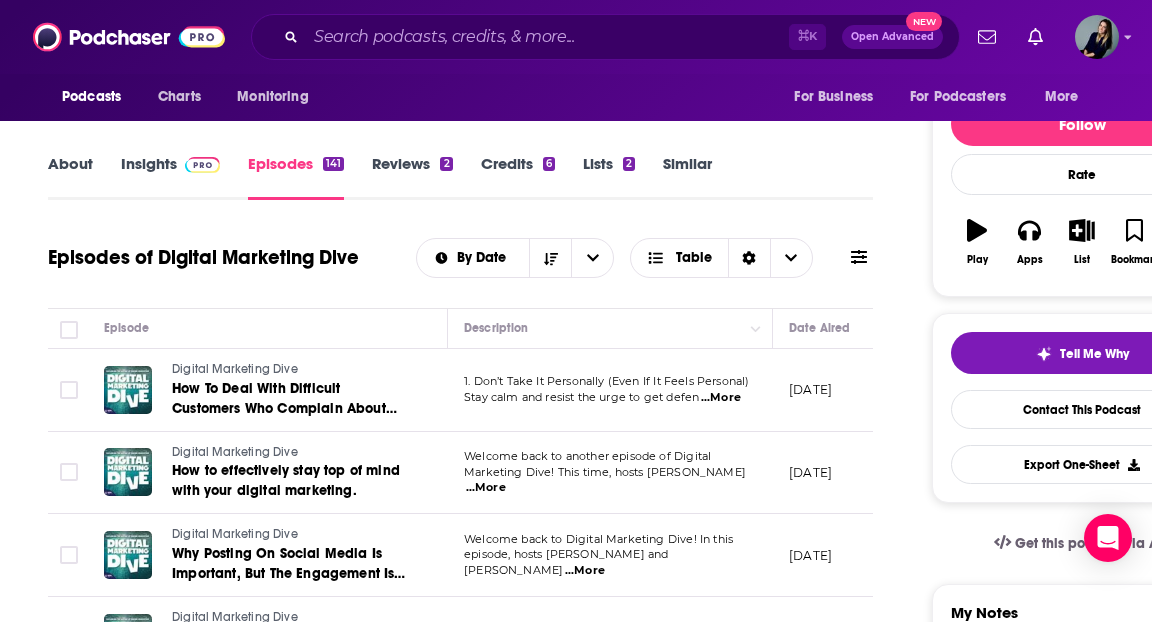 scroll, scrollTop: 316, scrollLeft: 0, axis: vertical 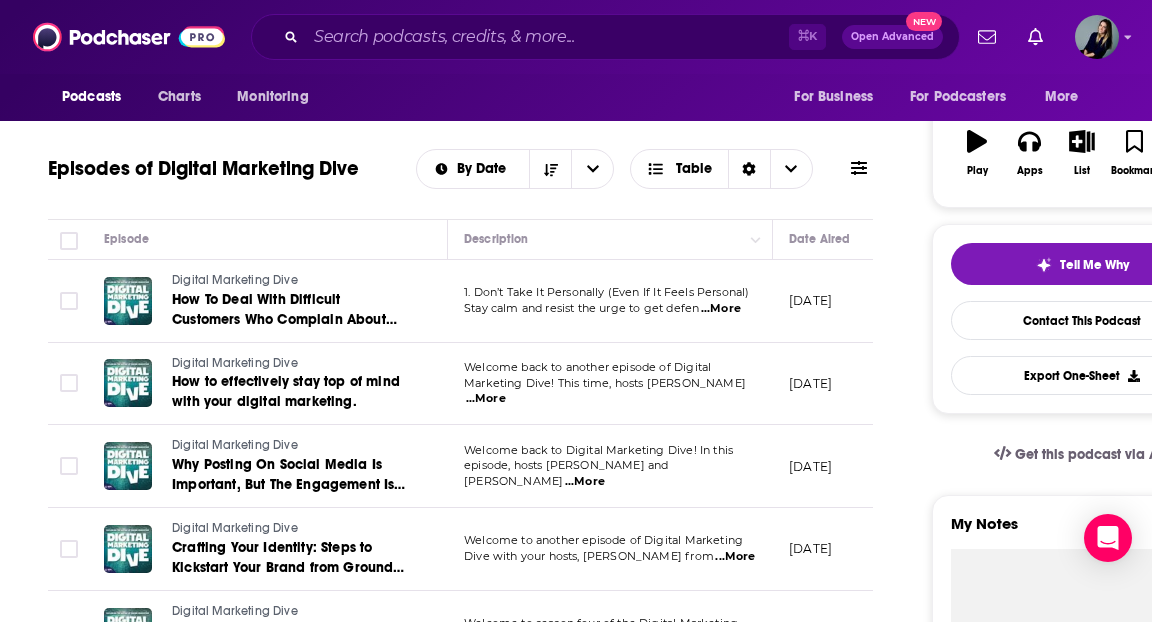 drag, startPoint x: 401, startPoint y: 218, endPoint x: 385, endPoint y: 204, distance: 21.260292 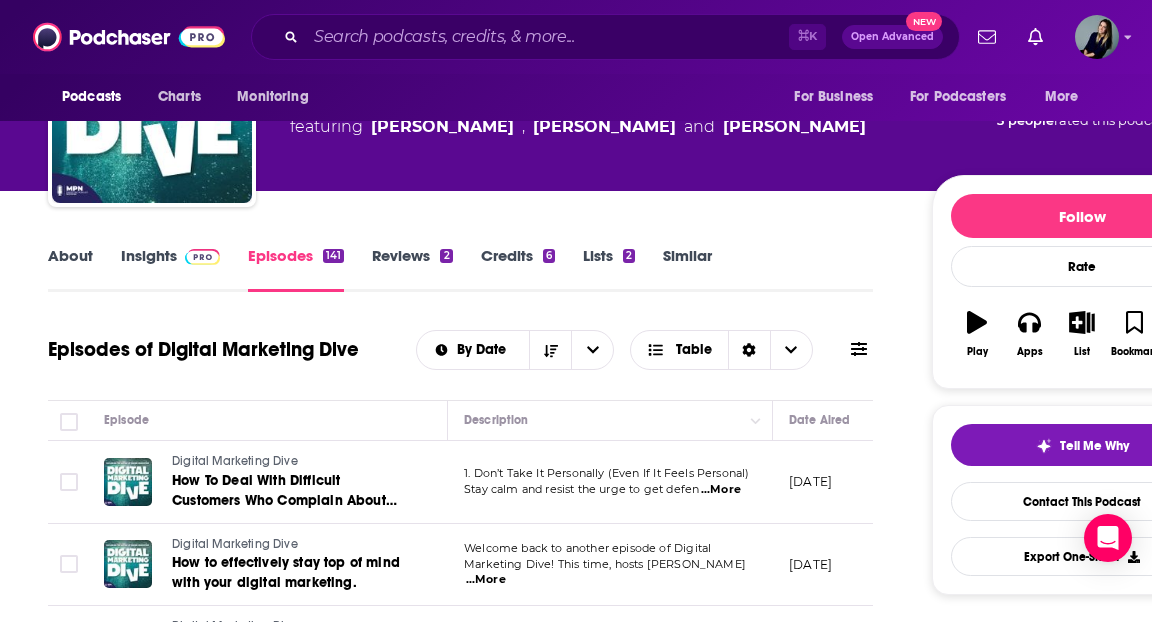 scroll, scrollTop: 0, scrollLeft: 0, axis: both 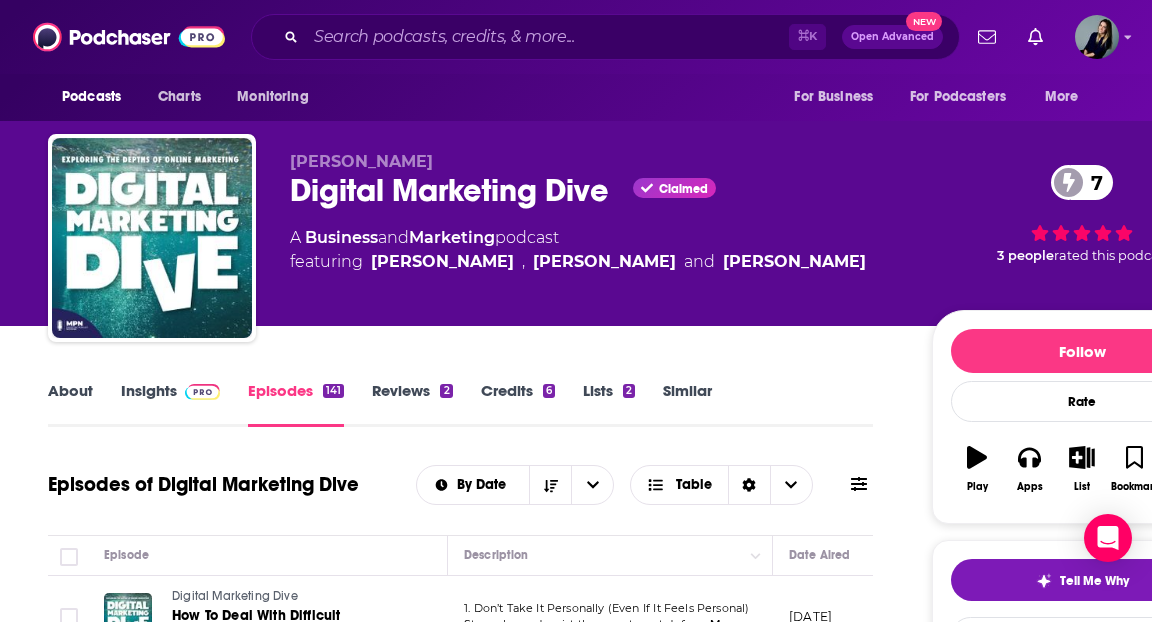 click on "Insights" at bounding box center (170, 404) 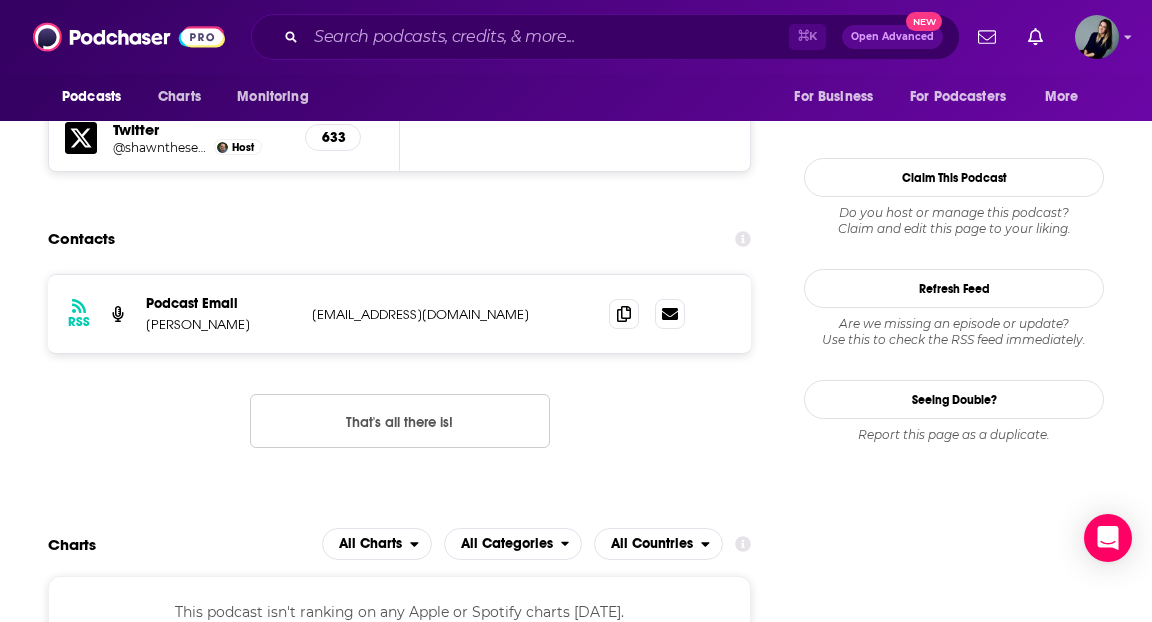 scroll, scrollTop: 1914, scrollLeft: 0, axis: vertical 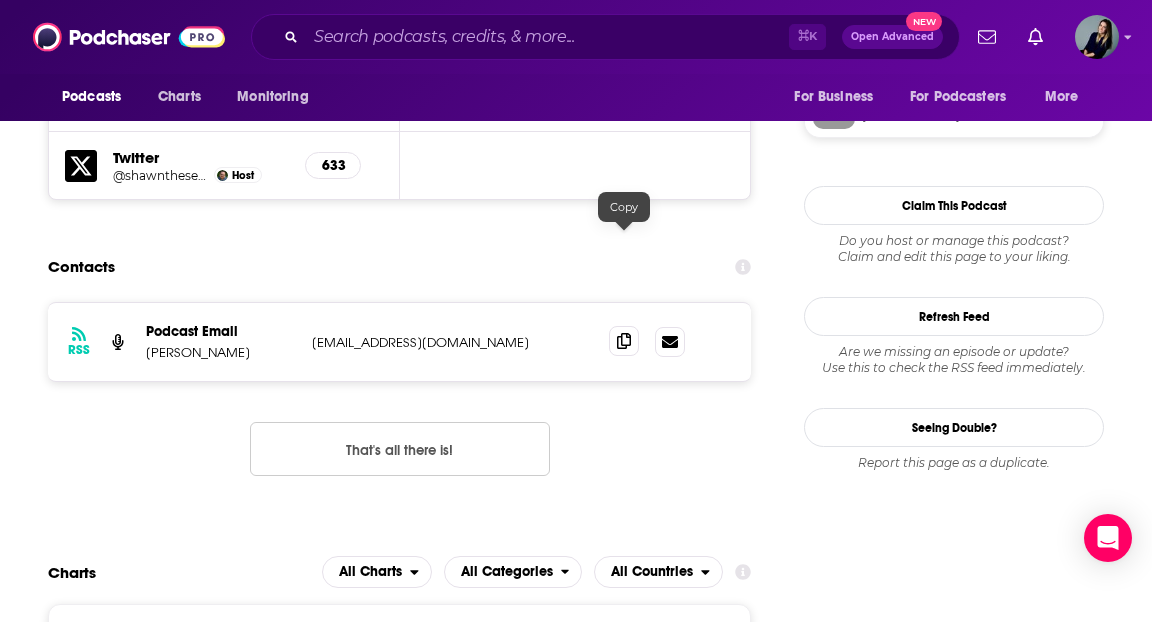 click 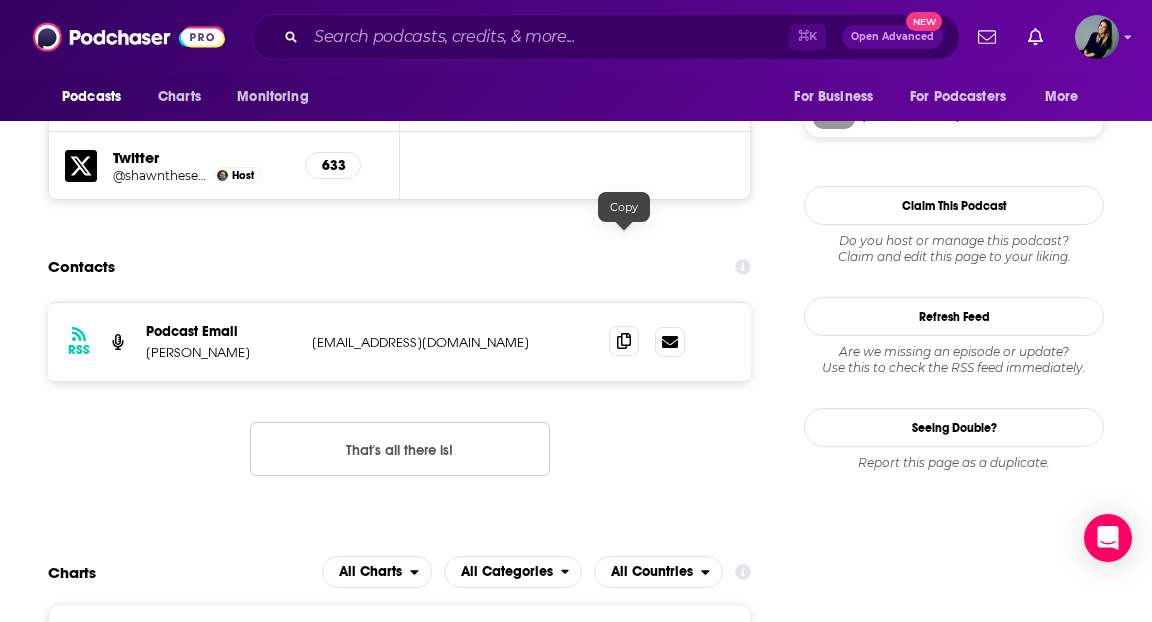 click at bounding box center (624, 341) 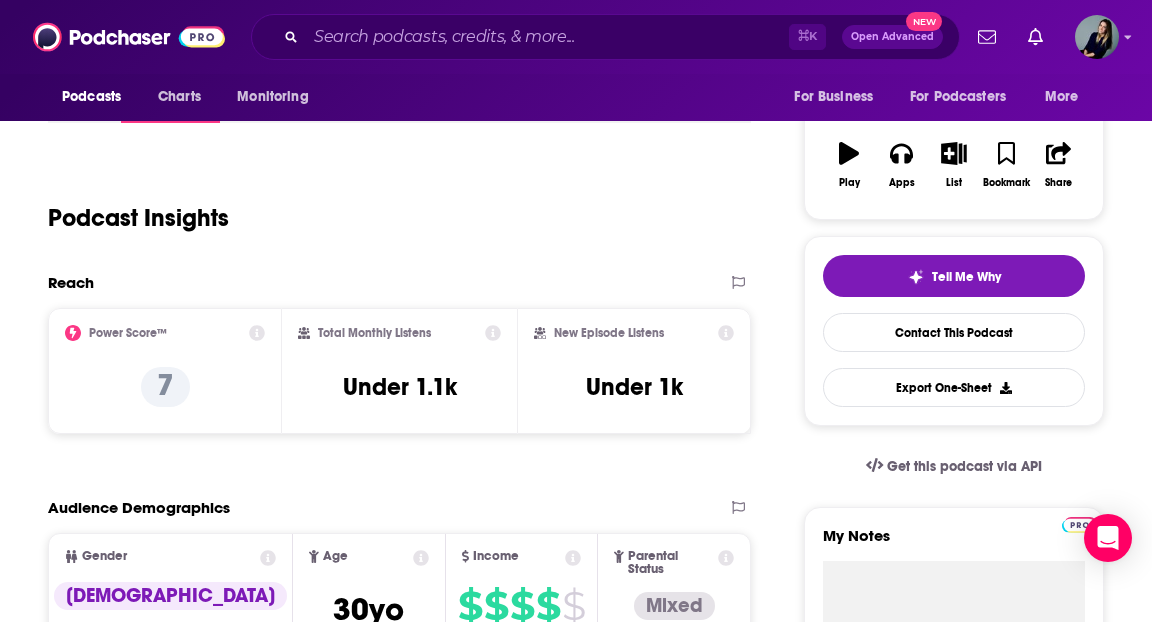 scroll, scrollTop: 0, scrollLeft: 0, axis: both 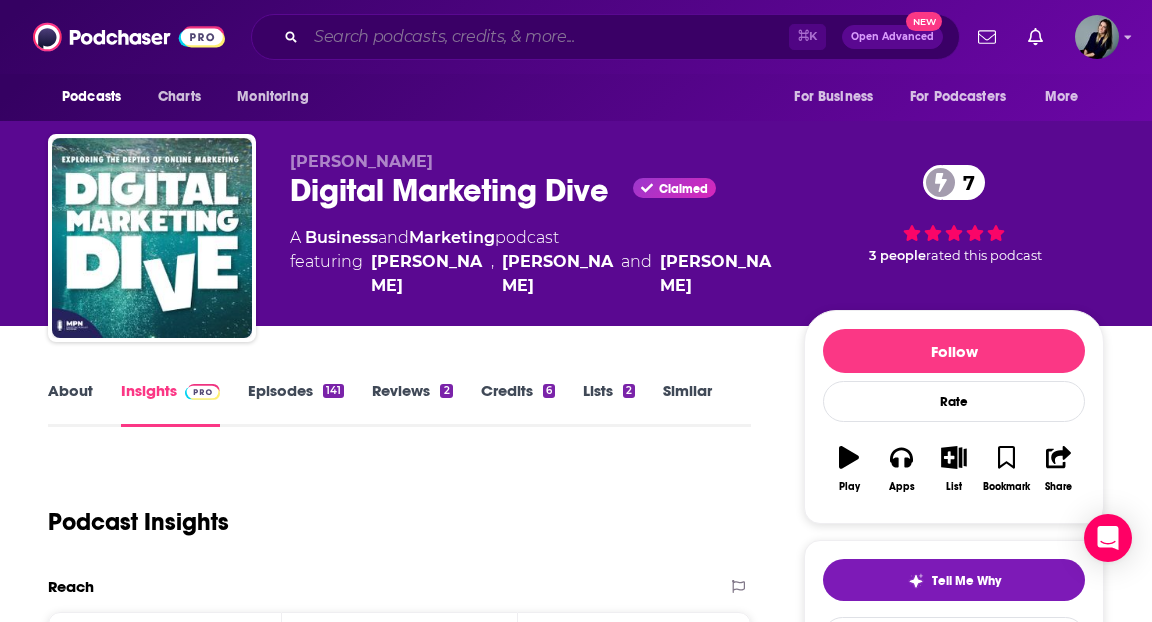 click at bounding box center [547, 37] 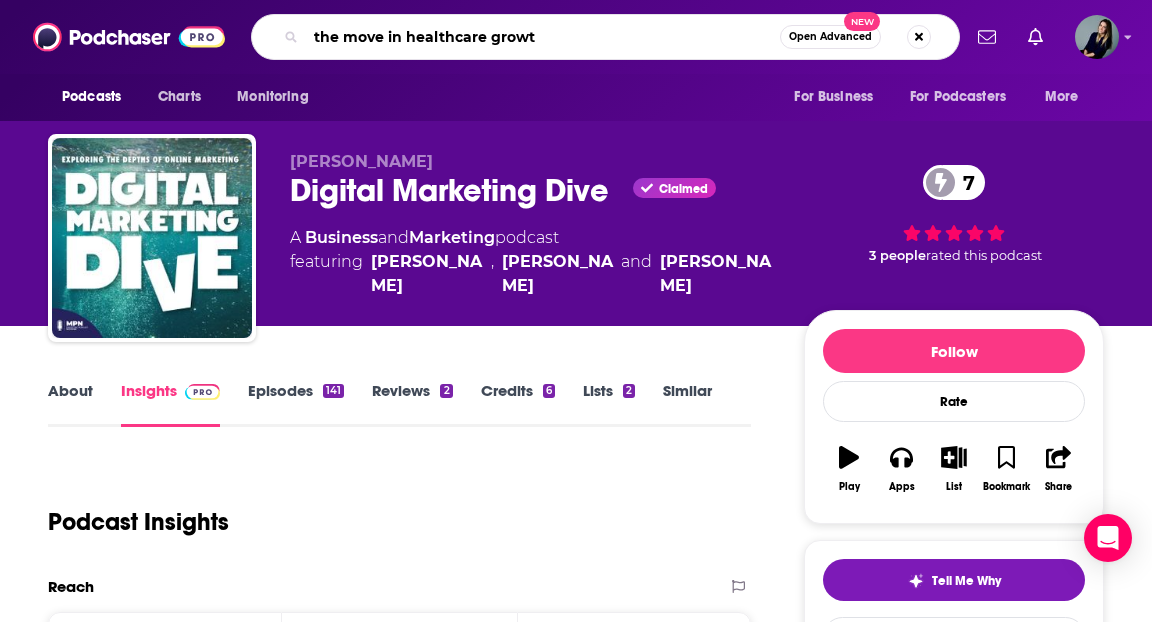 type on "the move in healthcare growth" 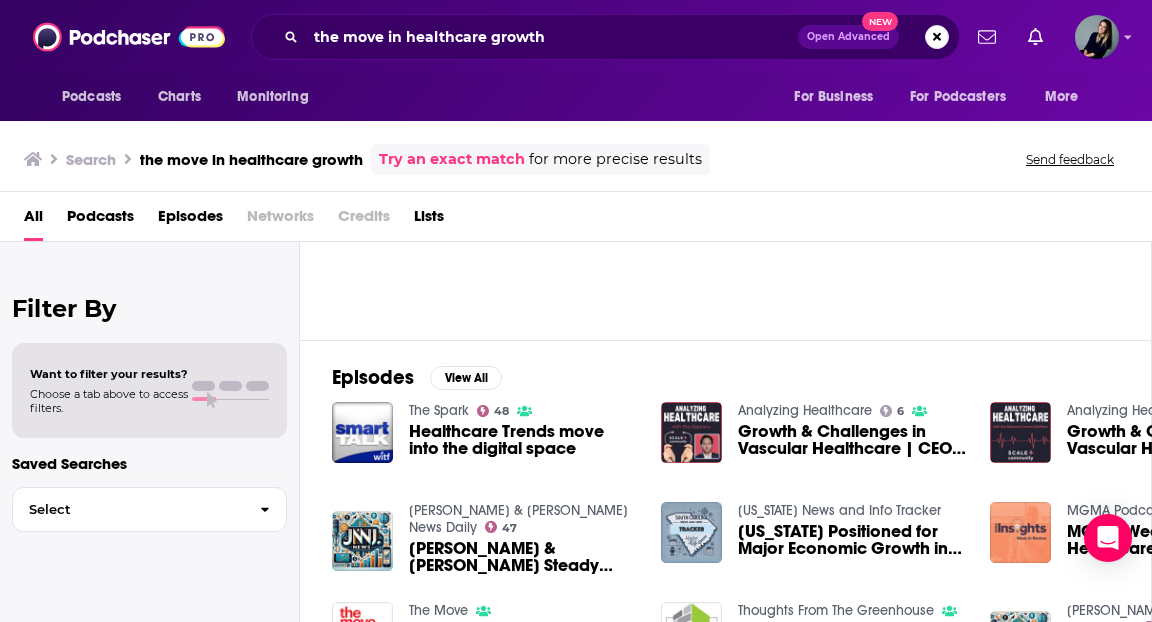 scroll, scrollTop: 492, scrollLeft: 0, axis: vertical 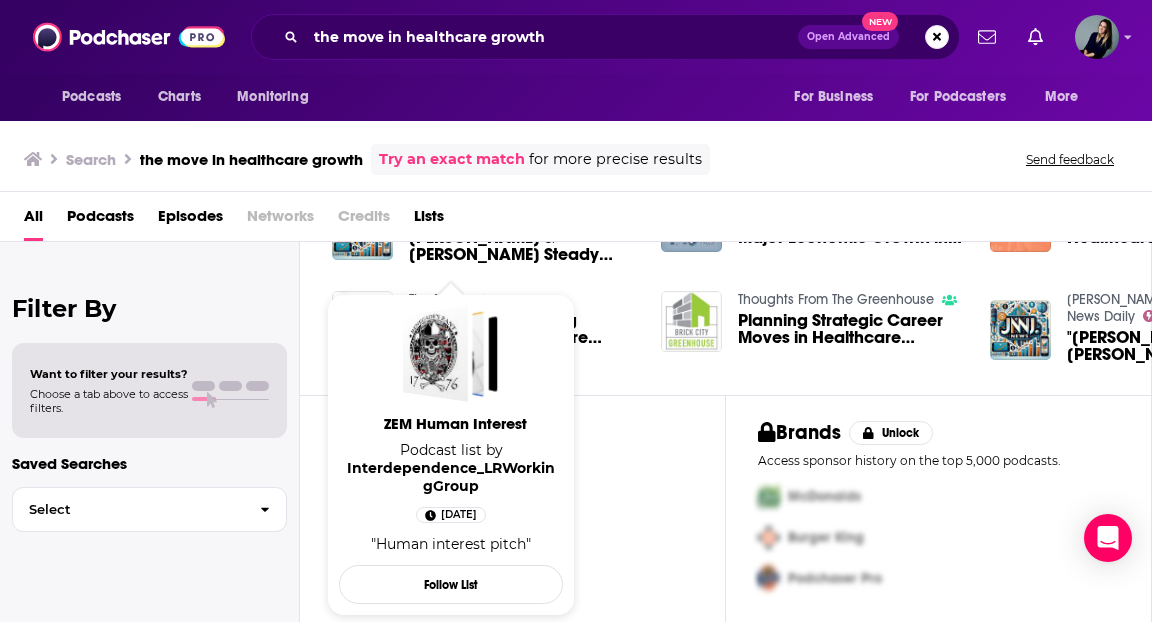 click on "ZEM Human Interest Podcast list by   Interdependence_LRWorkingGroup [DATE] "Human interest pitch" Follow List" at bounding box center (451, 455) 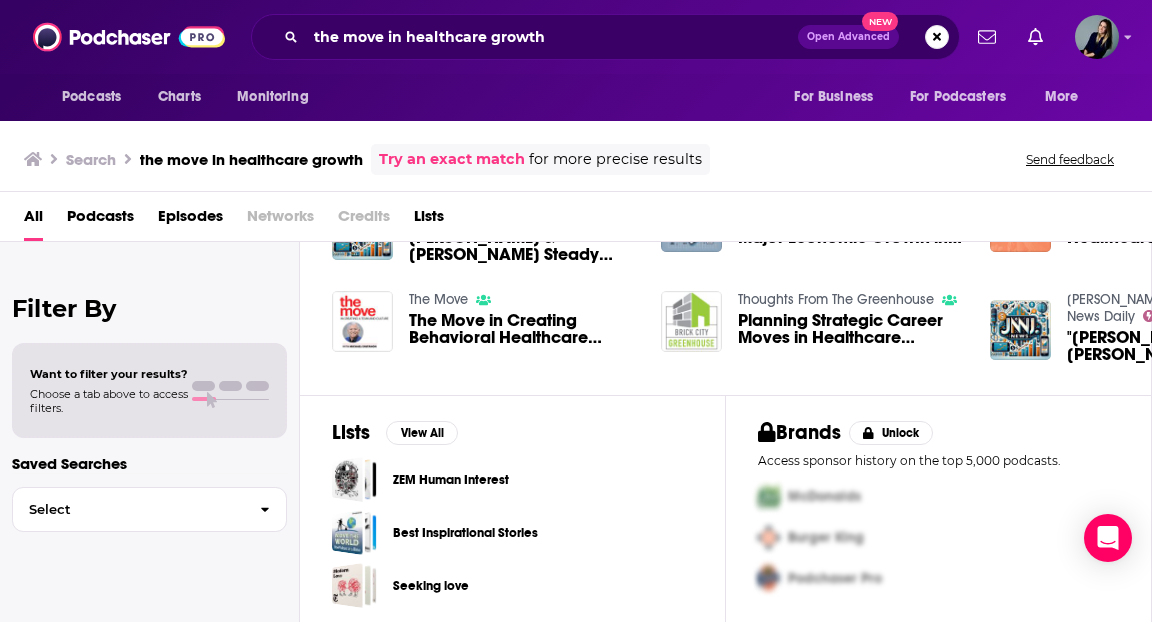 click on "The Move The Move in Creating Behavioral Healthcare Culture and Team with [PERSON_NAME]" at bounding box center (484, 322) 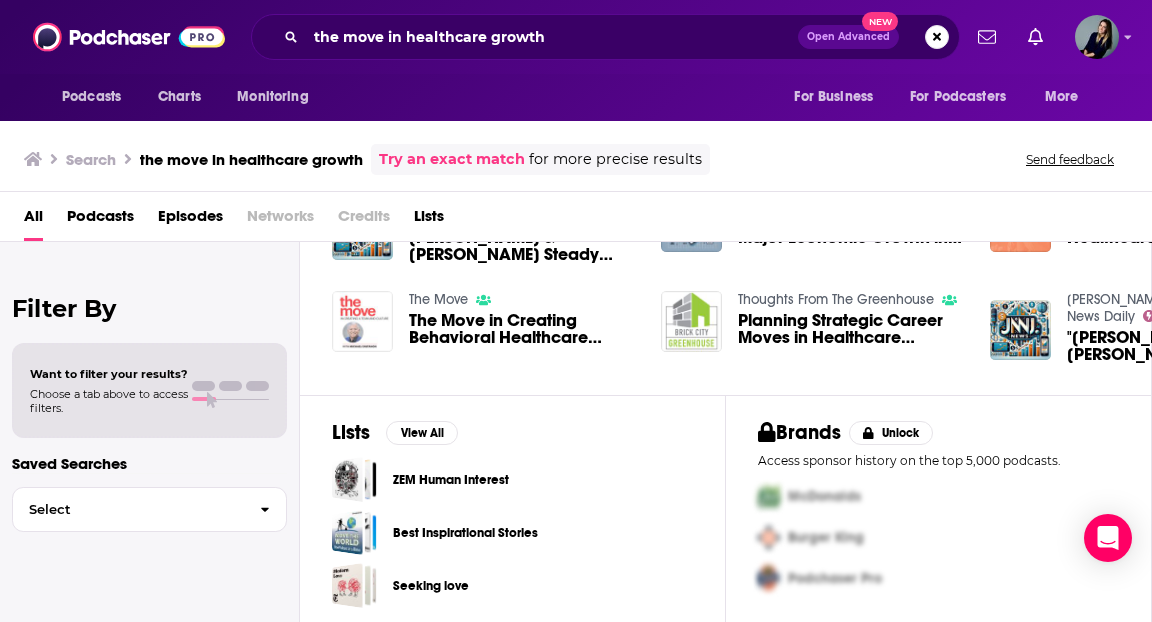 click at bounding box center [362, 321] 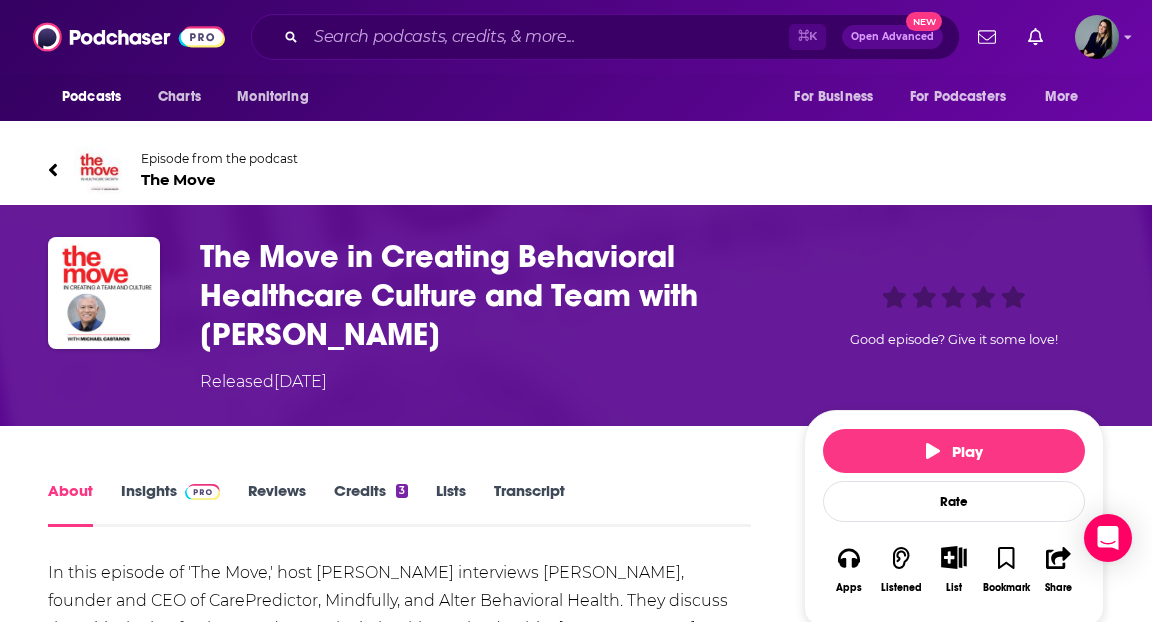 click on "The Move" at bounding box center [219, 179] 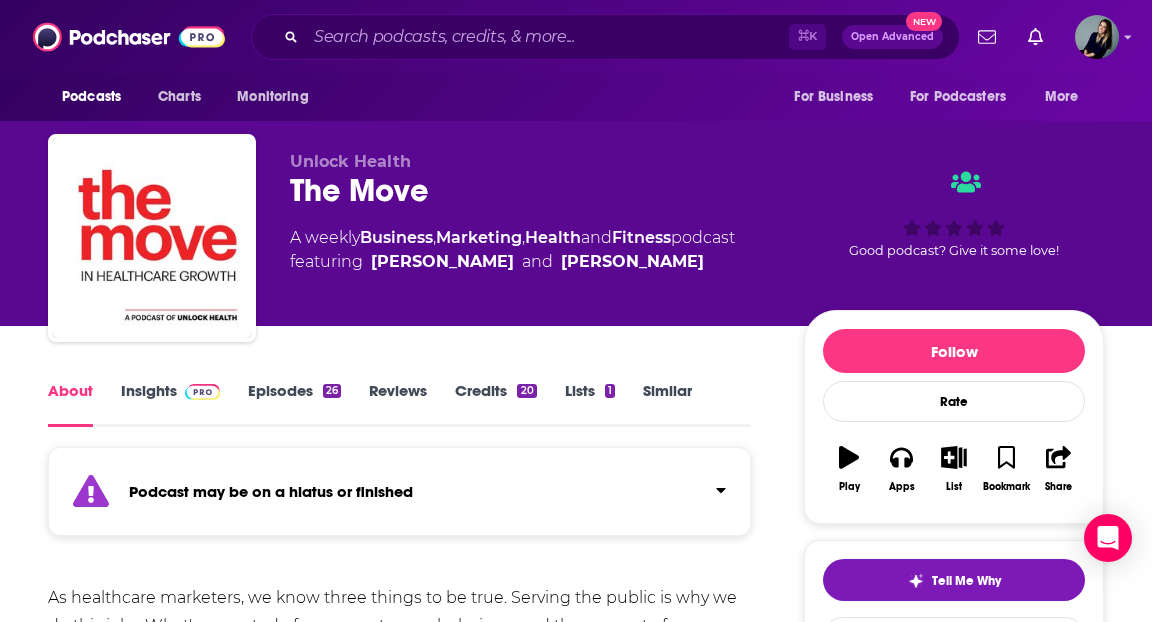 click on "Episodes 26" at bounding box center [294, 404] 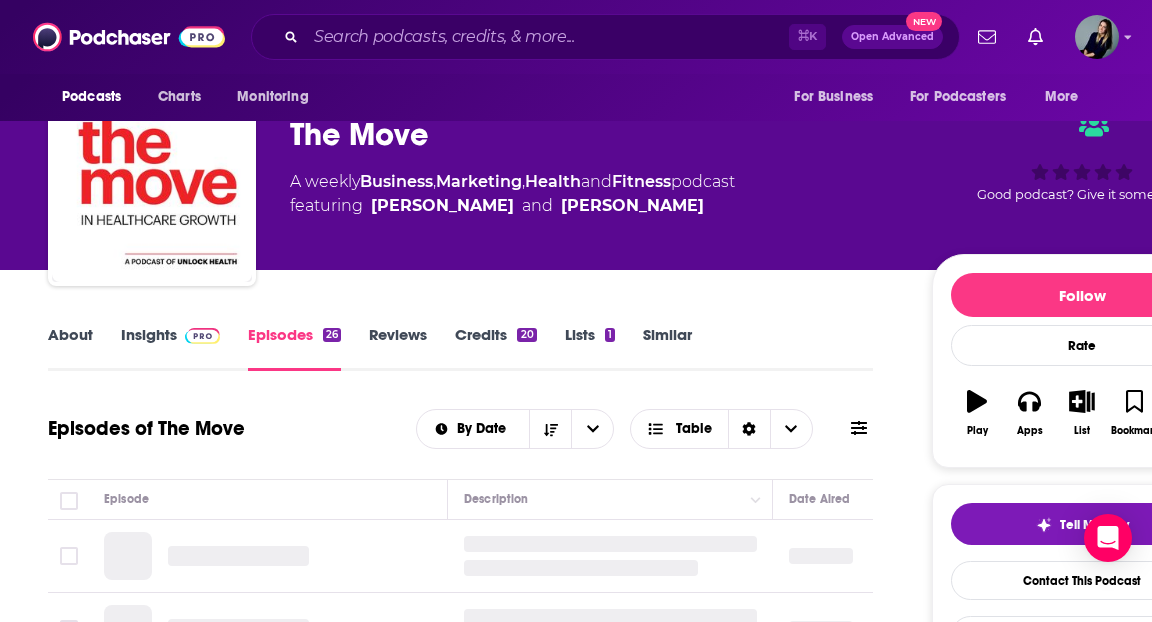 scroll, scrollTop: 394, scrollLeft: 0, axis: vertical 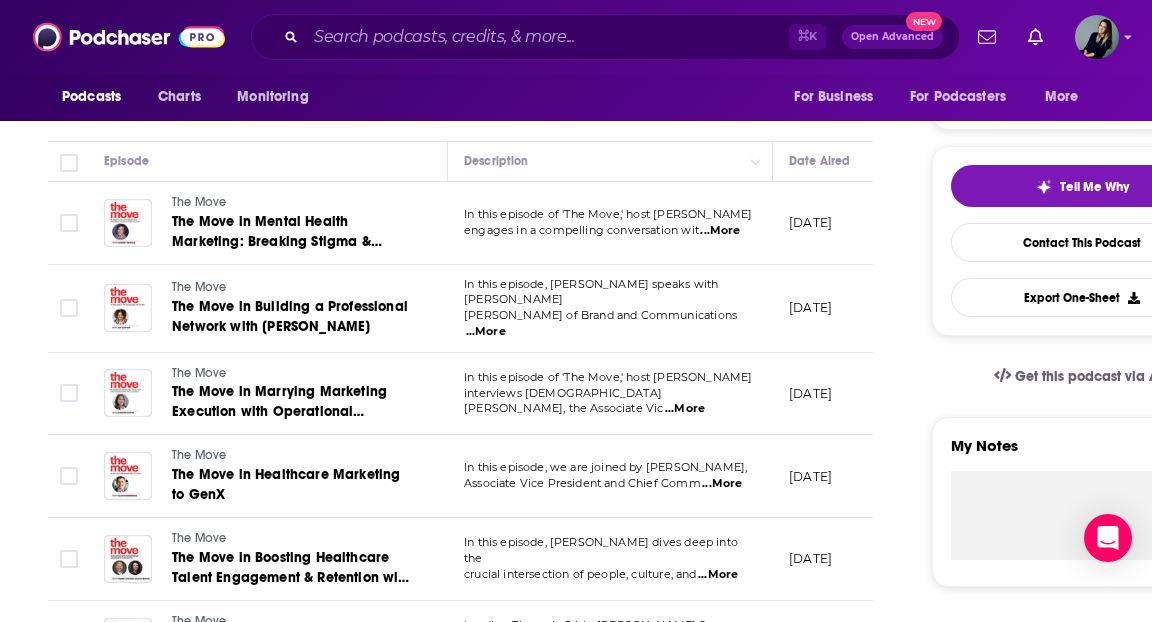 click on "[DATE]" at bounding box center (838, 223) 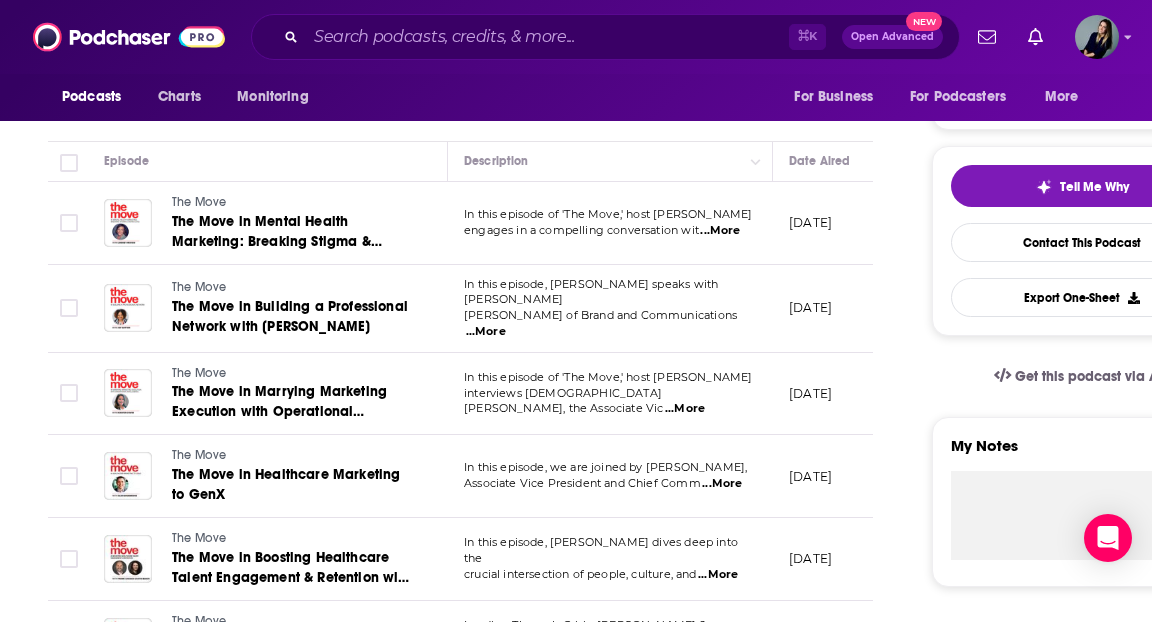 click on "[DATE]" at bounding box center [810, 222] 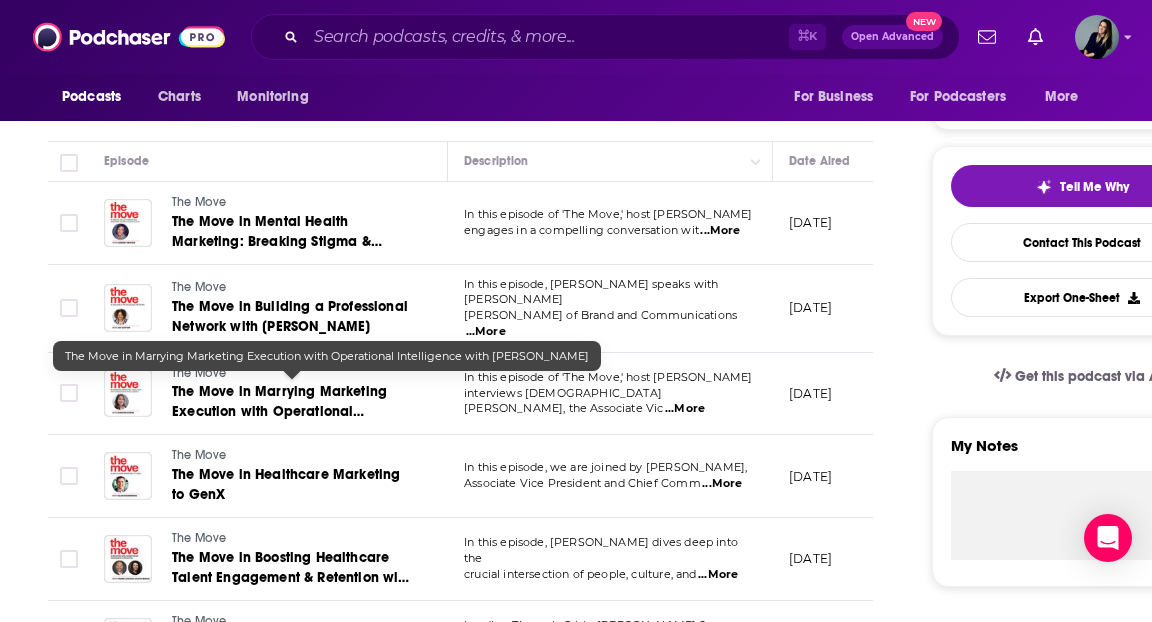 click on "The Move in Marrying Marketing Execution with Operational Intelligence with [PERSON_NAME]" at bounding box center [283, 411] 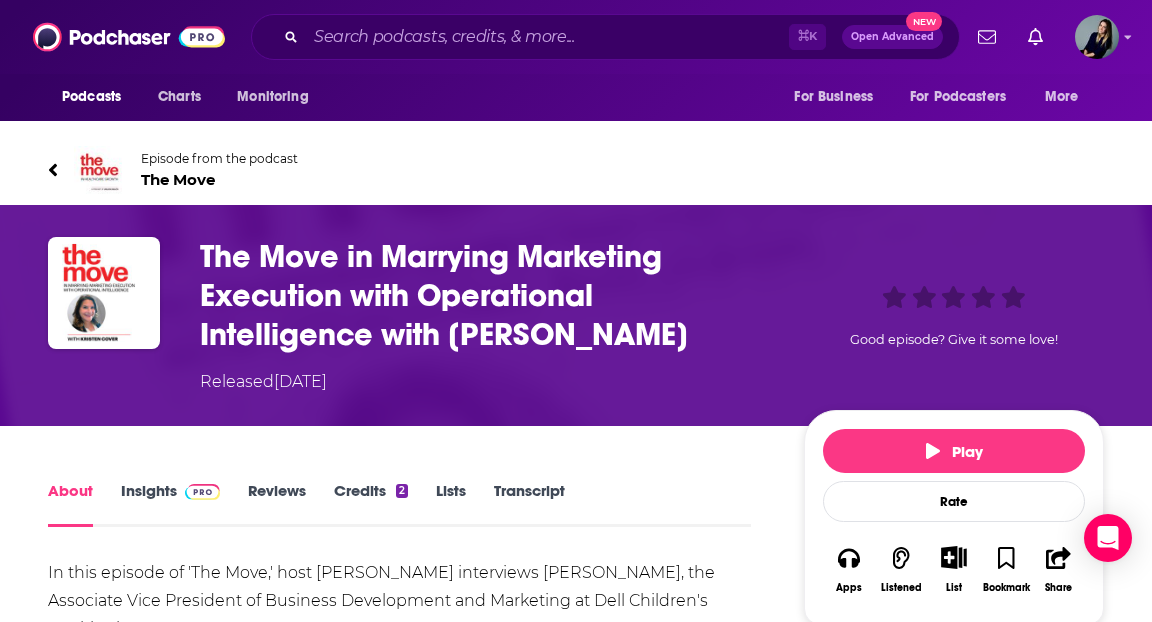 scroll, scrollTop: 10, scrollLeft: 0, axis: vertical 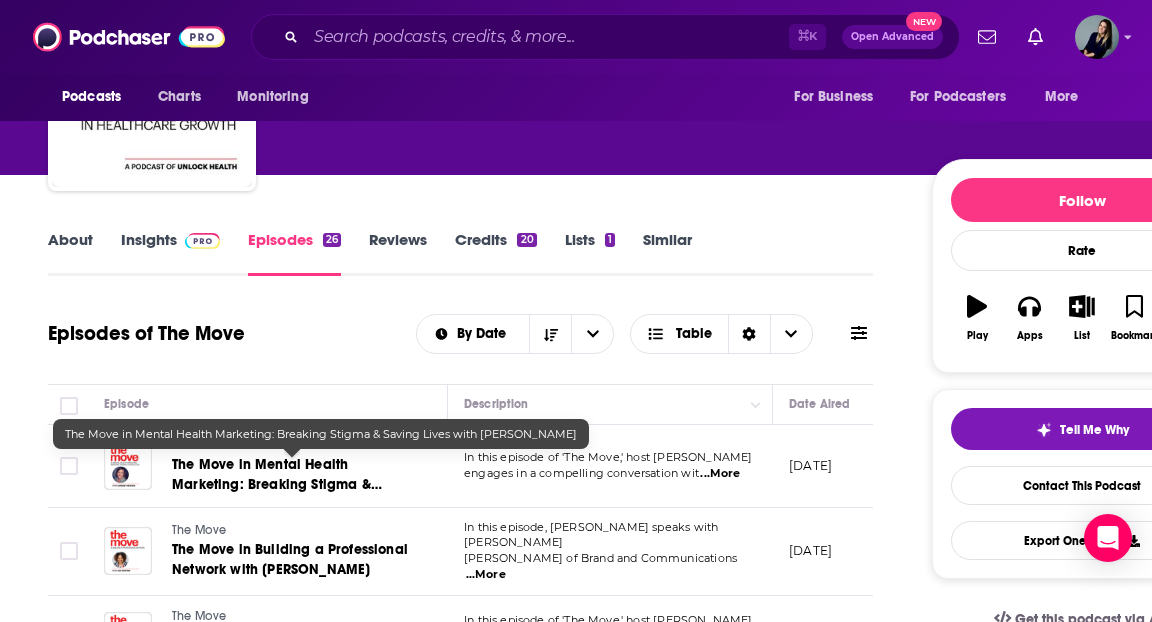 click on "The Move in Mental Health Marketing: Breaking Stigma & Saving Lives with [PERSON_NAME]" at bounding box center [292, 475] 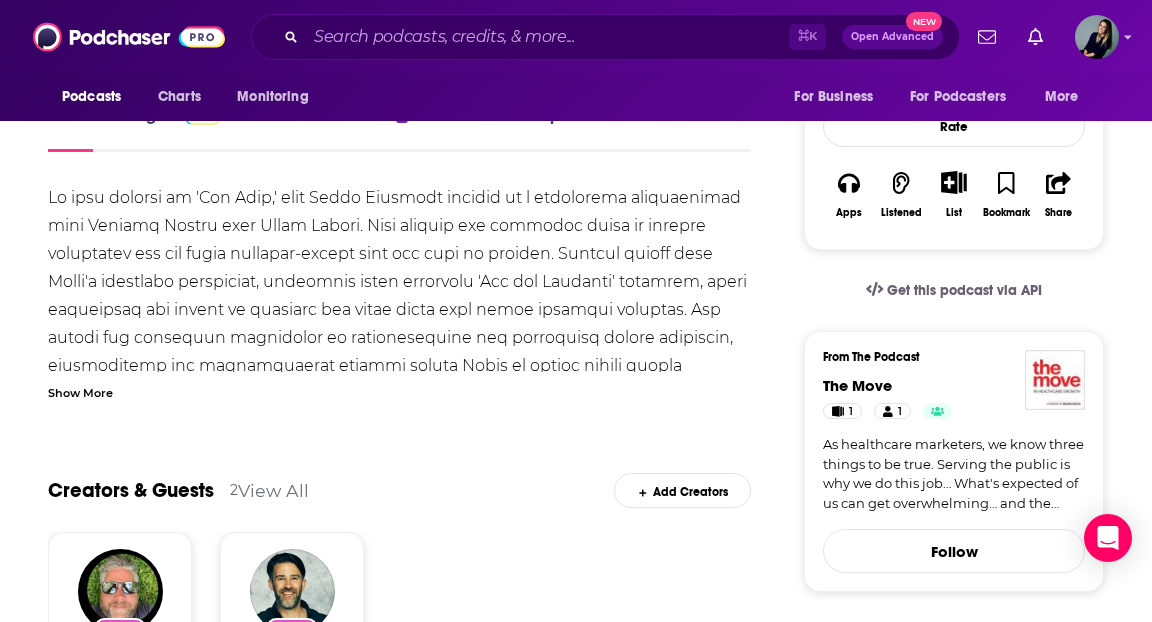 scroll, scrollTop: 276, scrollLeft: 0, axis: vertical 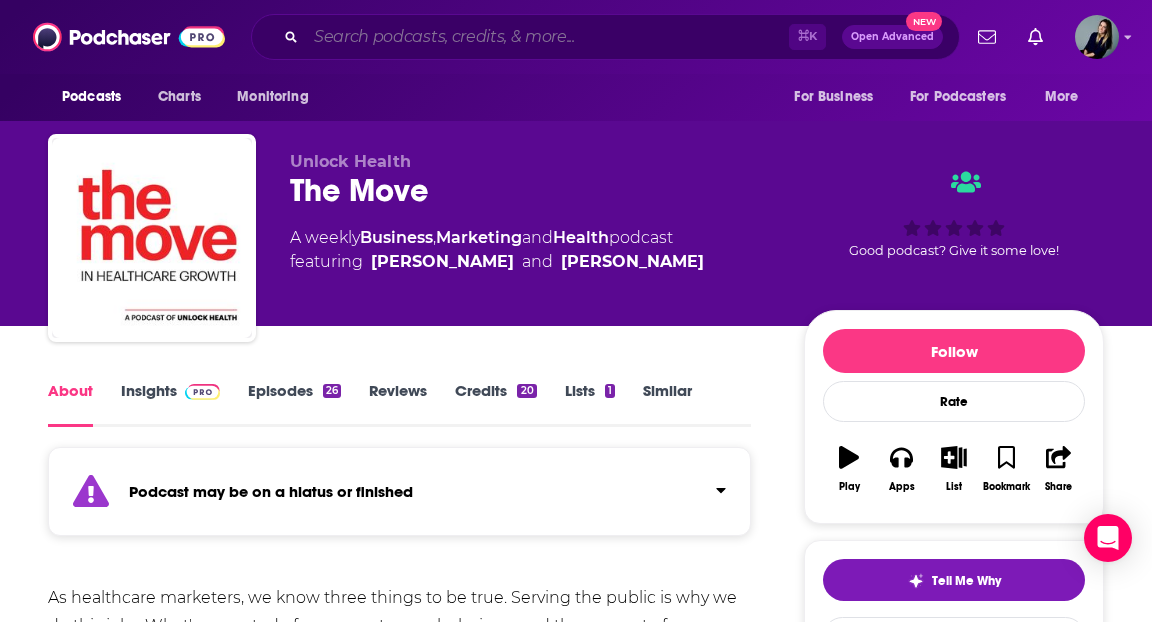 click at bounding box center (547, 37) 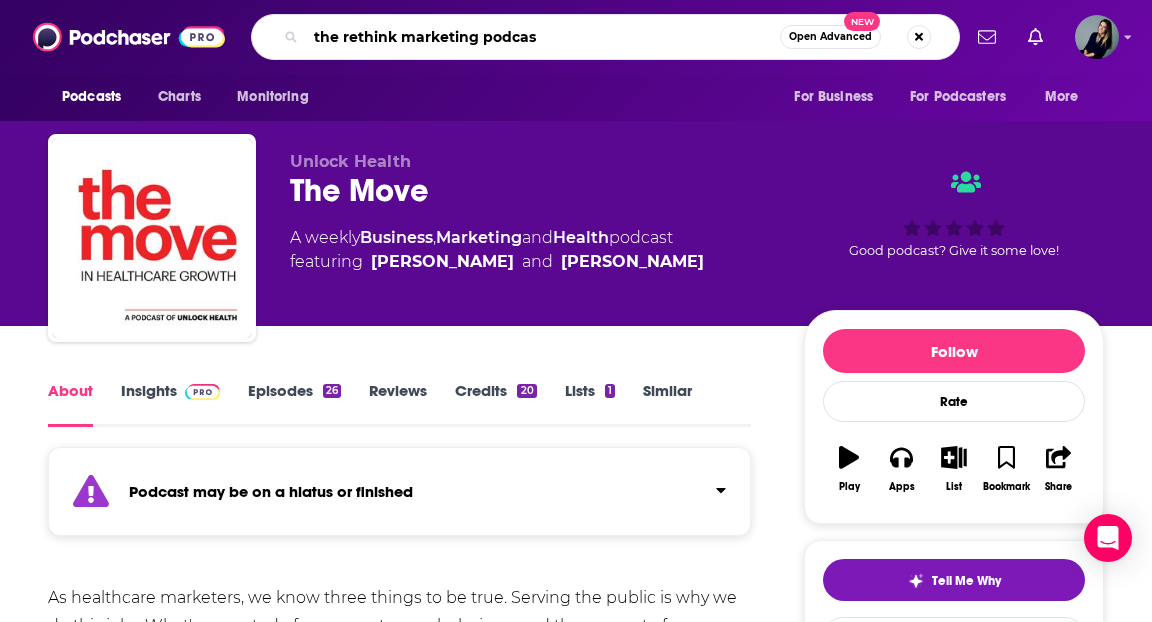 type on "the rethink marketing podcast" 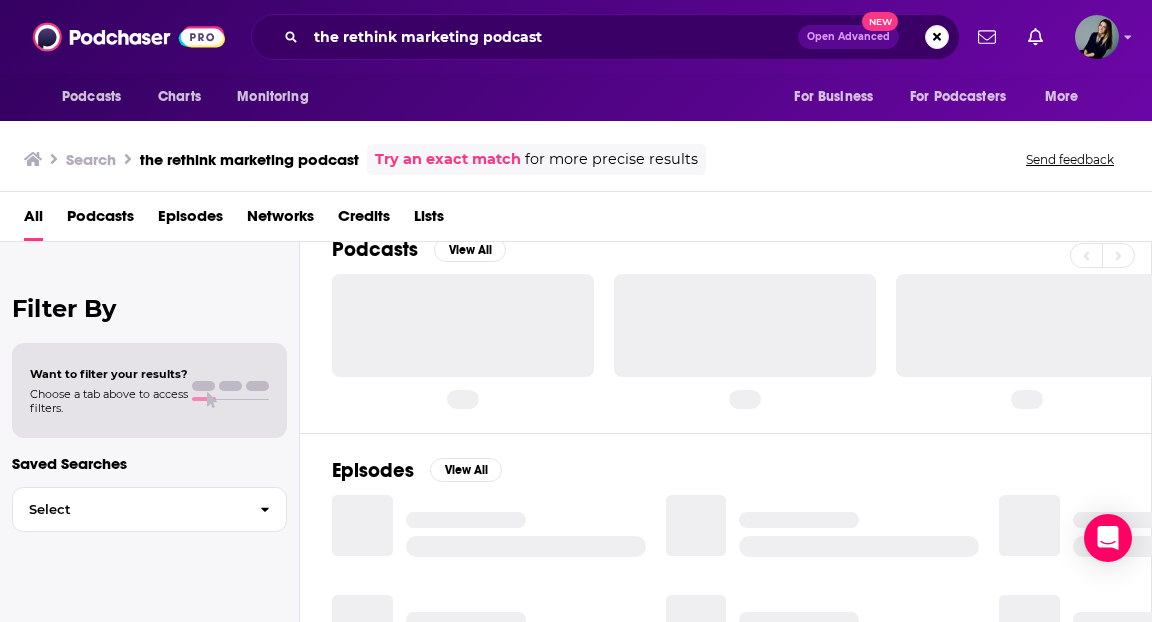 scroll, scrollTop: 0, scrollLeft: 0, axis: both 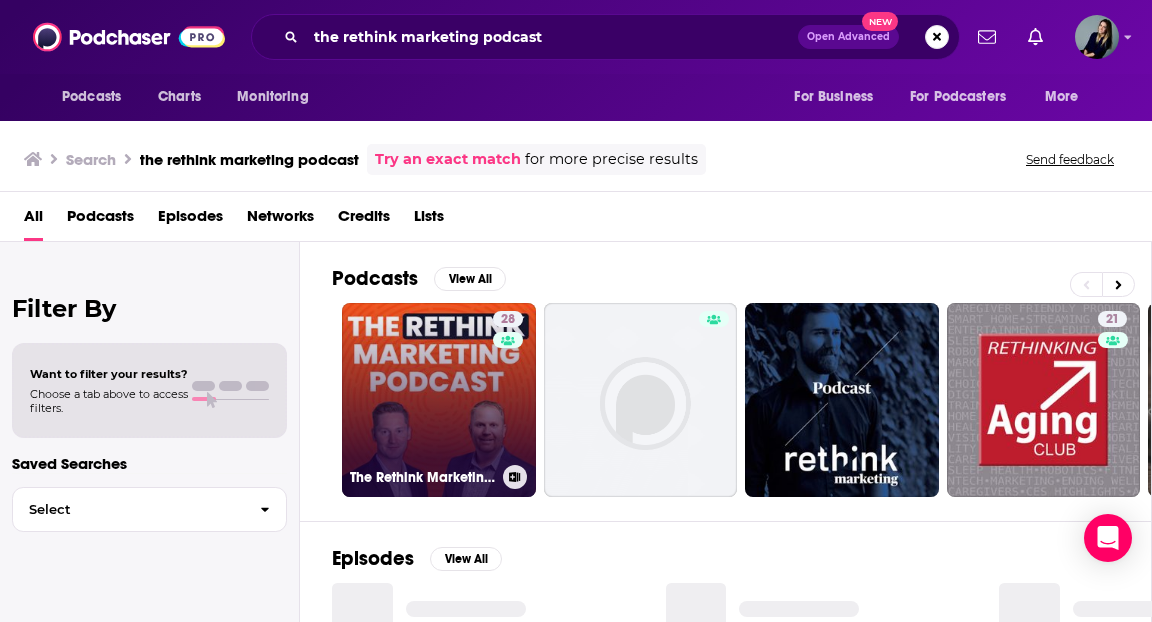 click on "28 The Rethink Marketing Podcast" at bounding box center [439, 400] 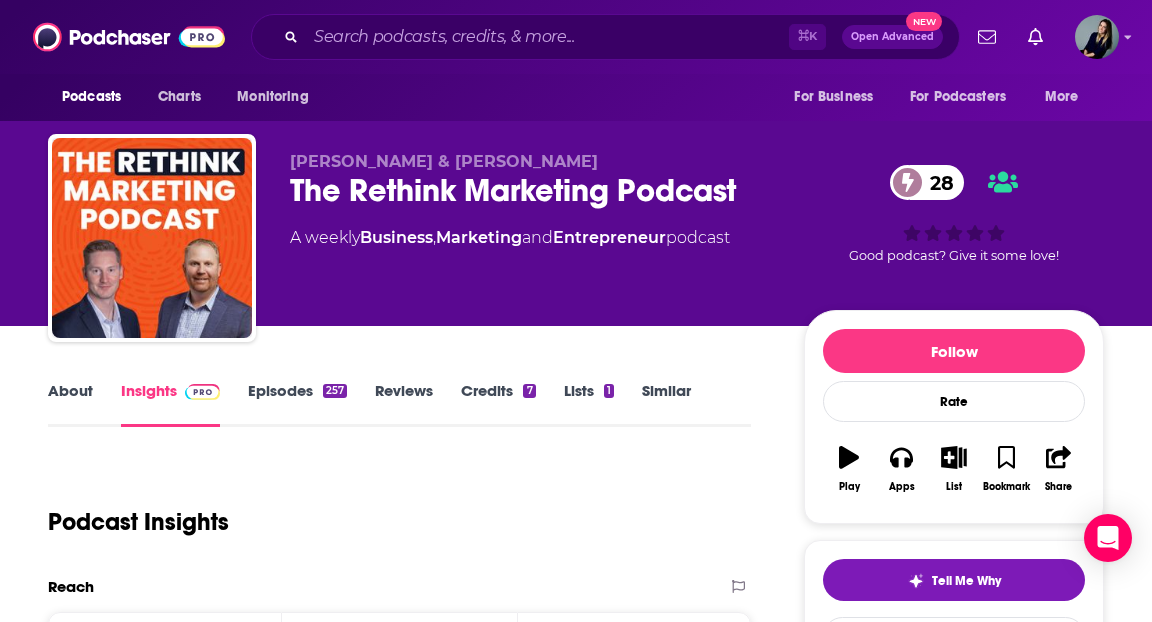 click on "Episodes 257" at bounding box center (297, 404) 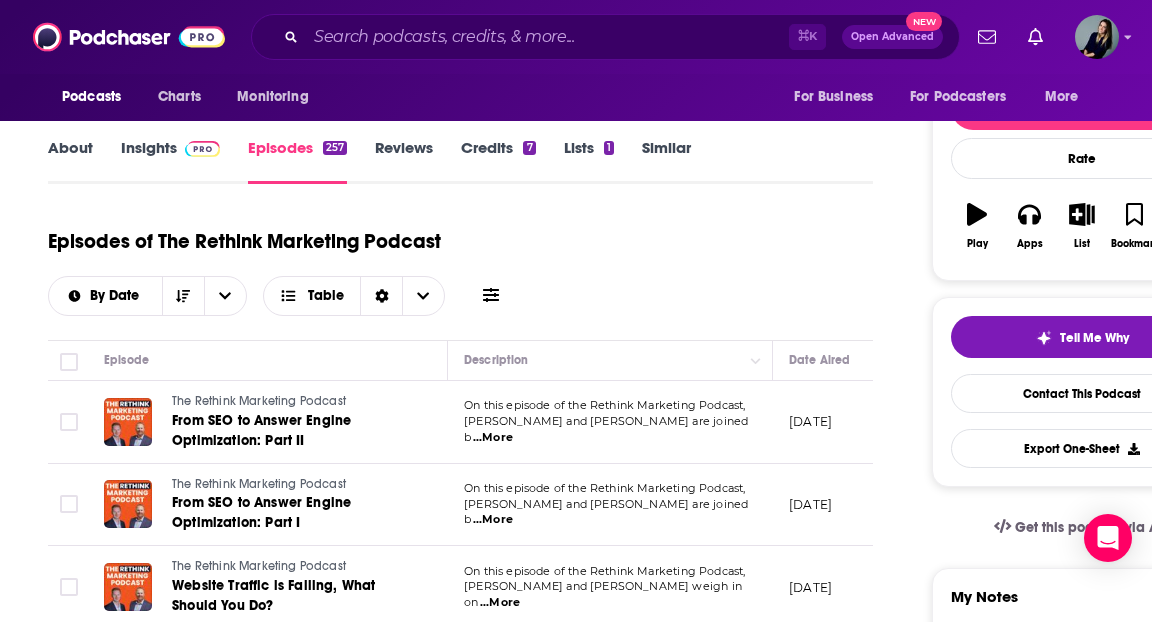 scroll, scrollTop: 247, scrollLeft: 0, axis: vertical 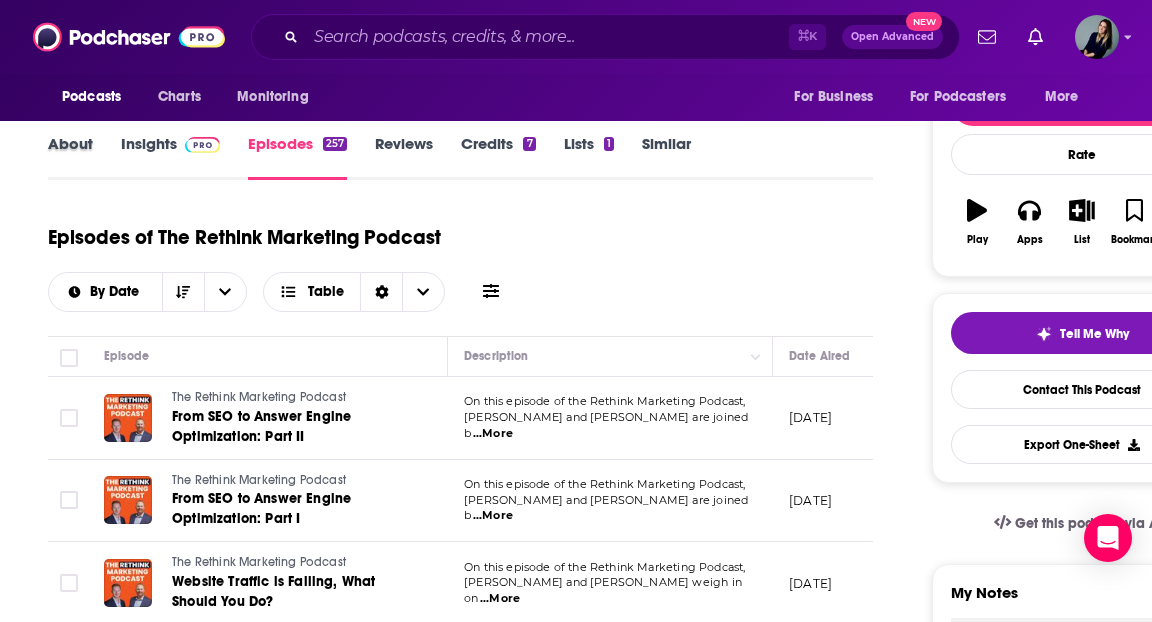 click on "About" at bounding box center (84, 157) 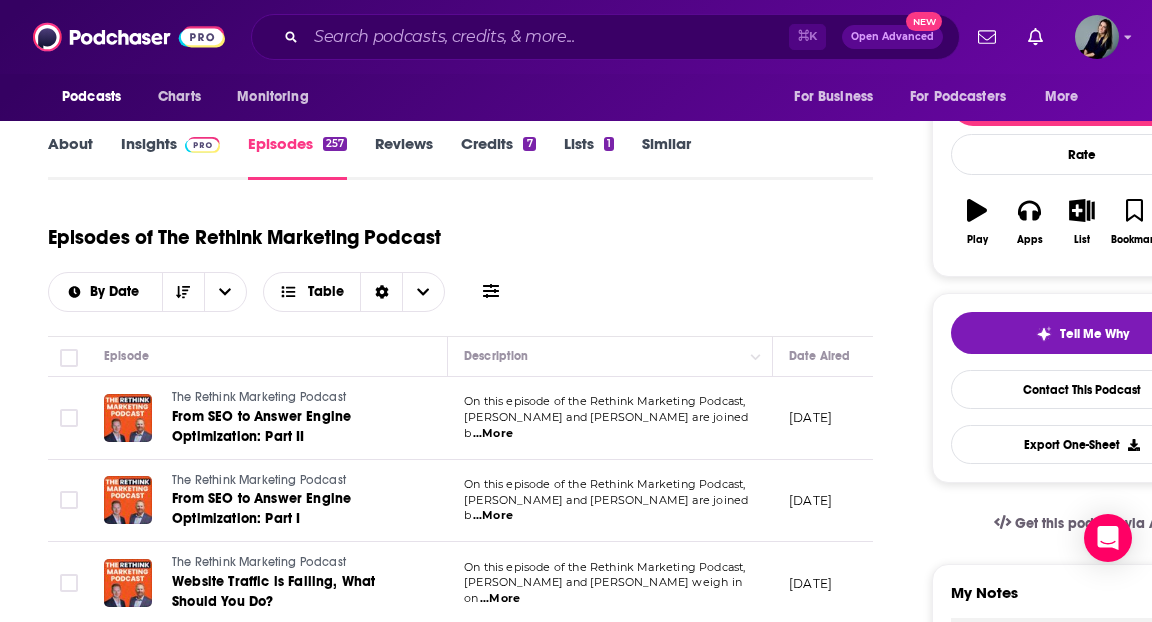 click on "Insights" at bounding box center (170, 157) 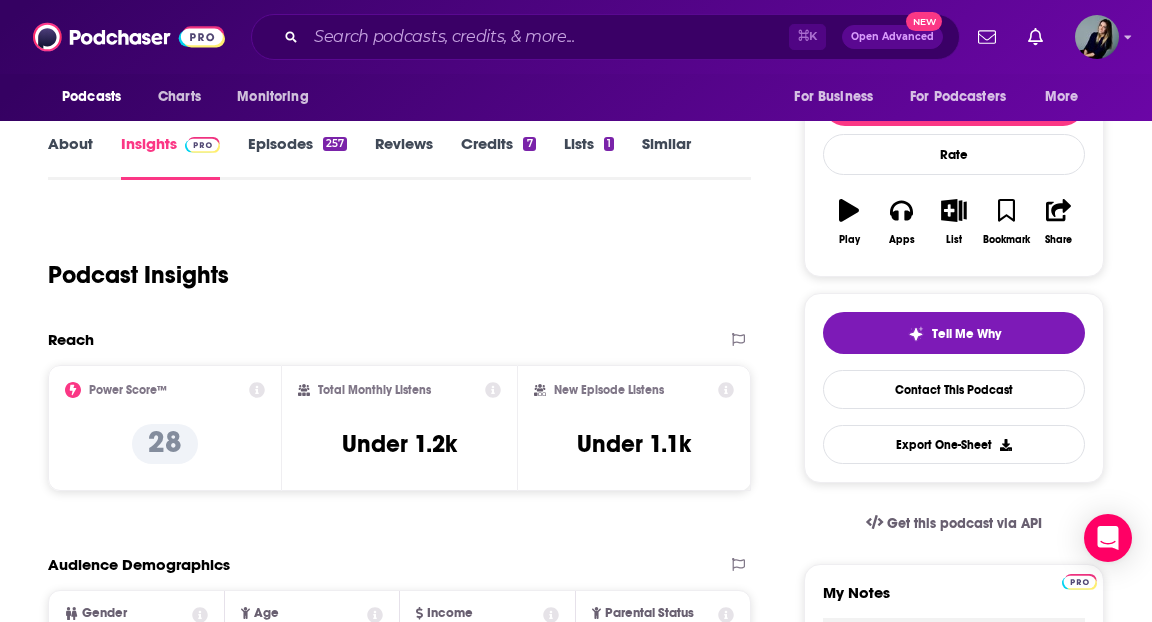 scroll, scrollTop: 0, scrollLeft: 0, axis: both 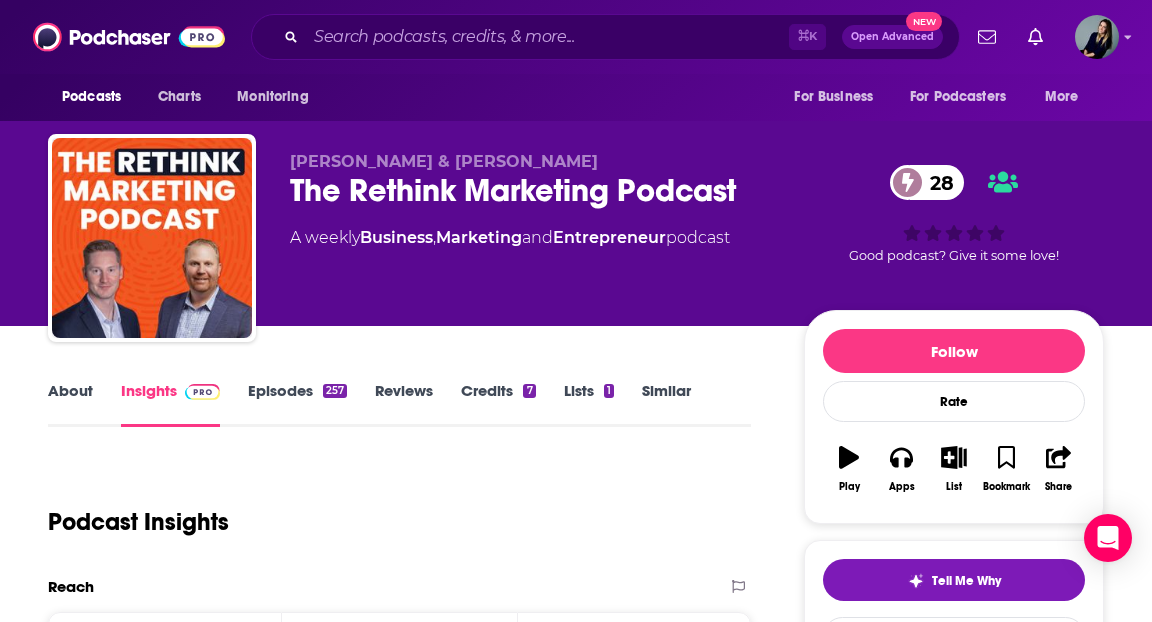 click on "Episodes 257" at bounding box center [297, 404] 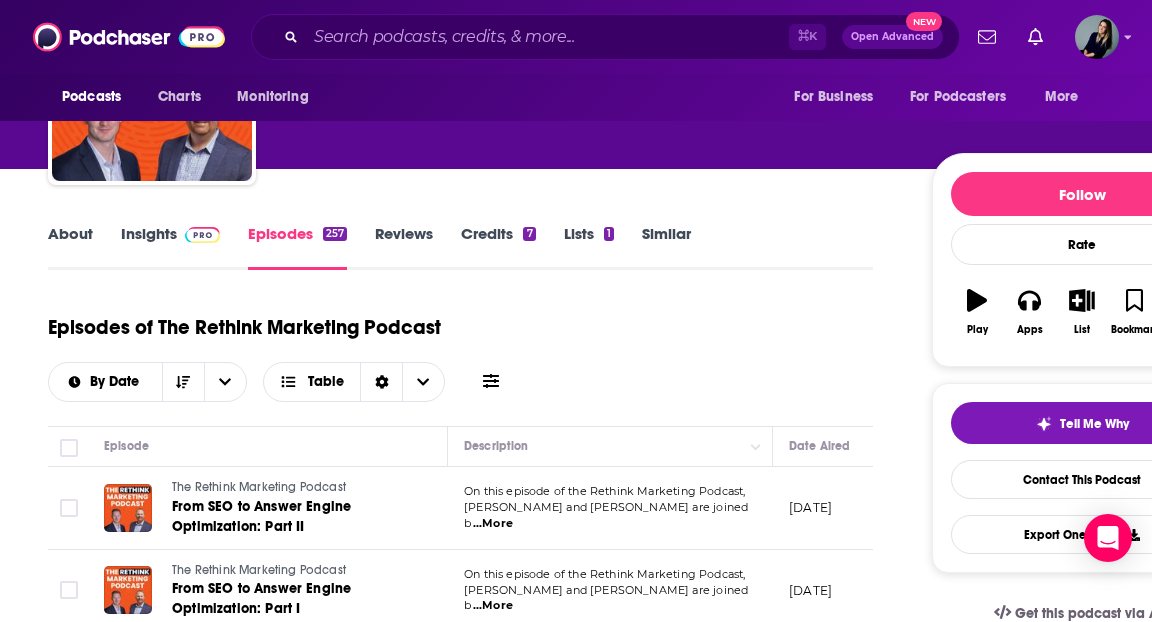 scroll, scrollTop: 187, scrollLeft: 0, axis: vertical 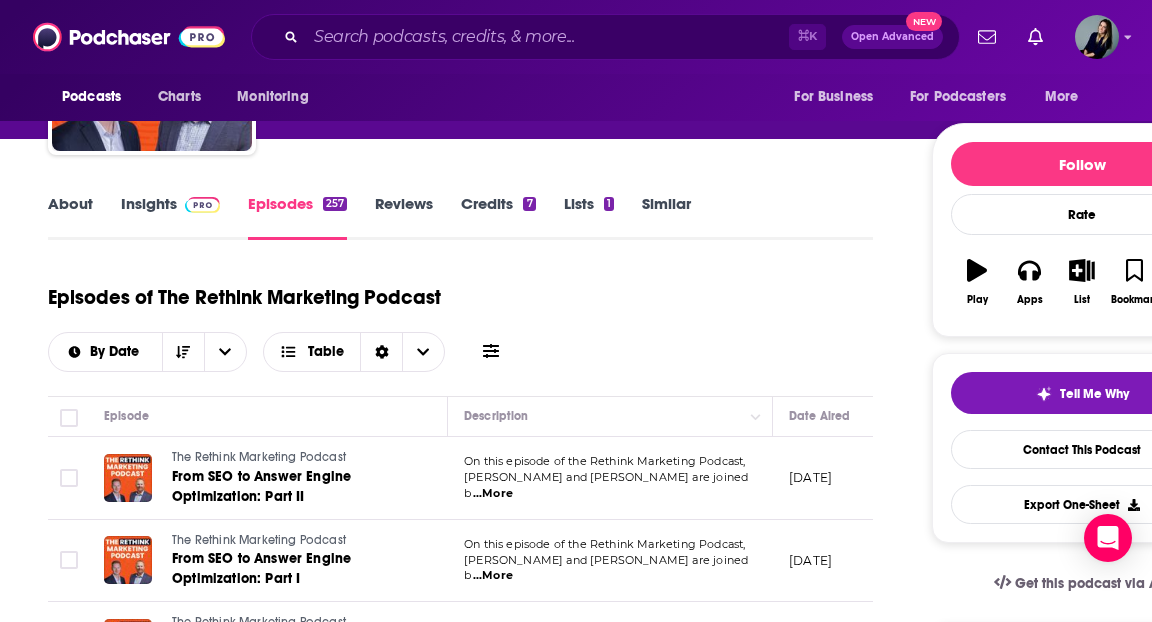 click on "Insights" at bounding box center (170, 217) 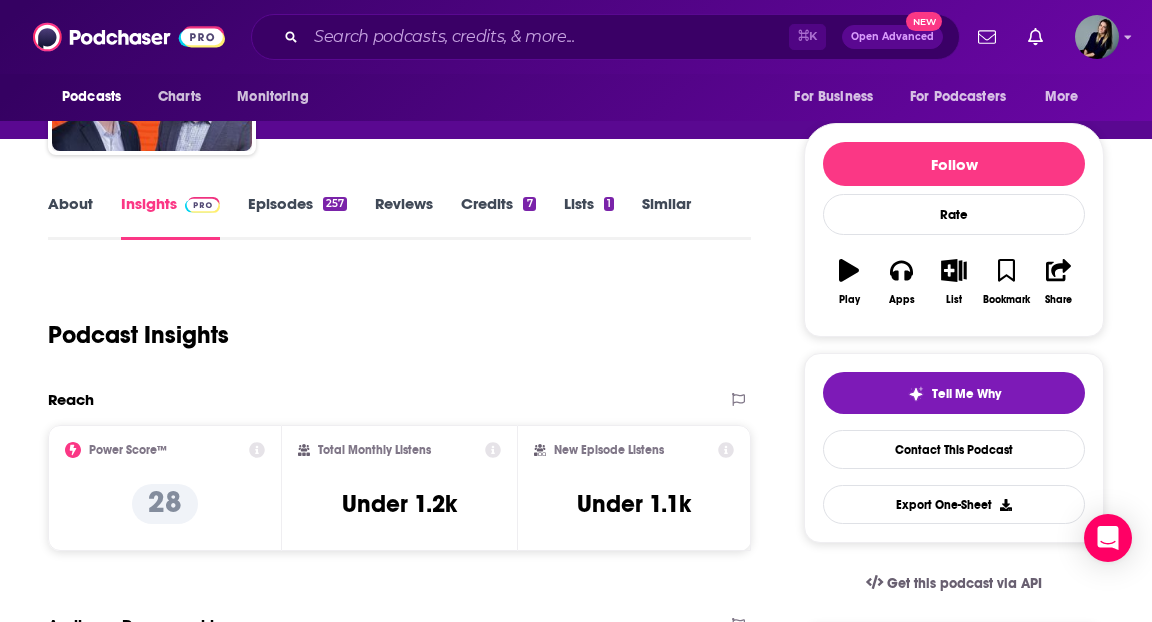 scroll, scrollTop: 0, scrollLeft: 0, axis: both 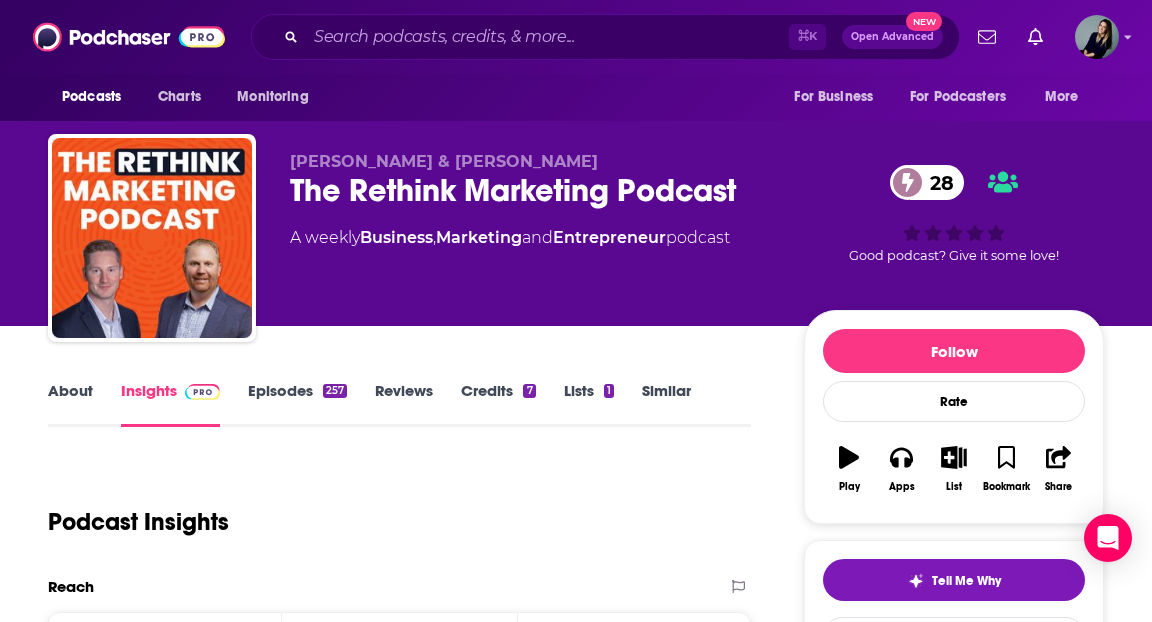 click on "Episodes 257" at bounding box center [297, 404] 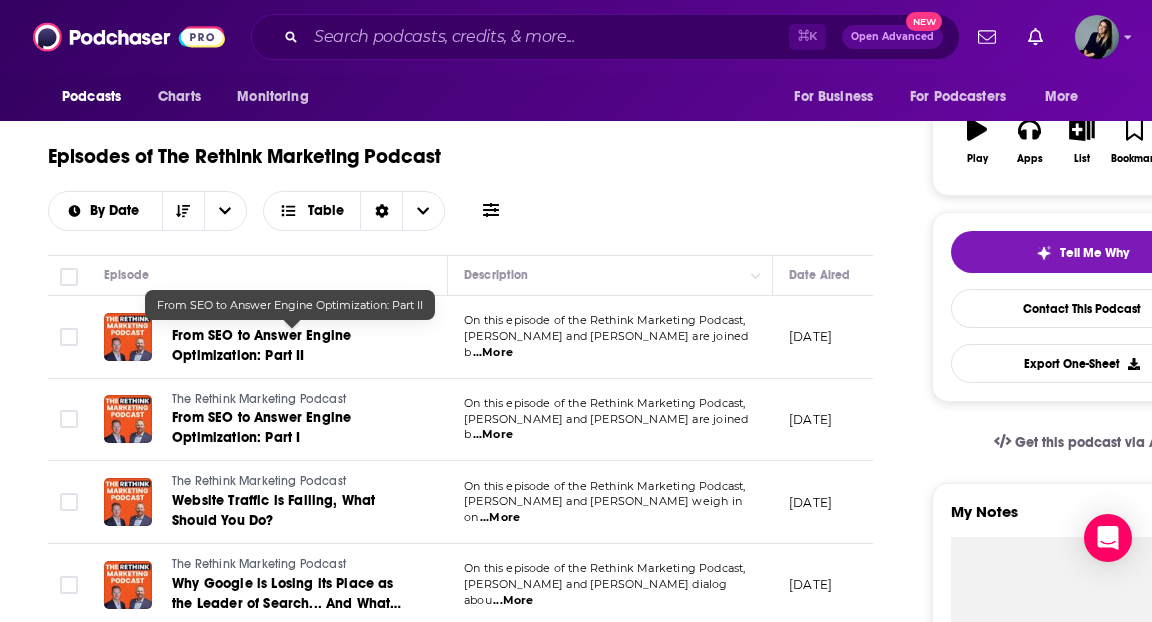 scroll, scrollTop: 251, scrollLeft: 0, axis: vertical 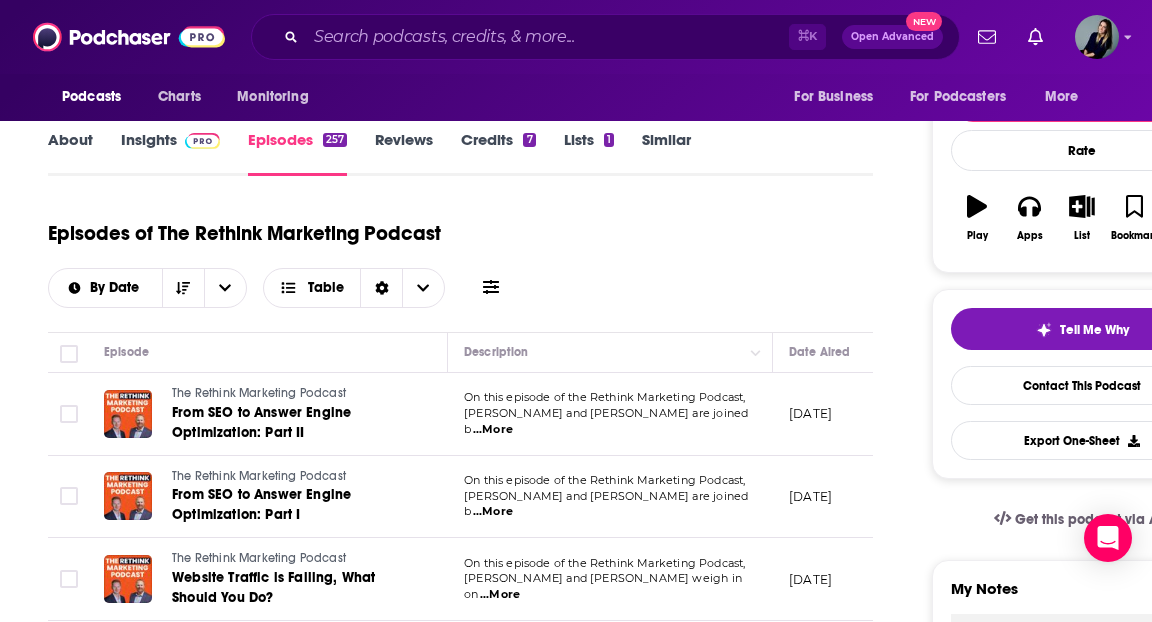 click on "About" at bounding box center [70, 153] 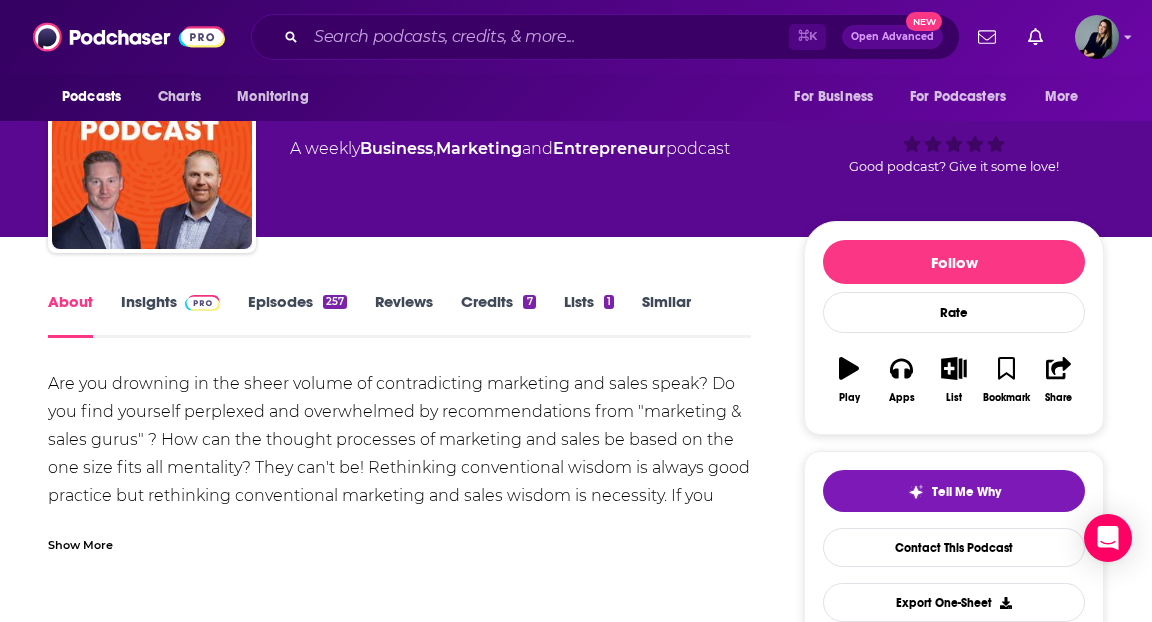 scroll, scrollTop: 103, scrollLeft: 0, axis: vertical 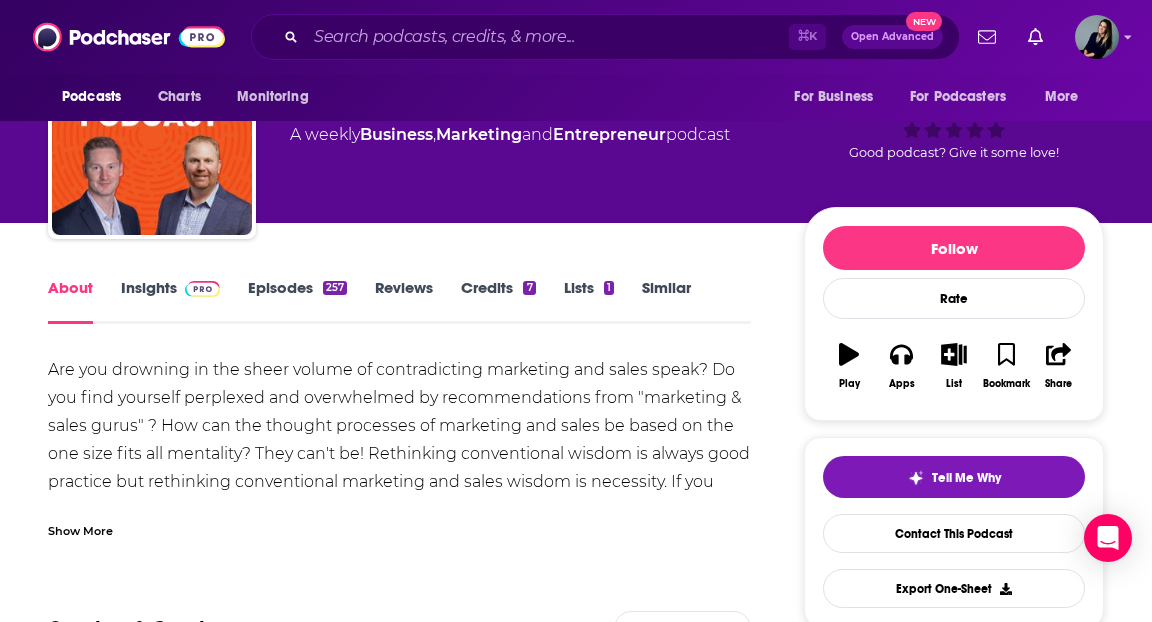 click on "Insights" at bounding box center (170, 301) 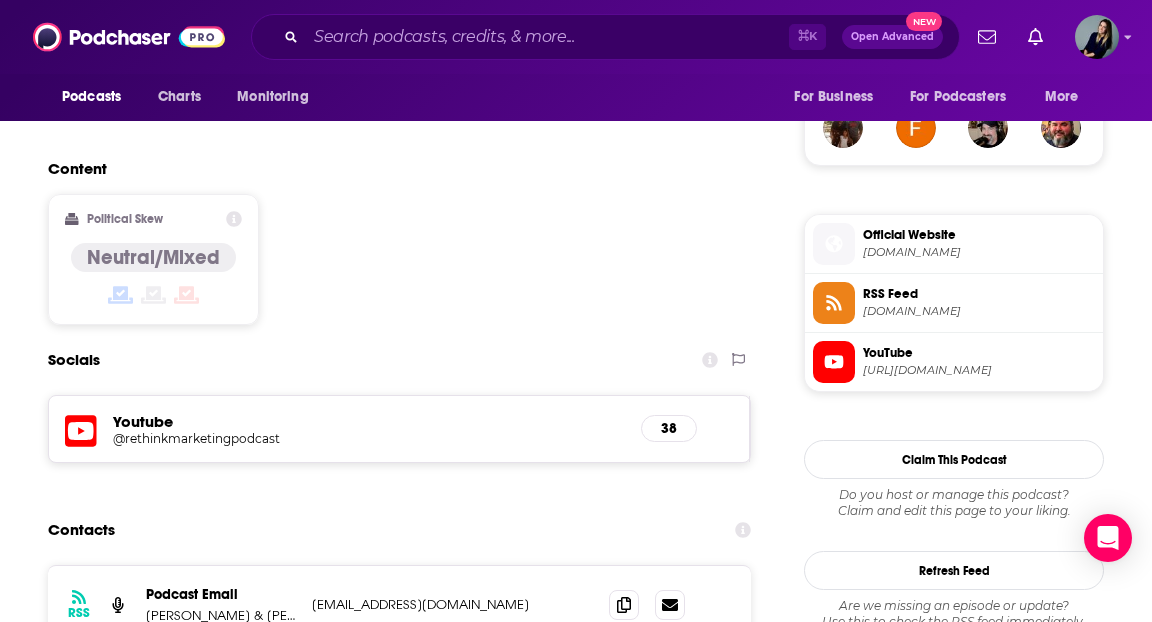 scroll, scrollTop: 1496, scrollLeft: 0, axis: vertical 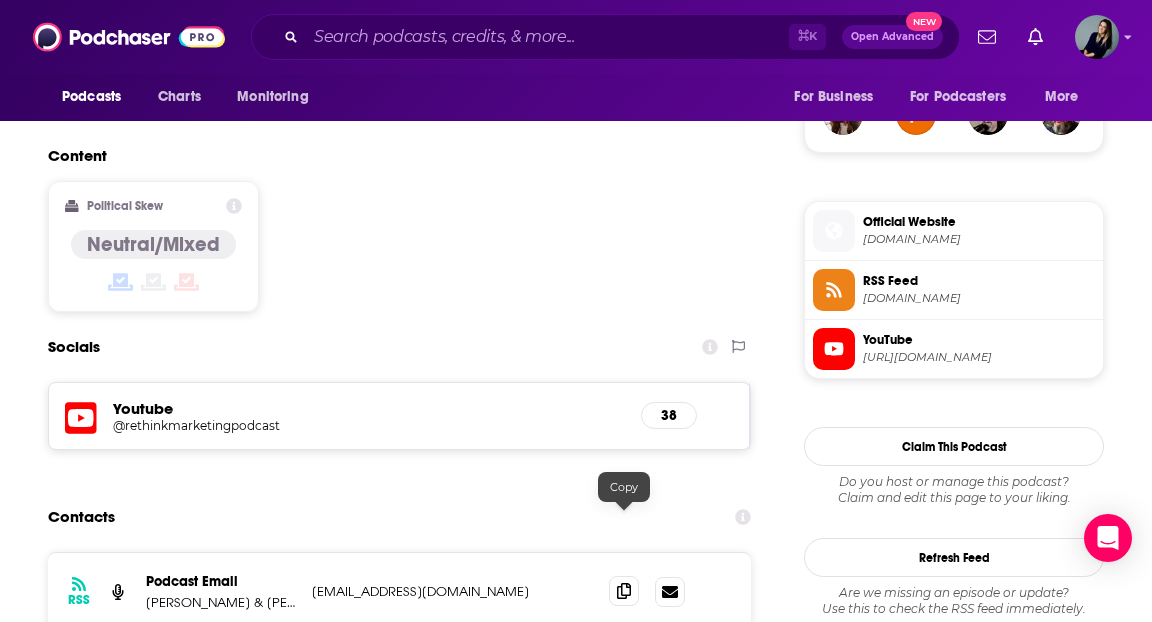 click 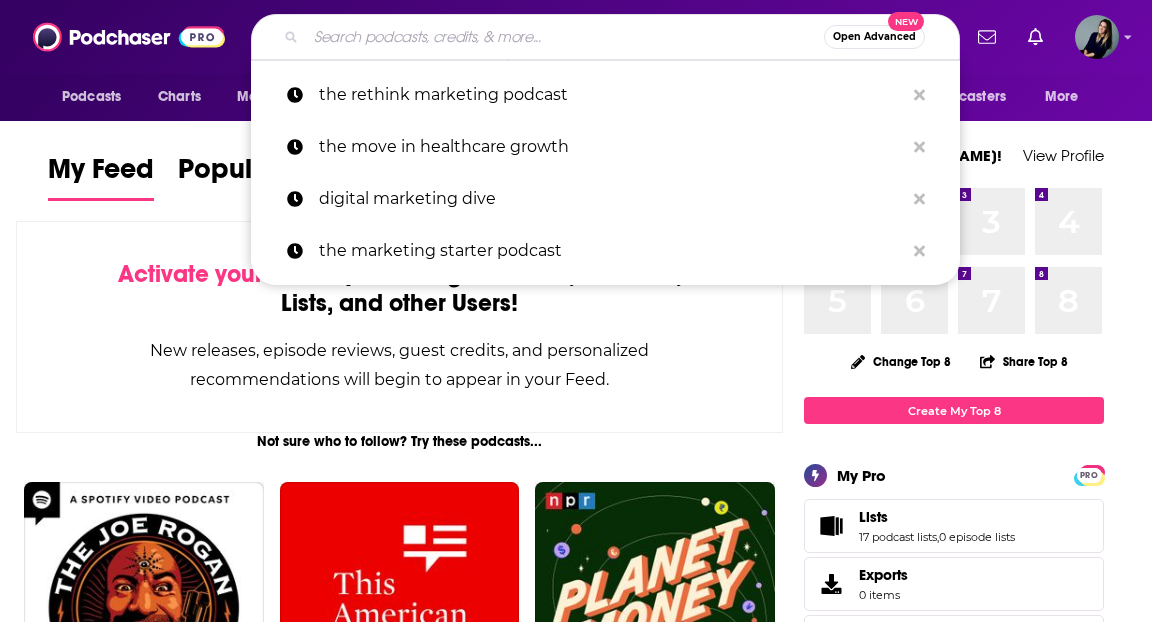 scroll, scrollTop: 0, scrollLeft: 0, axis: both 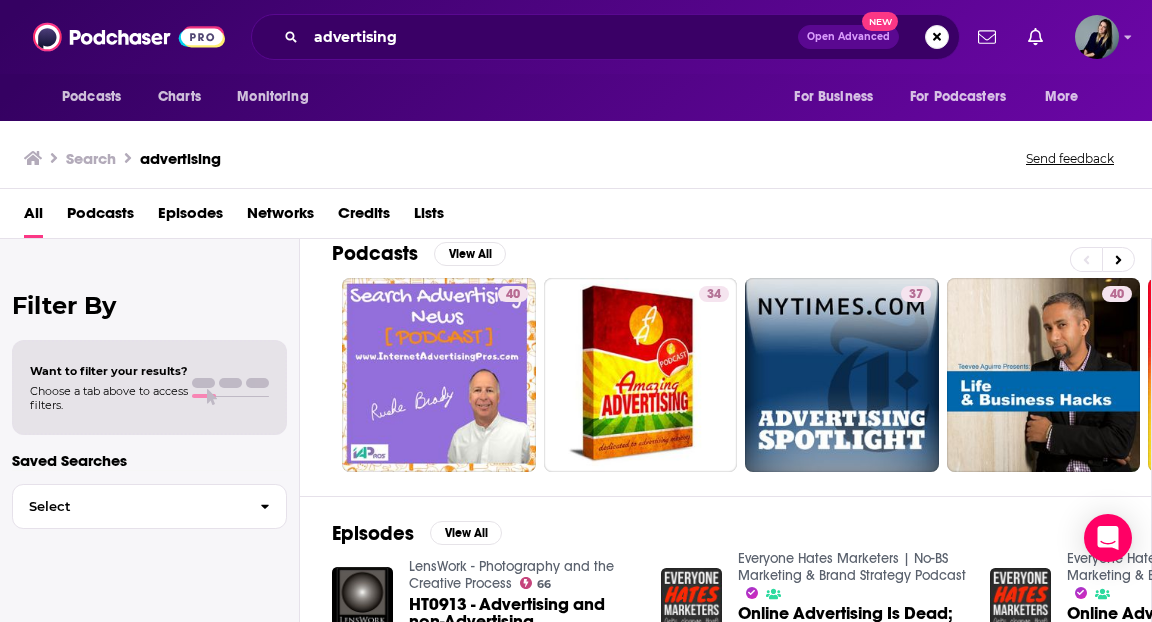 click on "Podcasts" at bounding box center [100, 217] 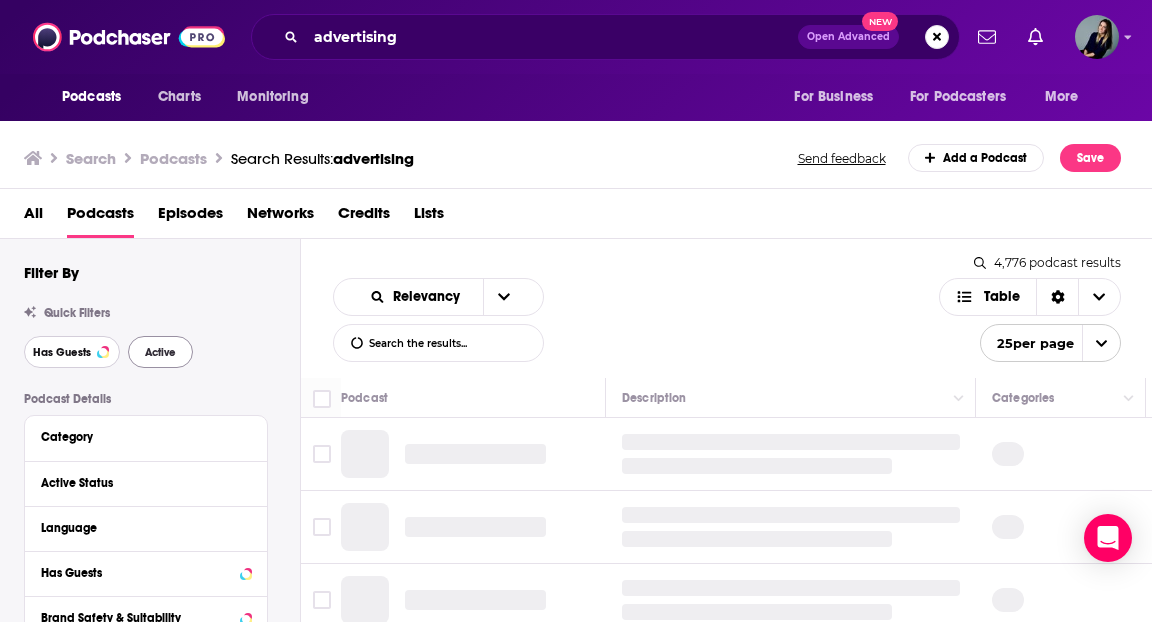 click on "Has Guests" at bounding box center (72, 352) 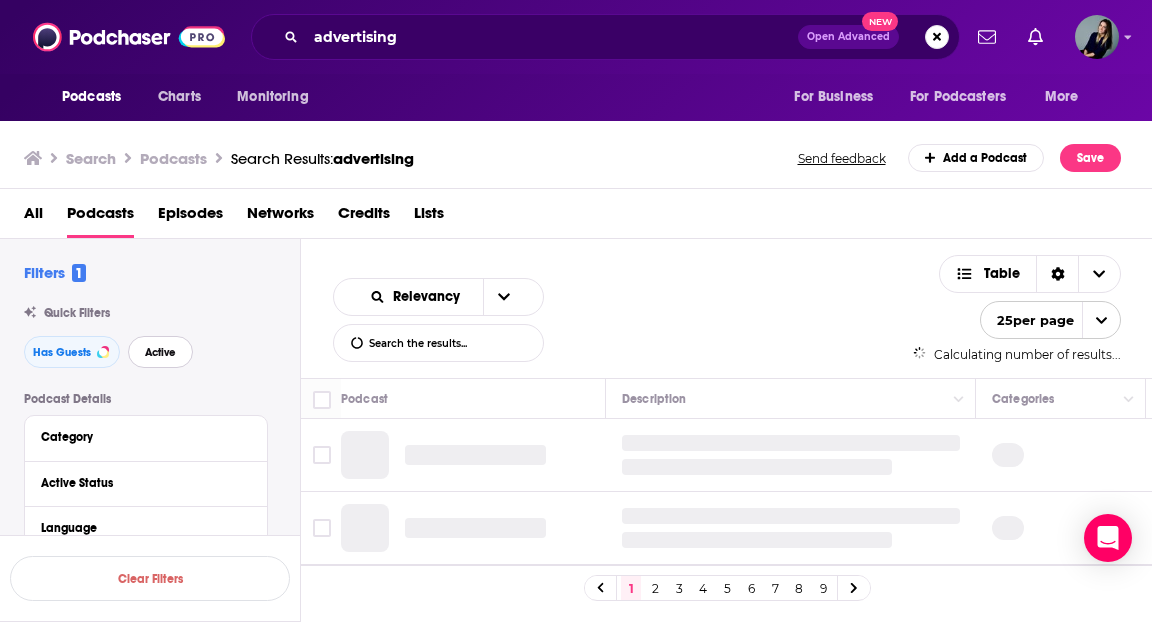 click on "Active" at bounding box center (160, 352) 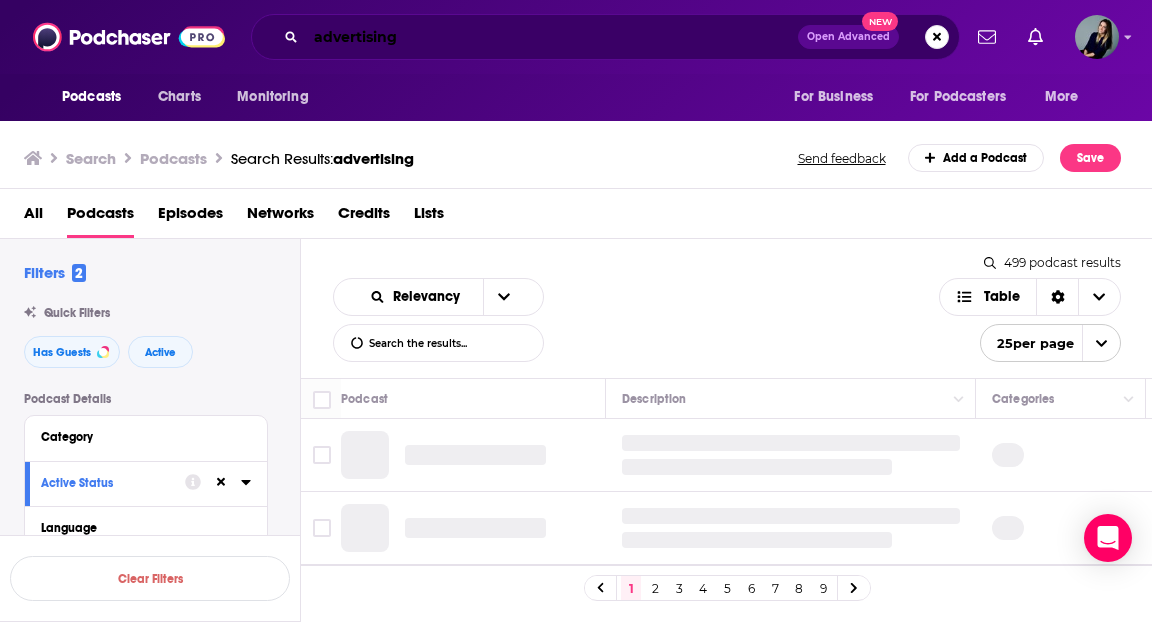 click on "advertising" at bounding box center [552, 37] 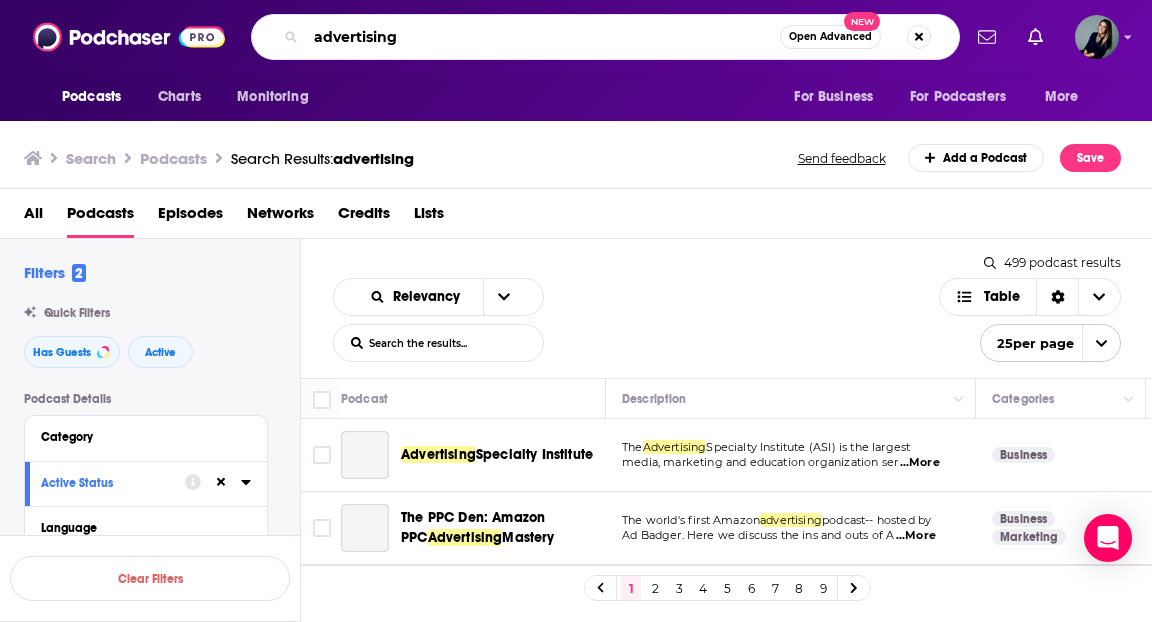 click on "advertising" at bounding box center (543, 37) 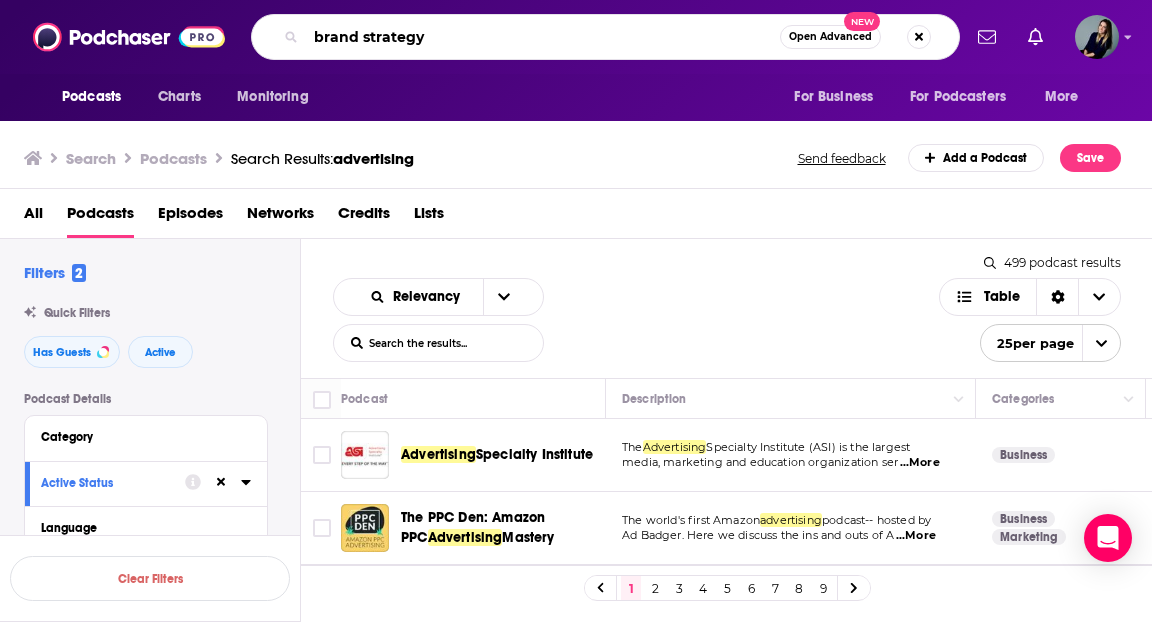 type on "brand strategy" 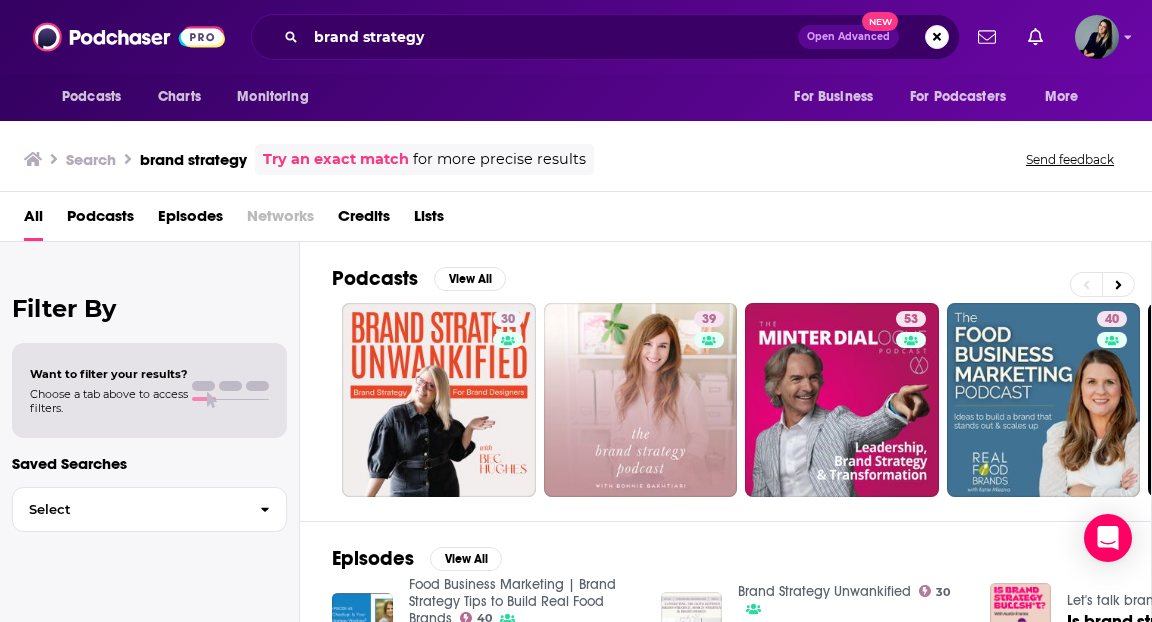 click on "Podcasts" at bounding box center [100, 220] 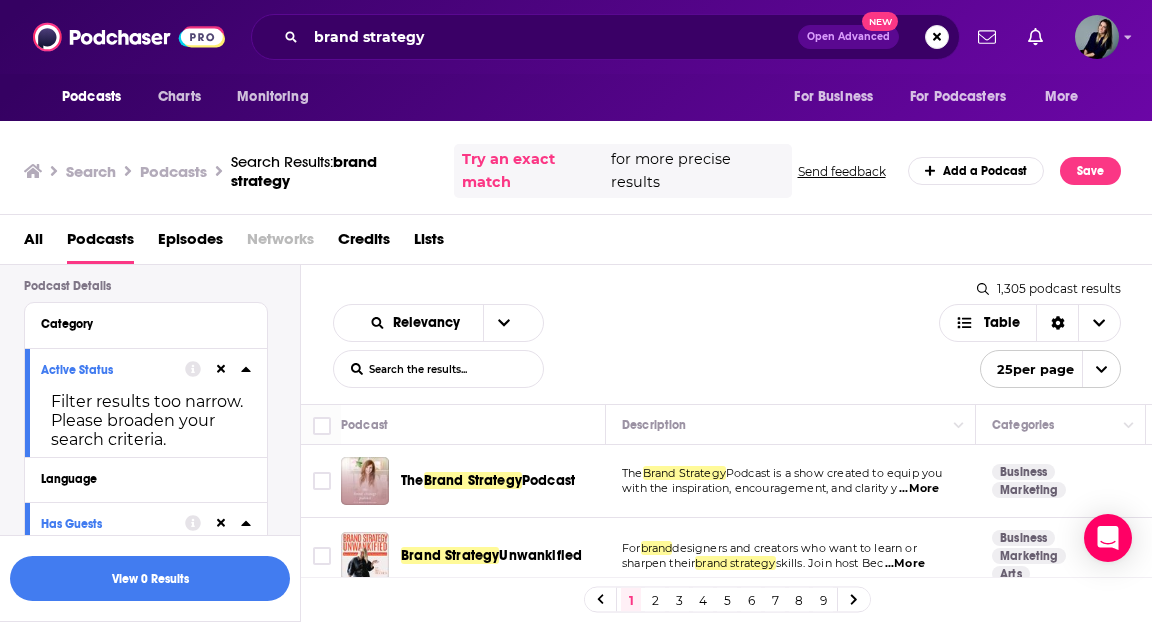 scroll, scrollTop: 152, scrollLeft: 0, axis: vertical 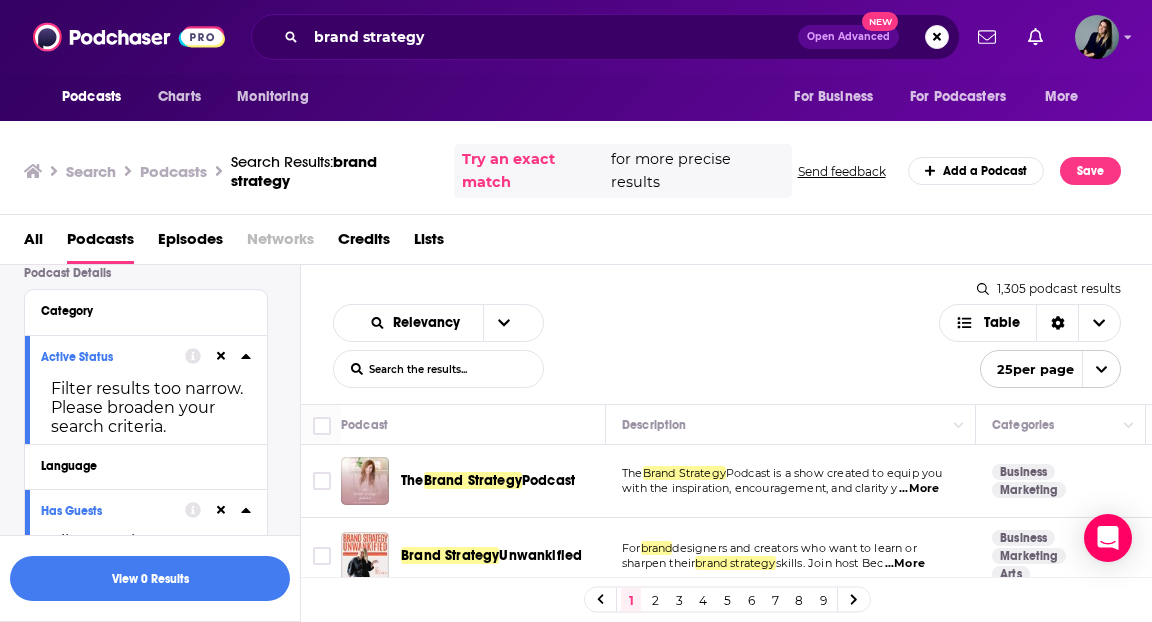 click on "Category" at bounding box center (146, 310) 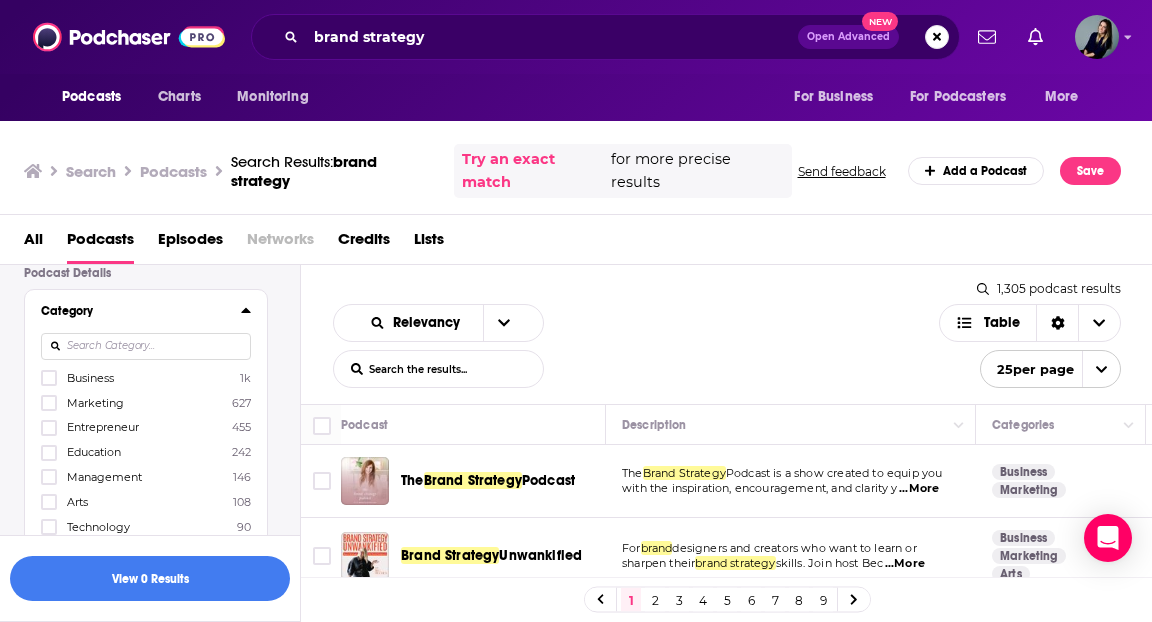 click on "Business" at bounding box center [90, 378] 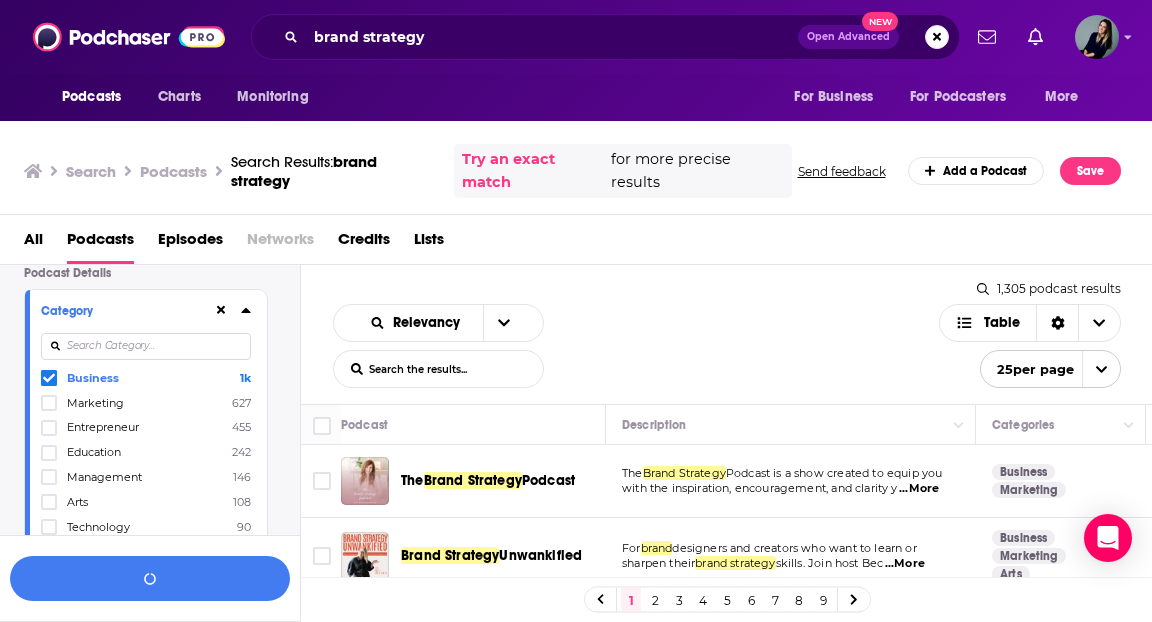 click on "Marketing" at bounding box center (95, 403) 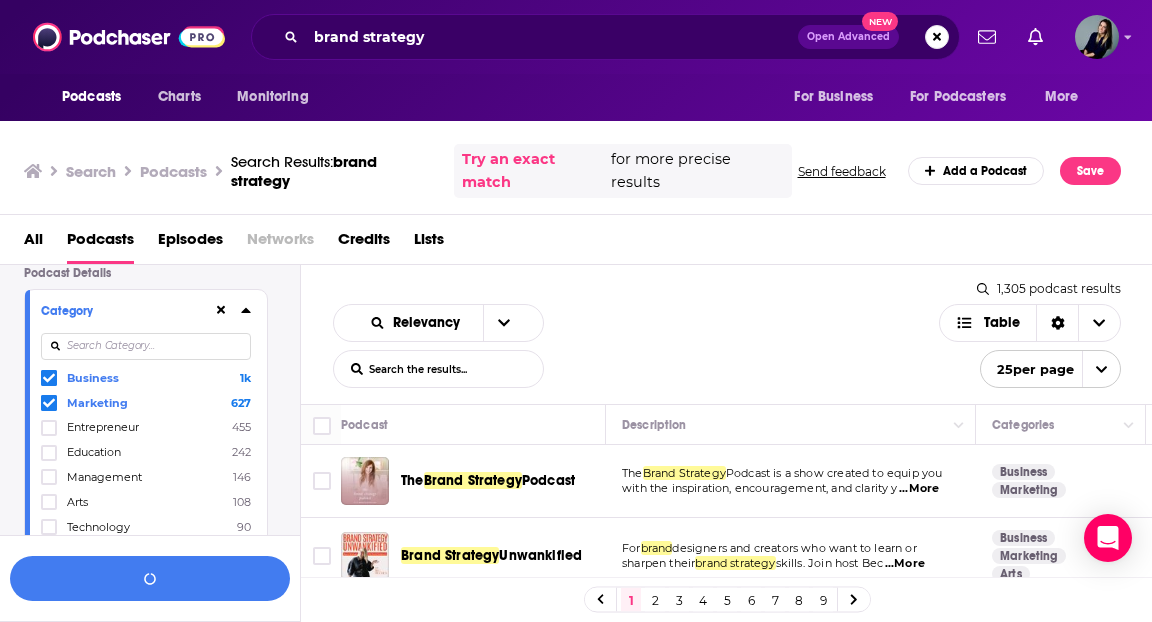 click on "Business 1k Marketing 627 Entrepreneur 455 Education 242 Management 146 Arts 108 Technology 90 Careers 75 More Categories" at bounding box center [146, 484] 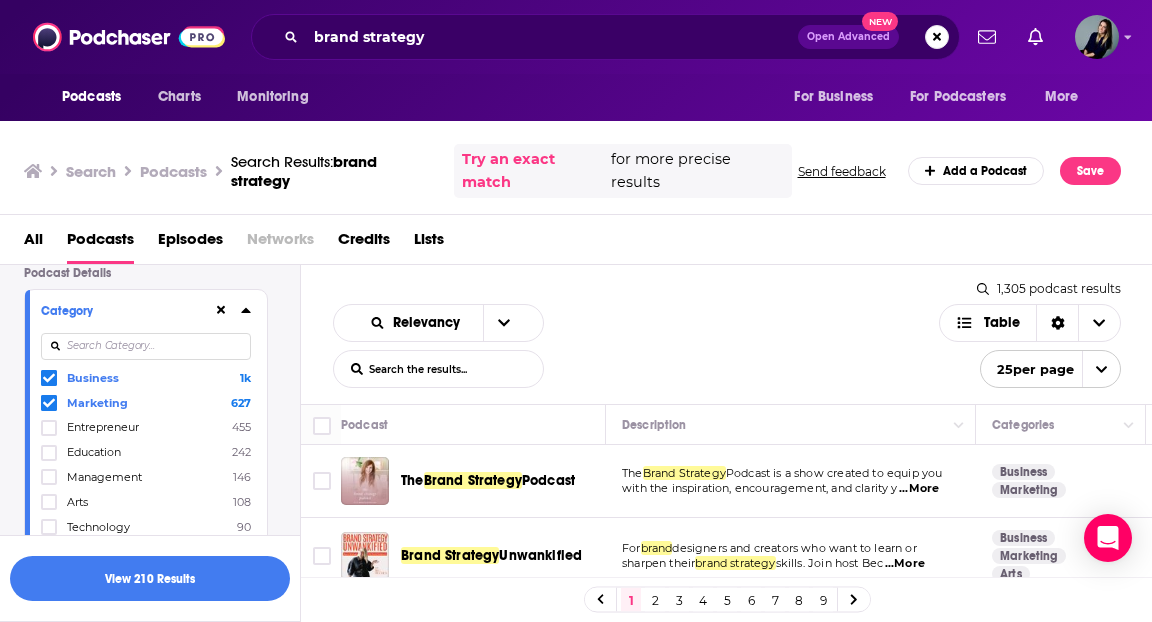 click on "Entrepreneur 455" at bounding box center [146, 427] 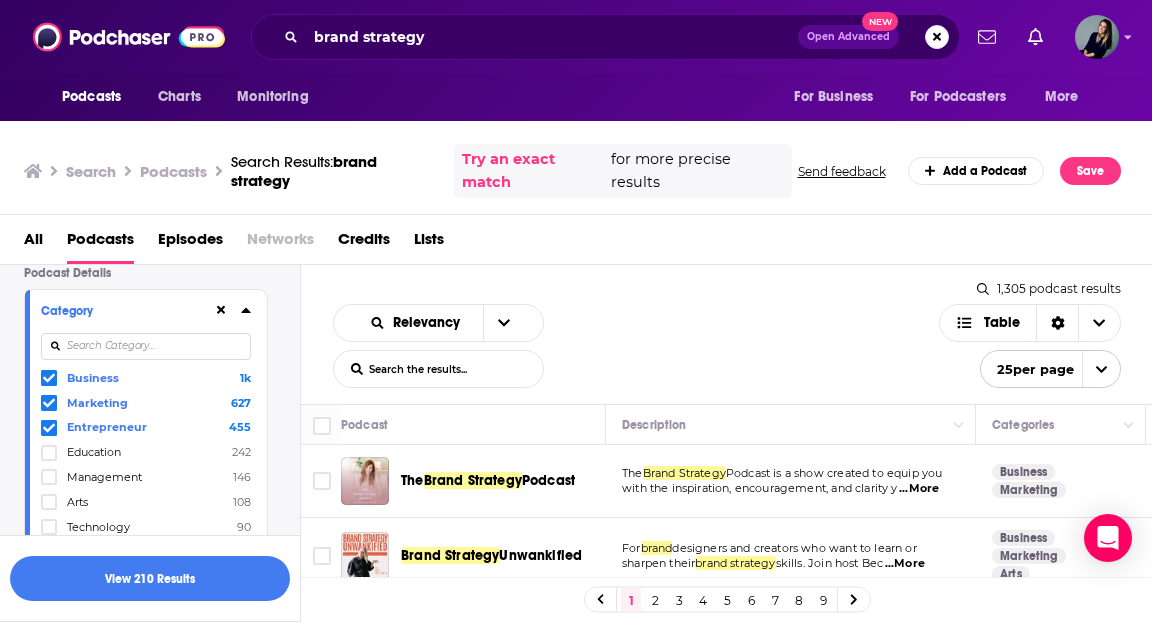 click on "Business 1k Marketing 627 Entrepreneur 455 Education 242 Management 146 Arts 108 Technology 90 Careers 75 More Categories" at bounding box center [146, 484] 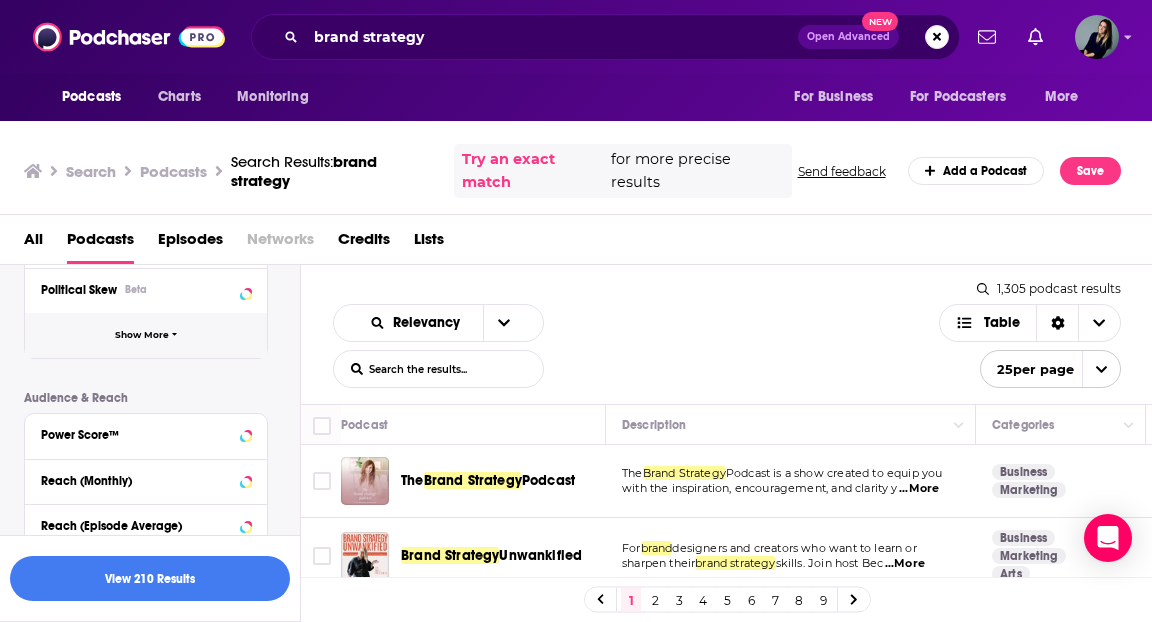 scroll, scrollTop: 1039, scrollLeft: 0, axis: vertical 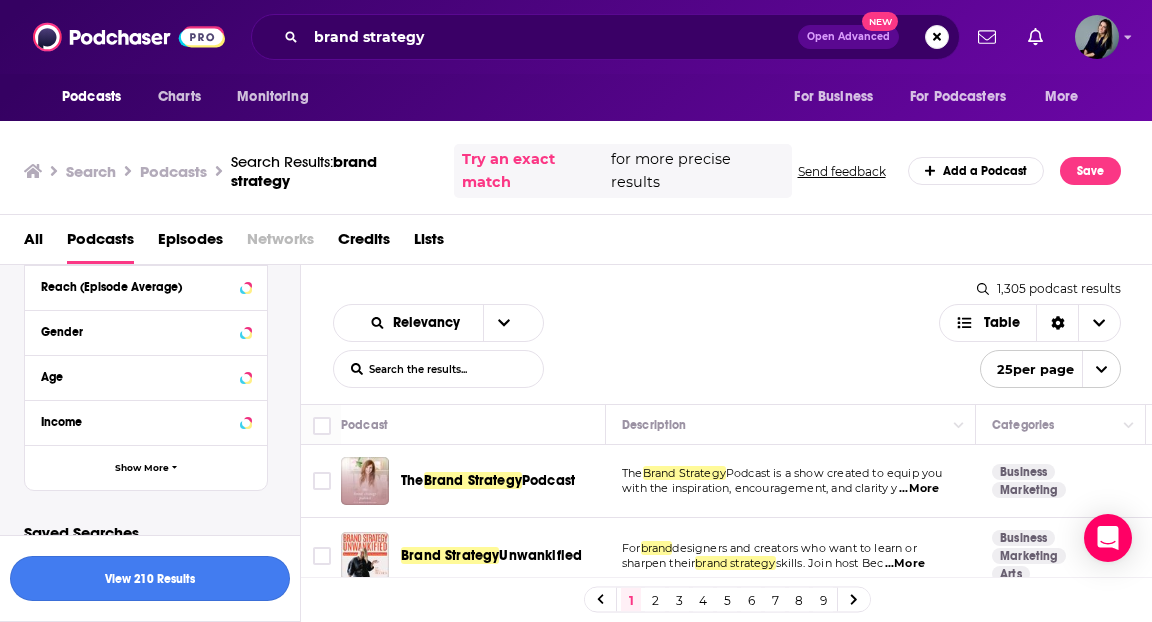 click on "View 210 Results" at bounding box center [150, 578] 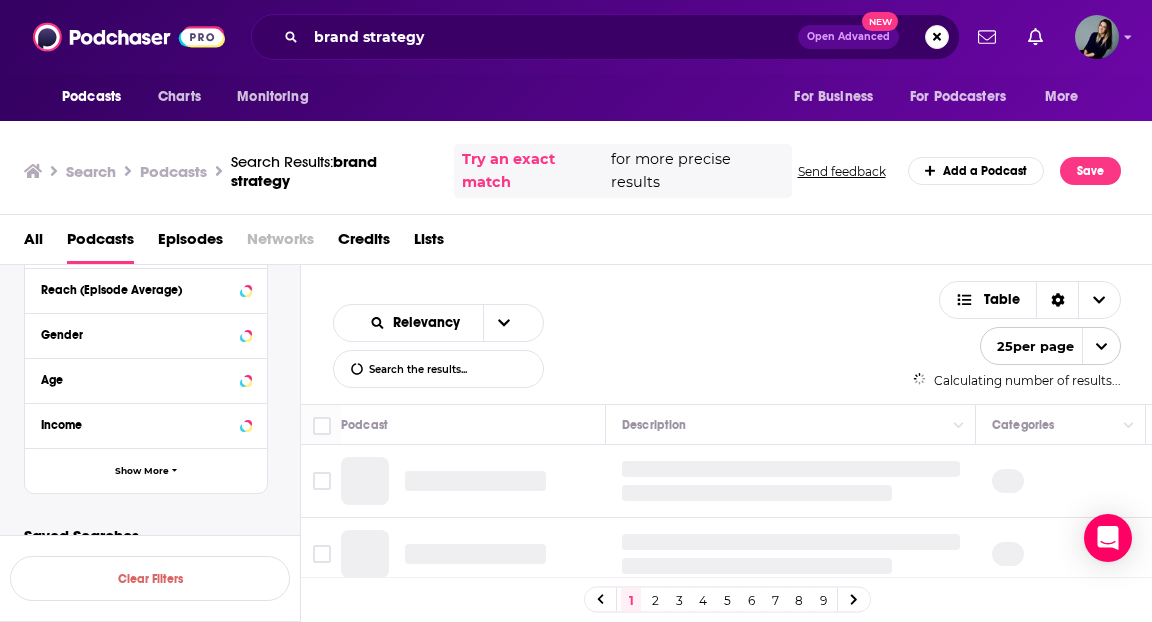scroll, scrollTop: 985, scrollLeft: 0, axis: vertical 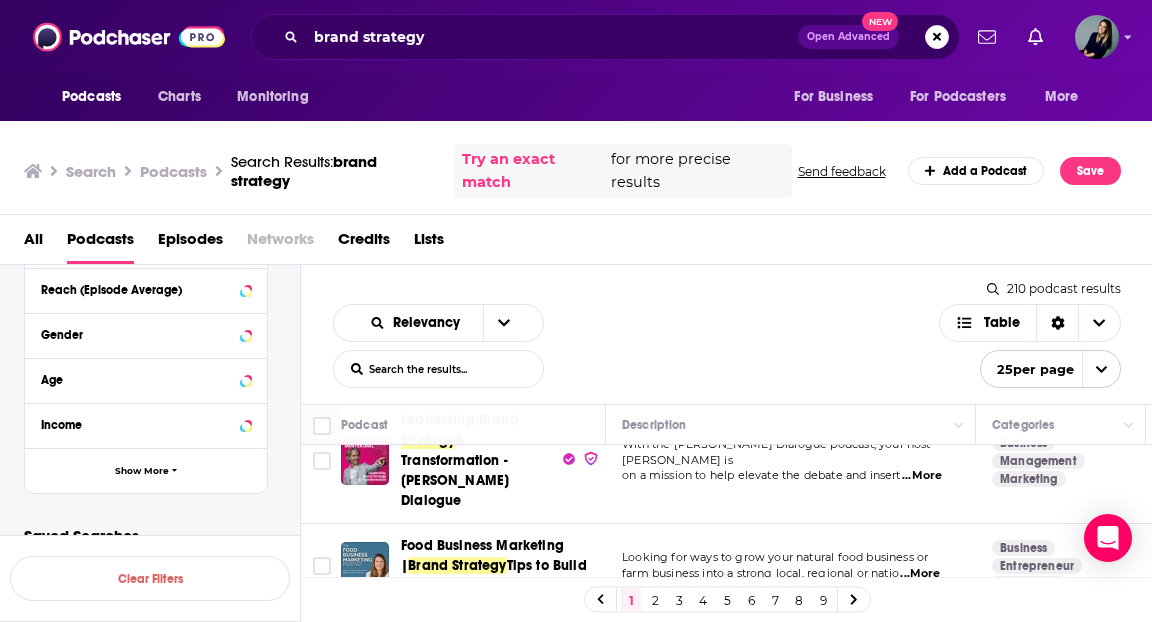 click on "1 2 3 4 5 6 7 8 9" at bounding box center [727, 600] 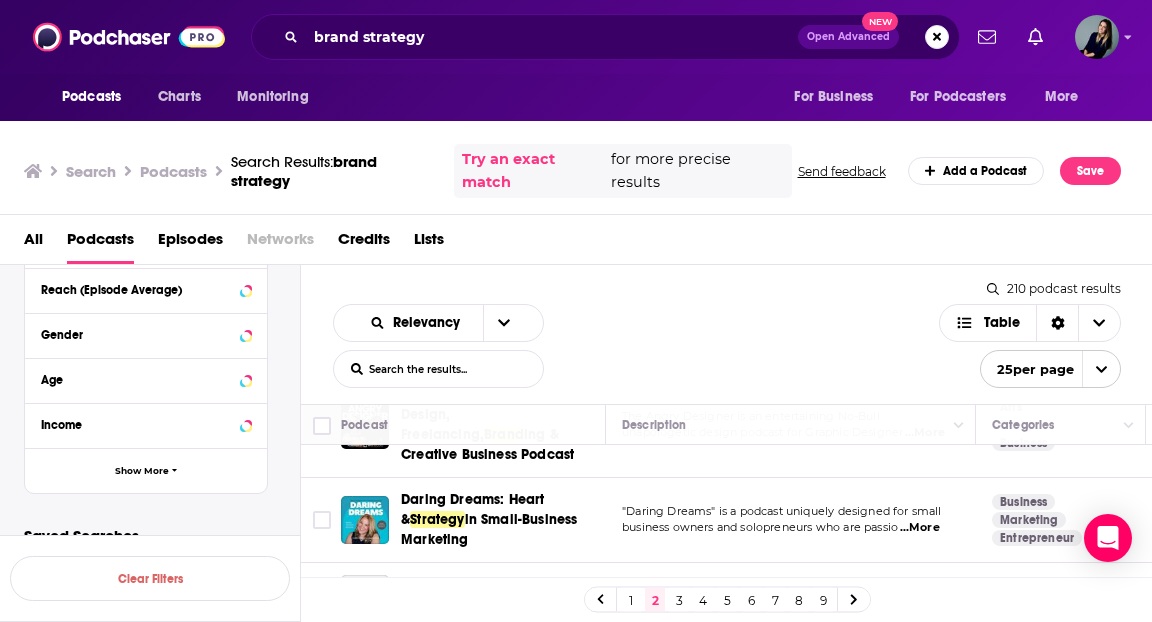 scroll, scrollTop: 251, scrollLeft: 0, axis: vertical 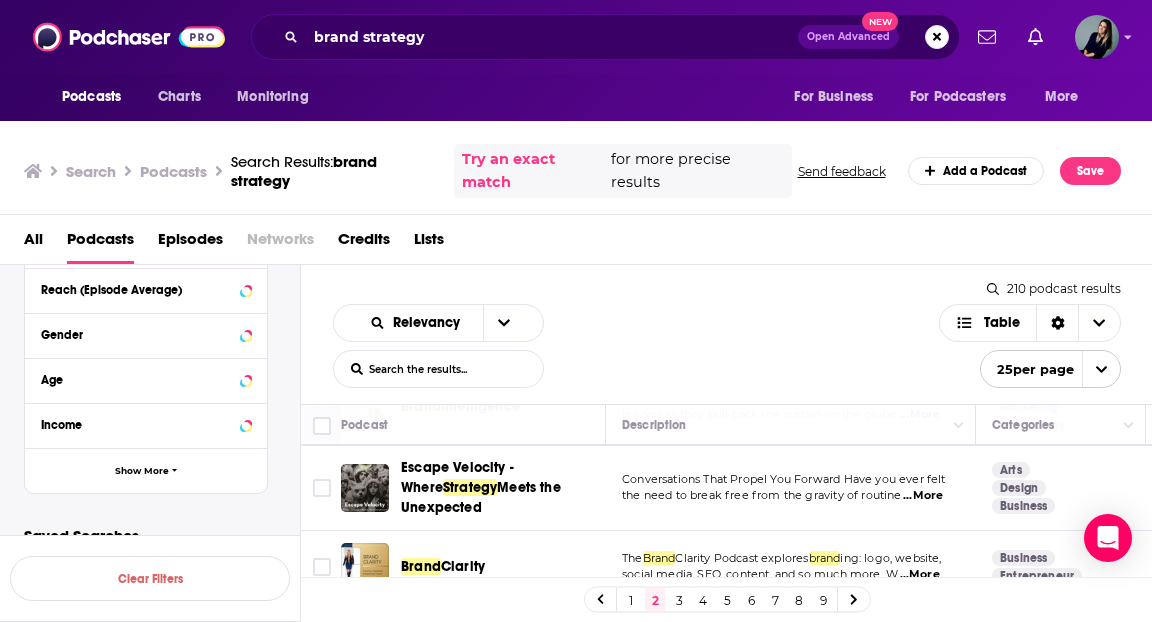 click on "3" at bounding box center (679, 600) 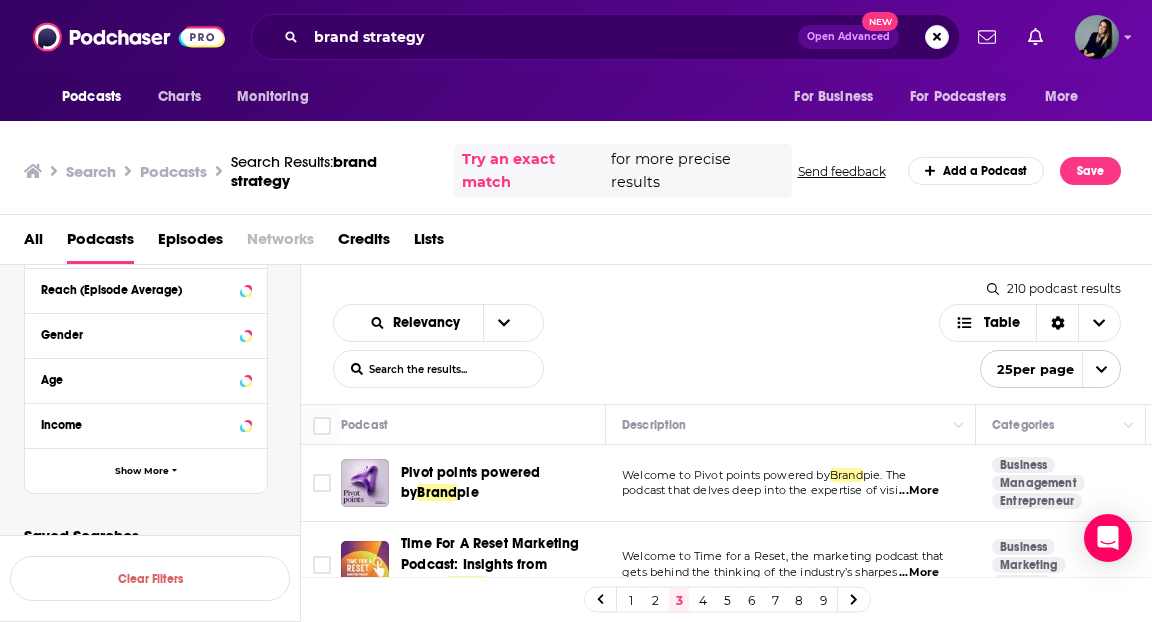 scroll, scrollTop: 96, scrollLeft: 0, axis: vertical 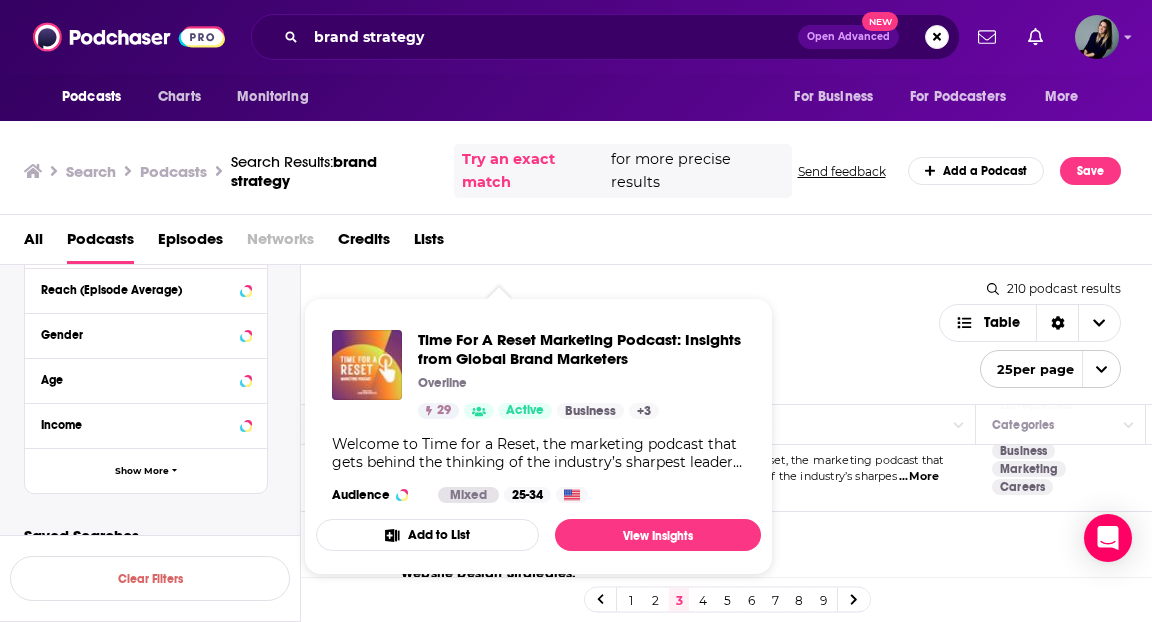 click on "Relevancy List Search Input Search the results... Table" at bounding box center (636, 346) 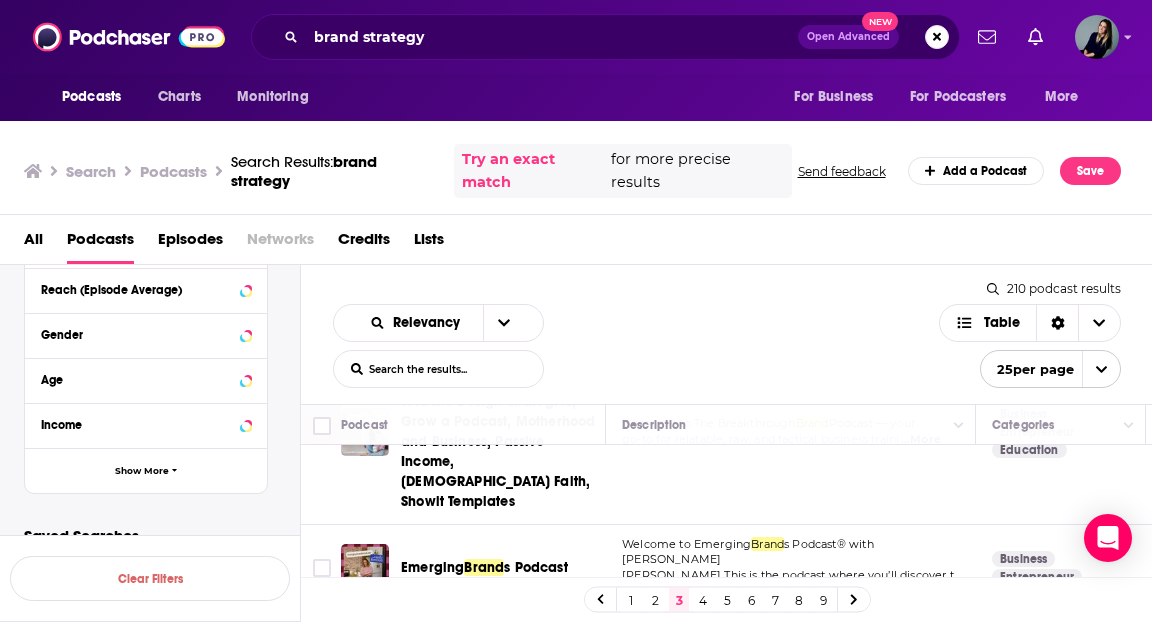 scroll, scrollTop: 268, scrollLeft: 0, axis: vertical 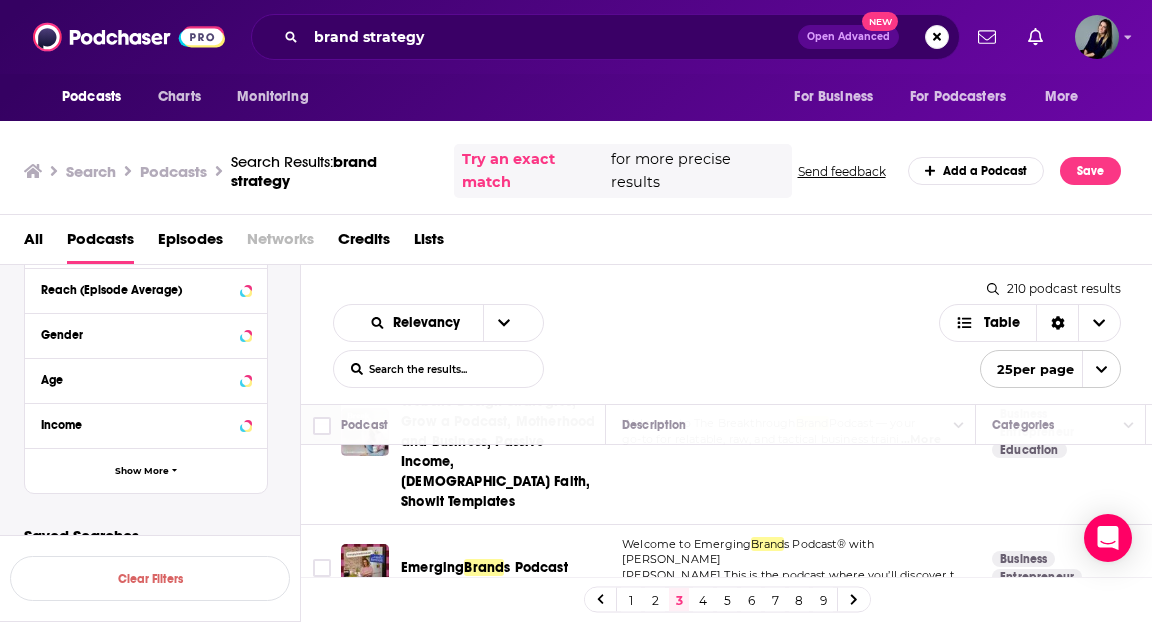 click on "s Podcast" at bounding box center (536, 567) 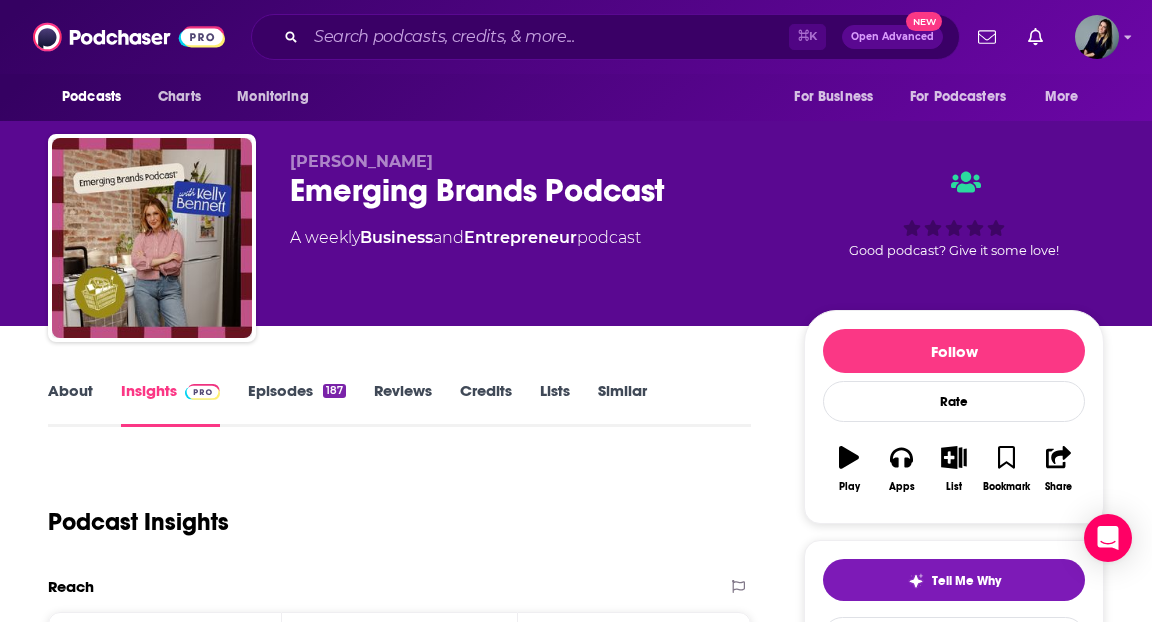 click on "Episodes 187" at bounding box center [297, 404] 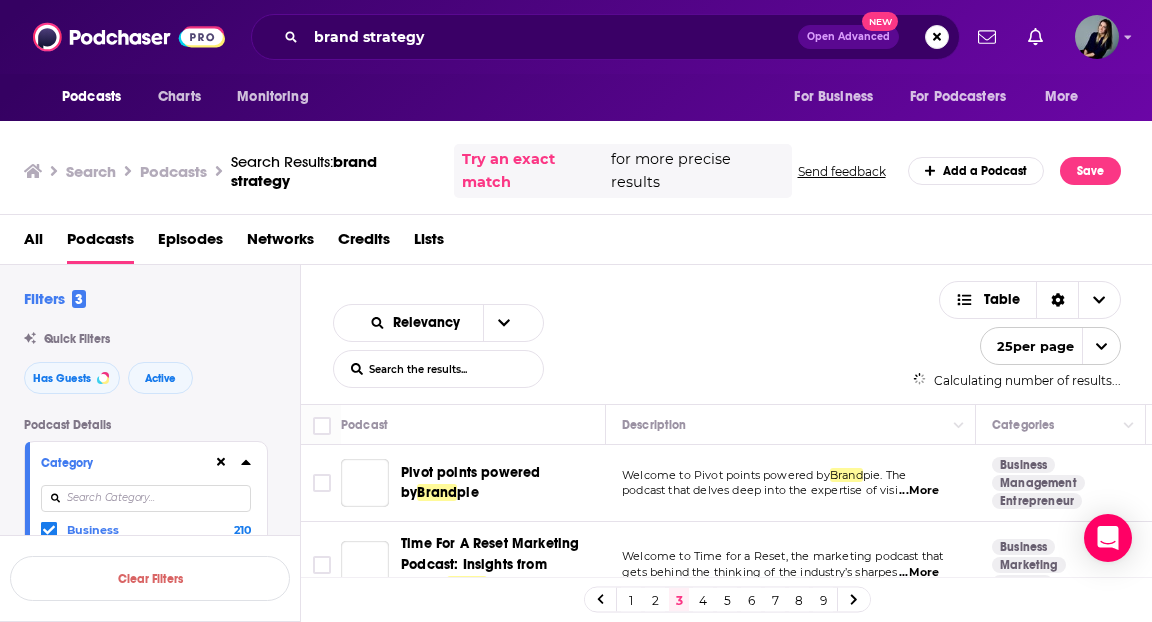 scroll, scrollTop: 0, scrollLeft: 0, axis: both 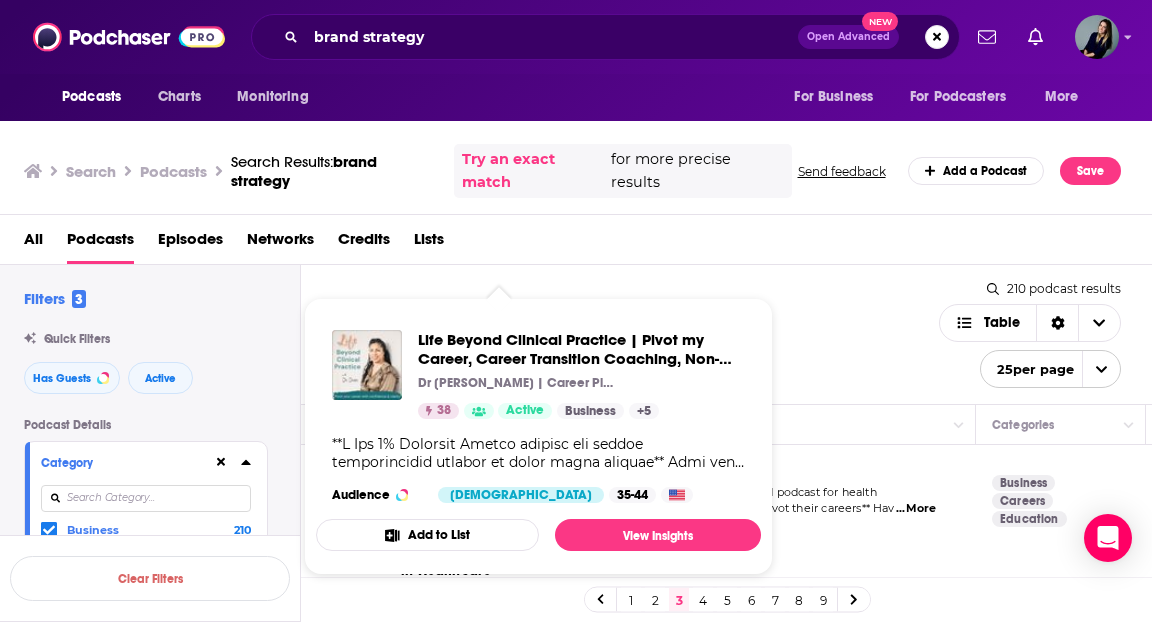 click on "Relevancy List Search Input Search the results... Table 210   podcast   results List Search Input Search the results... Table 25  per page" at bounding box center [727, 334] 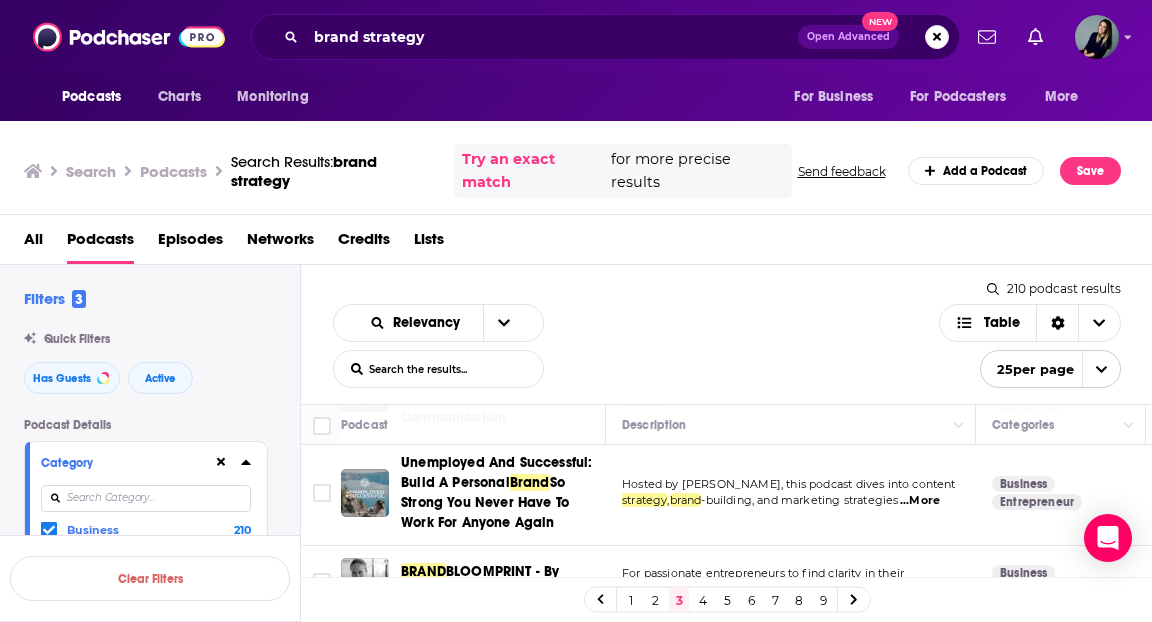 scroll, scrollTop: 738, scrollLeft: 0, axis: vertical 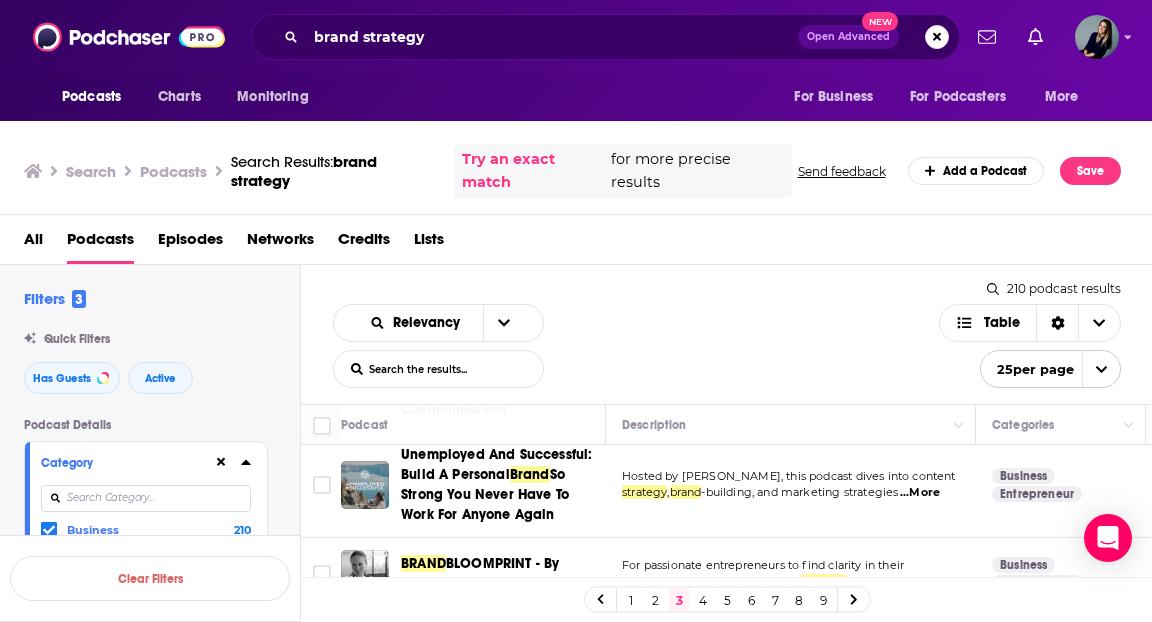click on "Podcasts Charts Monitoring brand strategy Open Advanced New For Business For Podcasters More Podcasts Charts Monitoring For Business For Podcasters More Search Podcasts Search Results:   brand strategy Try an exact match for more precise results Send feedback Add a Podcast Save All Podcasts Episodes Networks Credits Lists Filters 3 Quick Filters Has Guests Active Podcast Details Category Business 210 Marketing 131 Entrepreneur 120 Management 30 Education 48 Careers 25 Arts 13 Technology 11 More Categories Active Status Active Language Has Guests Has guests  Brand Safety & Suitability Political Skew Beta Show More Audience & Reach Power Score™ Reach (Monthly) Reach (Episode Average) Gender Age Income Show More Saved Searches Select Clear Filters Relevancy List Search Input Search the results... Table 210   podcast   results List Search Input Search the results... Table 25  per page Podcast Description Categories Reach (Monthly) Reach (Episode) Top Country Pivot points powered by  Brand pie Brand pie. The --" at bounding box center [576, 311] 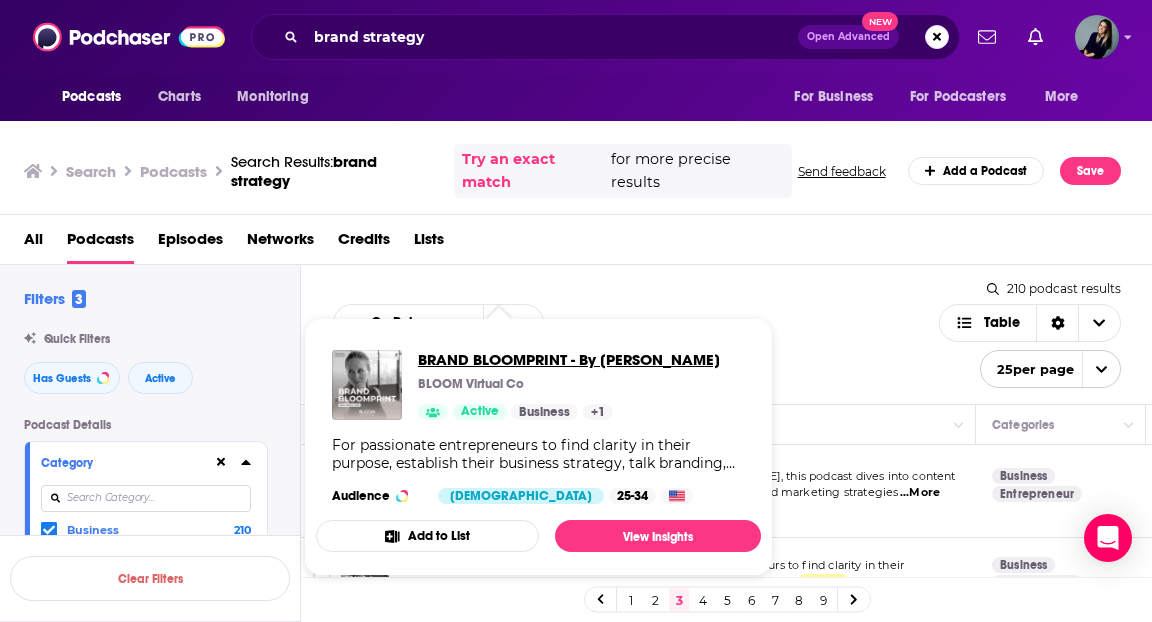 click on "BRAND BLOOMPRINT - By Ashley King" at bounding box center (569, 359) 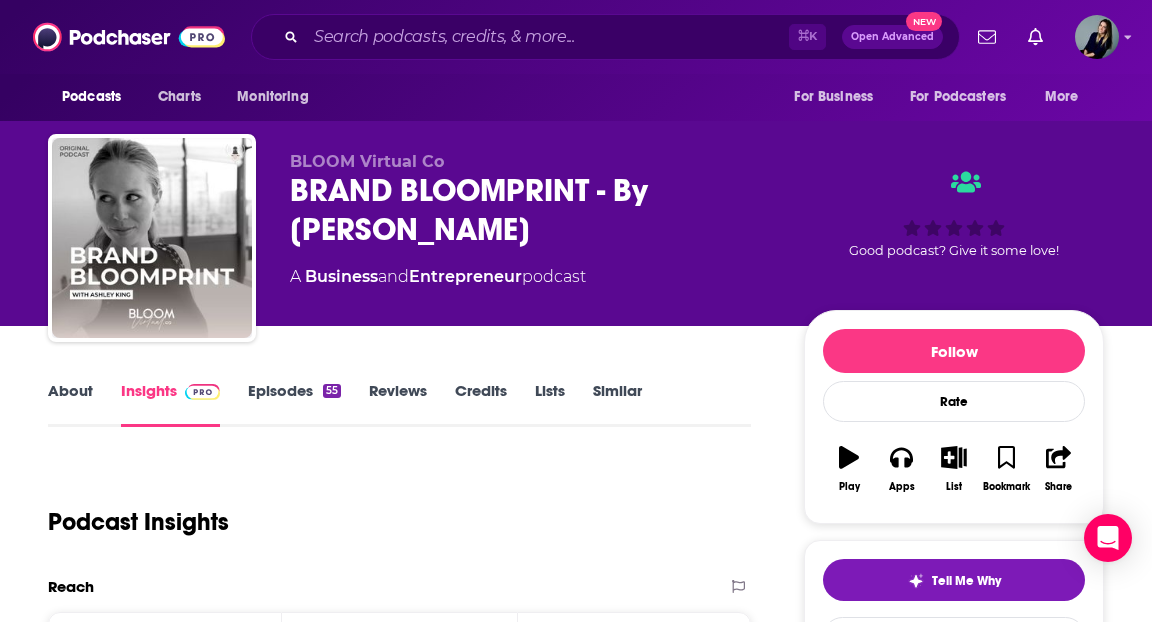 click on "Episodes 55" at bounding box center (294, 404) 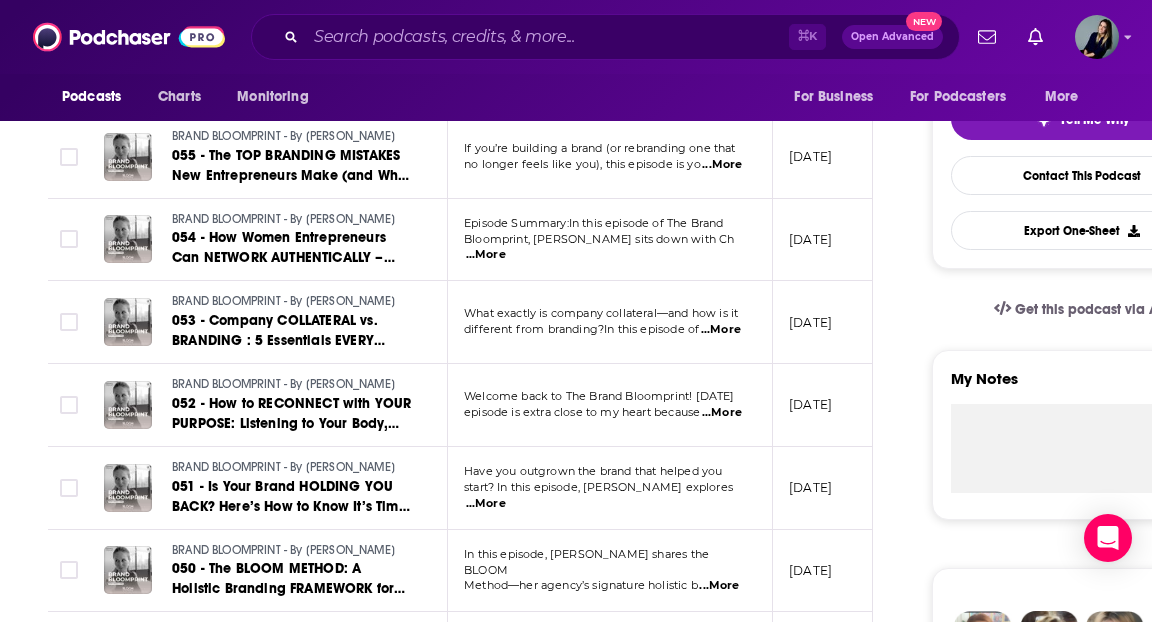 scroll, scrollTop: 0, scrollLeft: 0, axis: both 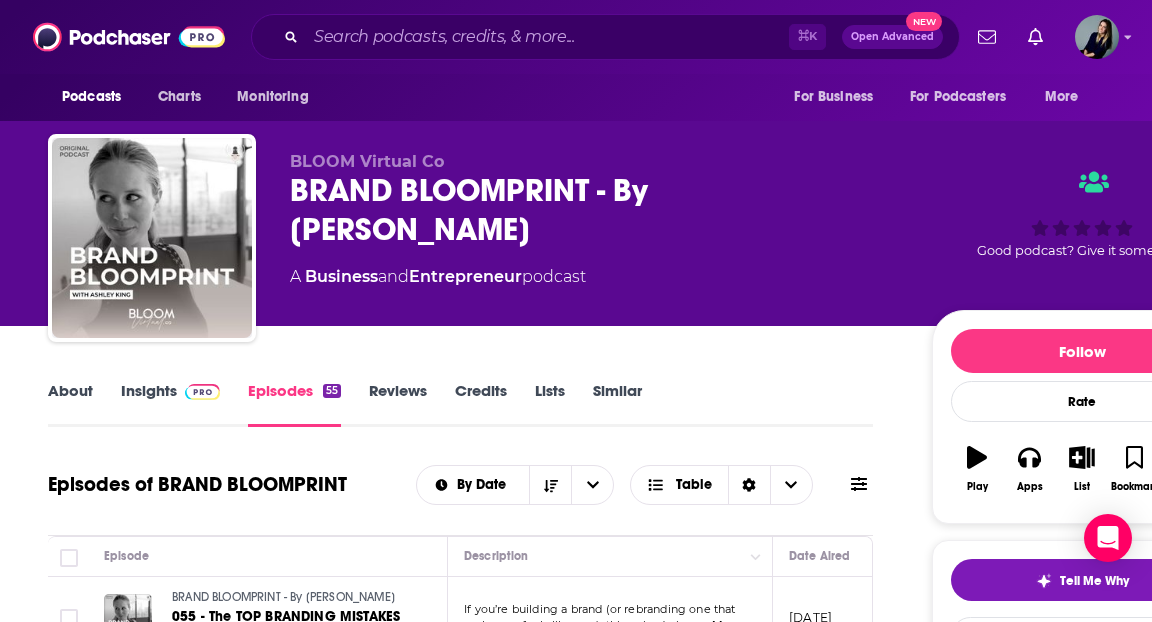 click on "BRAND BLOOMPRINT - By Ashley King" at bounding box center (595, 210) 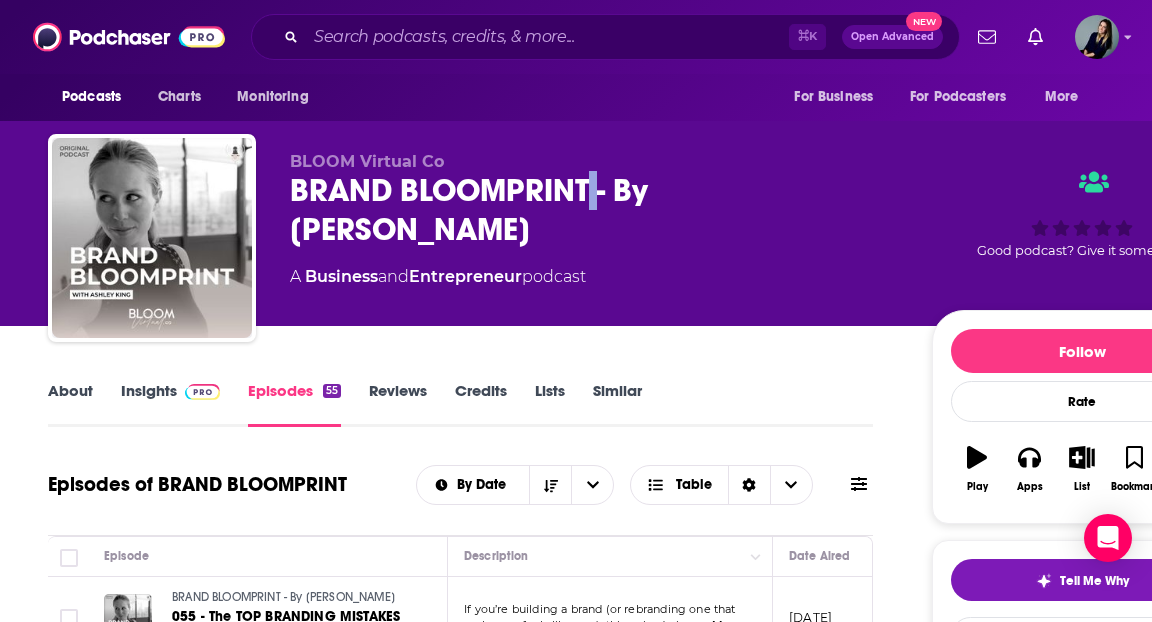 click on "BRAND BLOOMPRINT - By Ashley King" at bounding box center (595, 210) 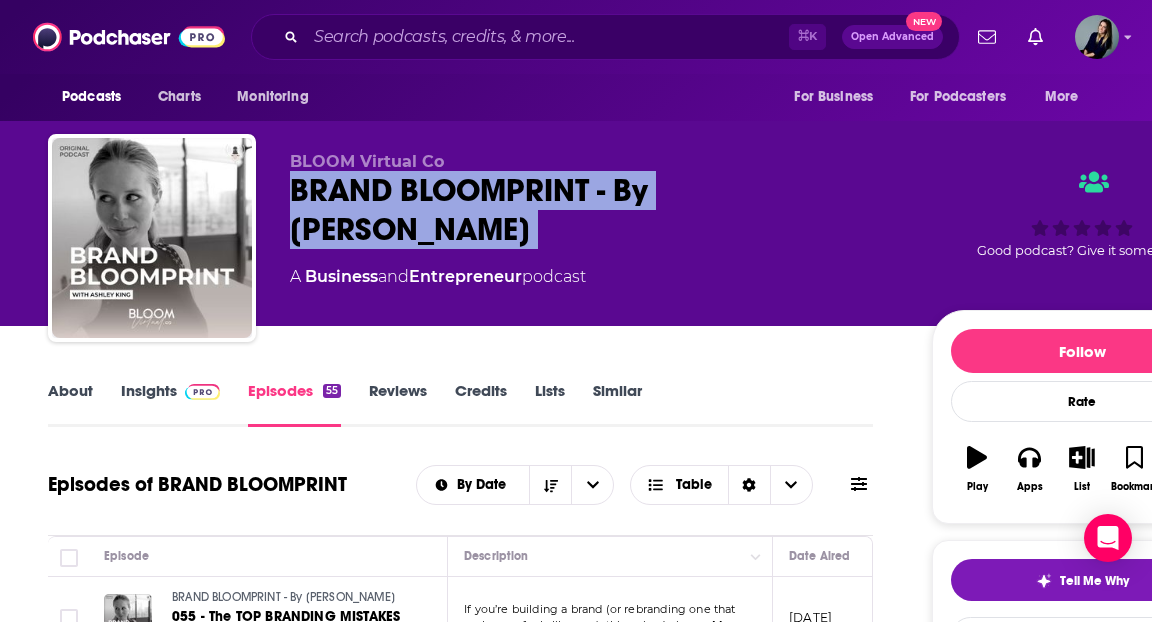click on "BRAND BLOOMPRINT - By Ashley King" at bounding box center [595, 210] 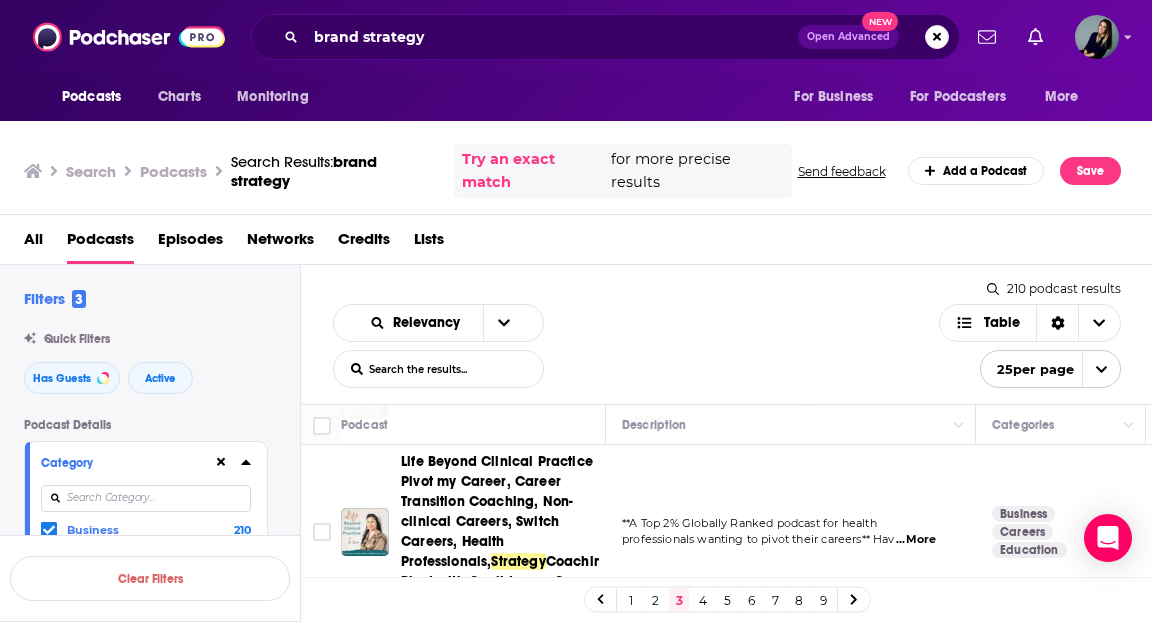 scroll, scrollTop: 605, scrollLeft: 0, axis: vertical 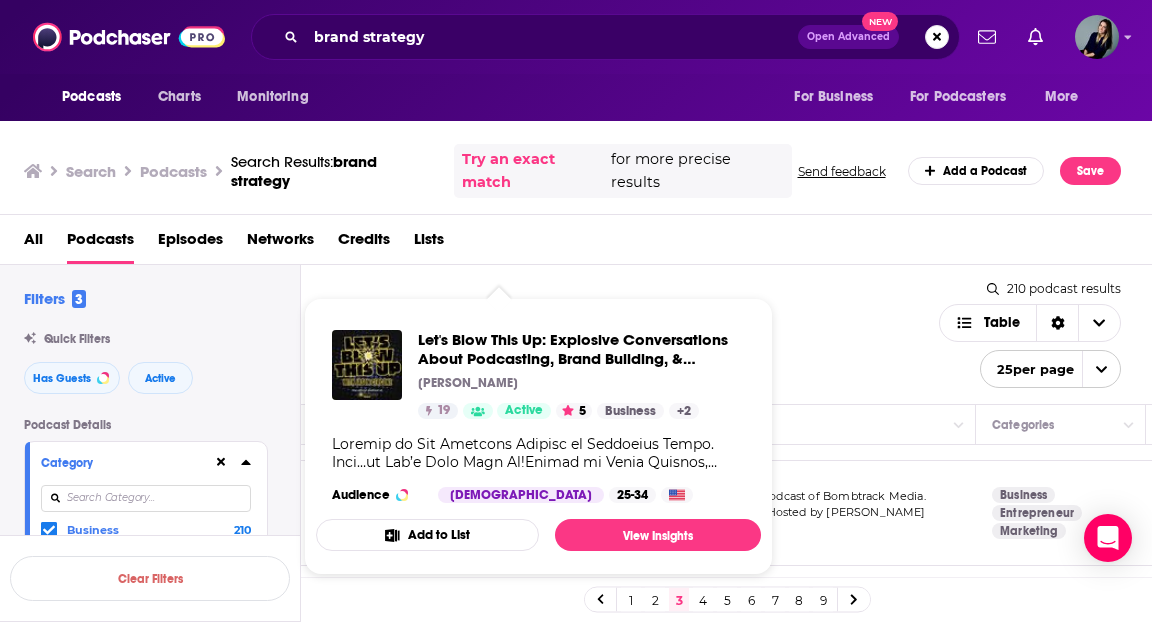 click on "Relevancy List Search Input Search the results... Table 210   podcast   results List Search Input Search the results... Table 25  per page" at bounding box center [727, 334] 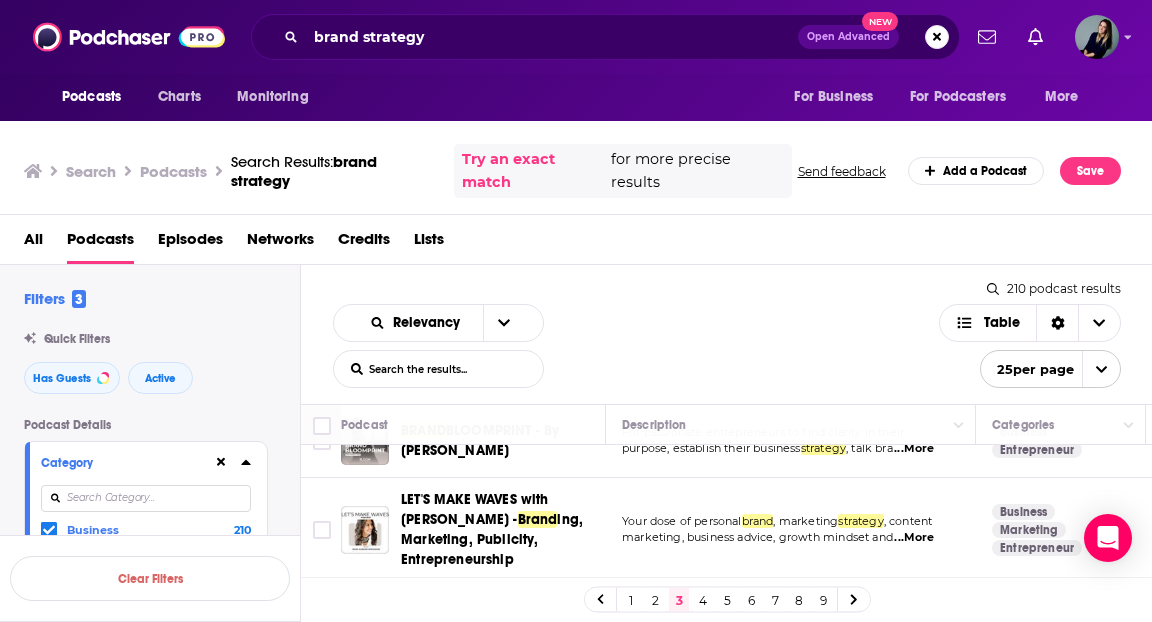 scroll, scrollTop: 871, scrollLeft: 2, axis: both 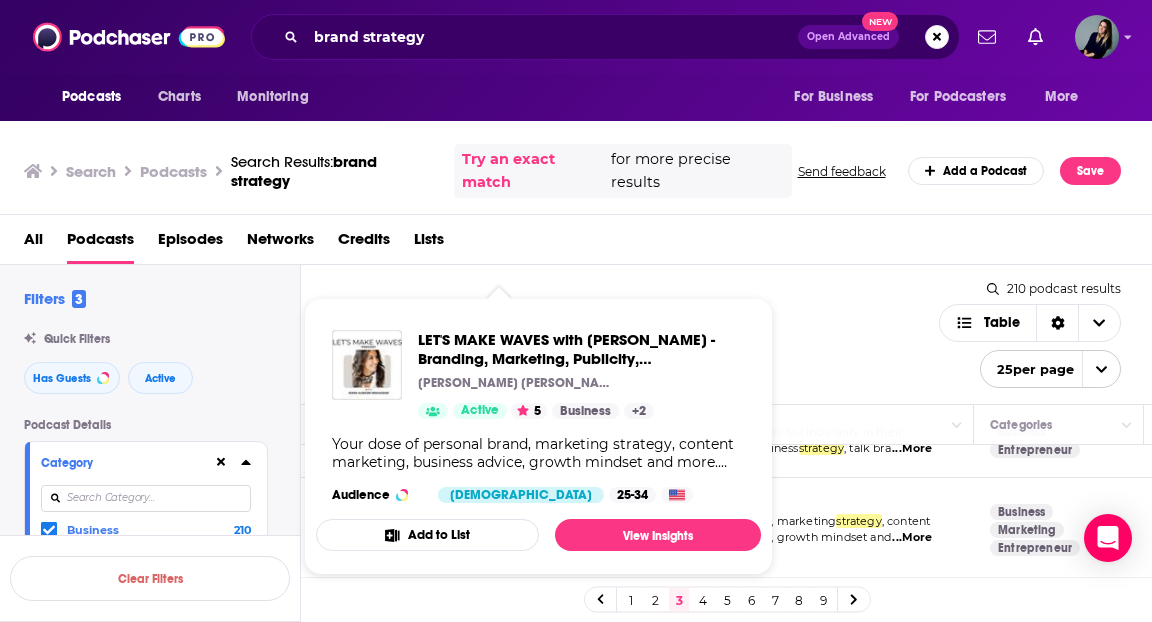 click on "Relevancy List Search Input Search the results... Table" at bounding box center [636, 346] 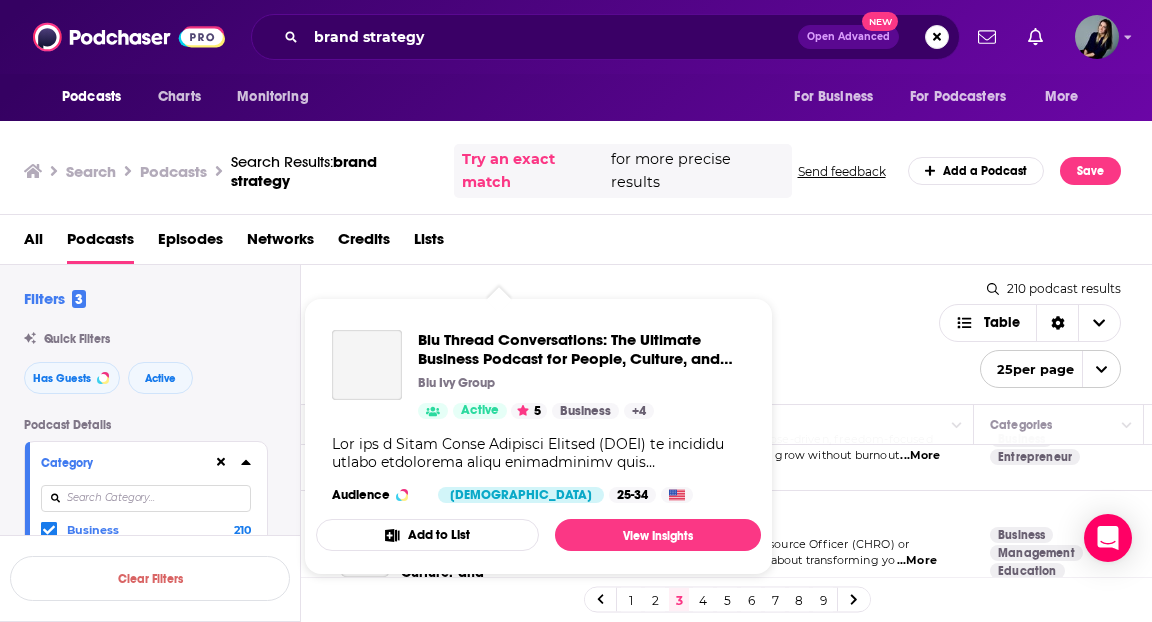 scroll, scrollTop: 1090, scrollLeft: 2, axis: both 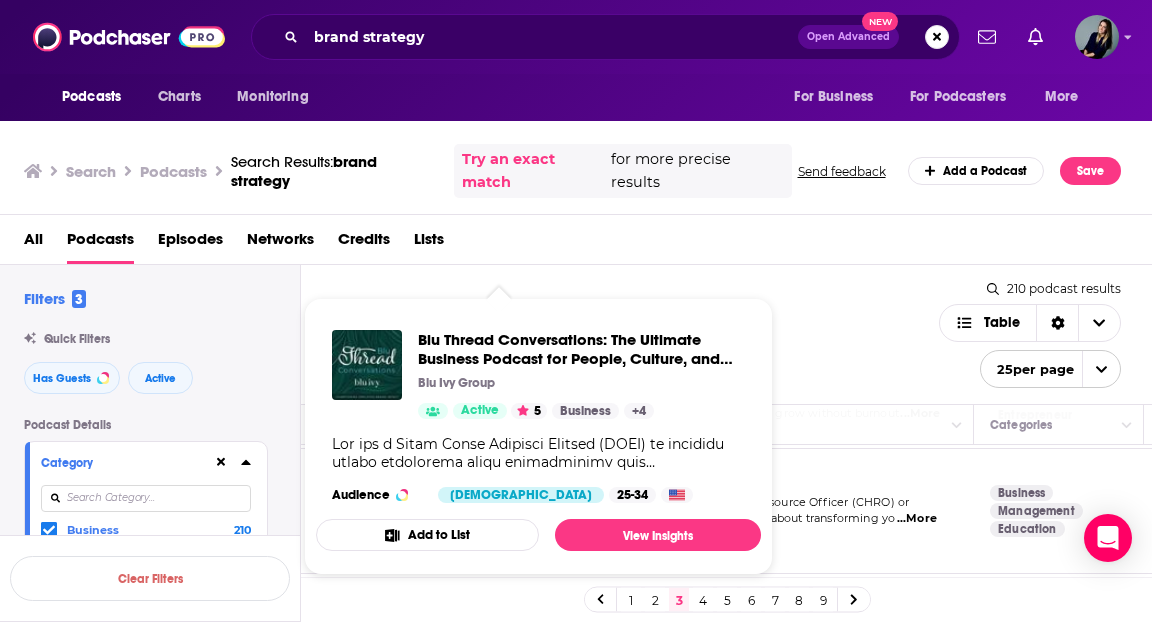click on "Relevancy List Search Input Search the results... Table" at bounding box center [636, 346] 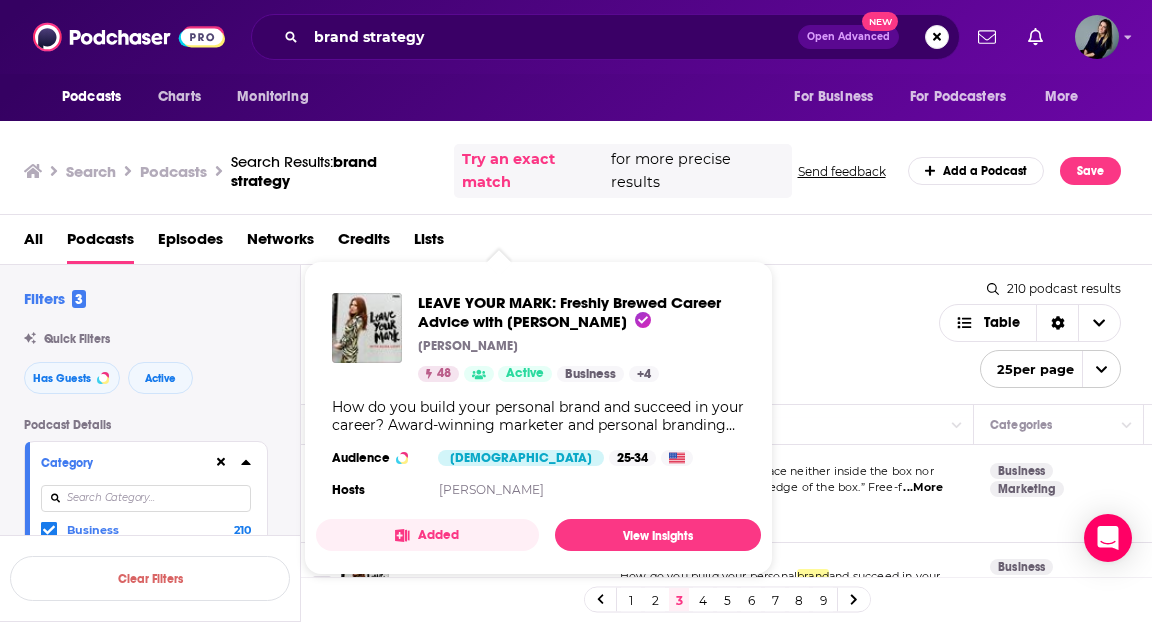 scroll, scrollTop: 1268, scrollLeft: 2, axis: both 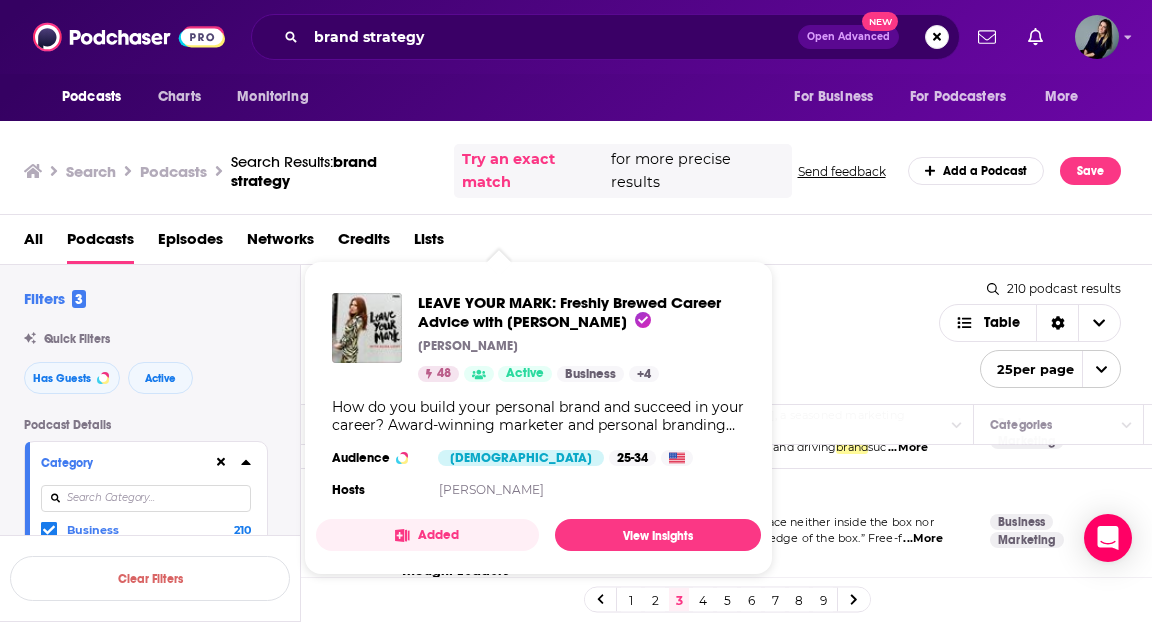 click on "Relevancy List Search Input Search the results... Table" at bounding box center (636, 346) 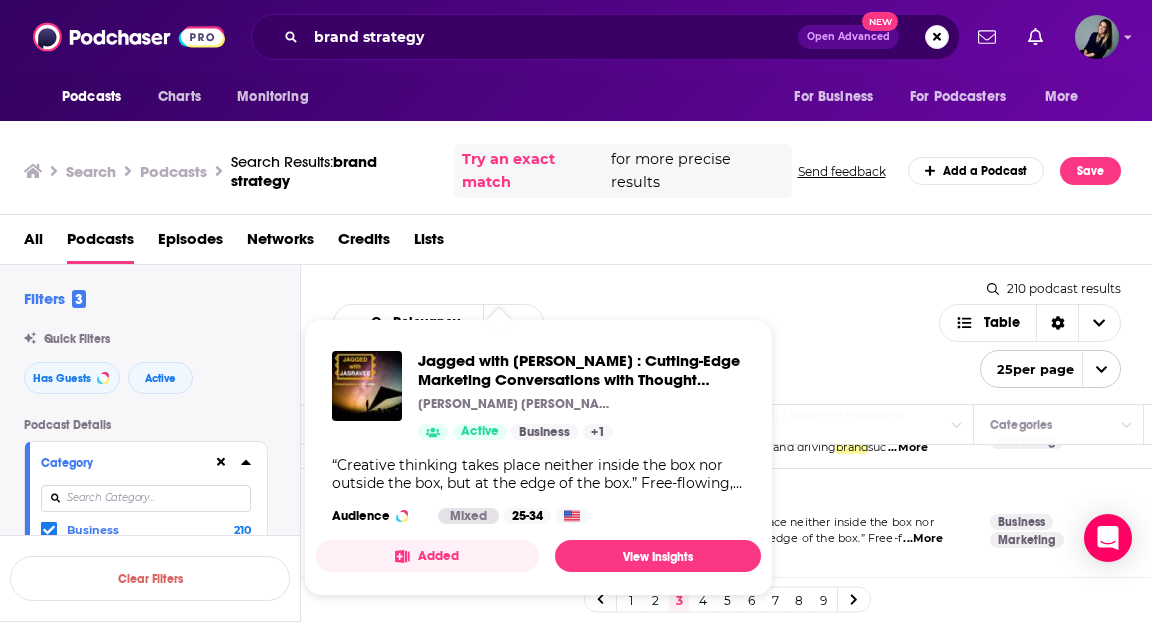 click on "Relevancy List Search Input Search the results... Table 210   podcast   results List Search Input Search the results... Table 25  per page" at bounding box center (727, 334) 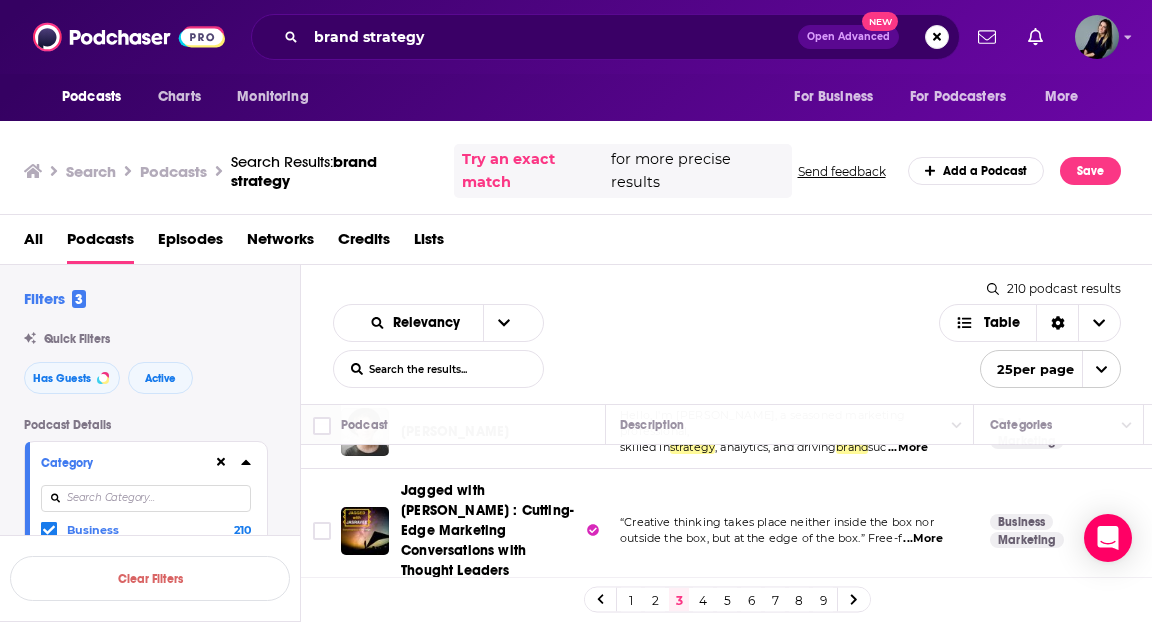 scroll, scrollTop: 1440, scrollLeft: 2, axis: both 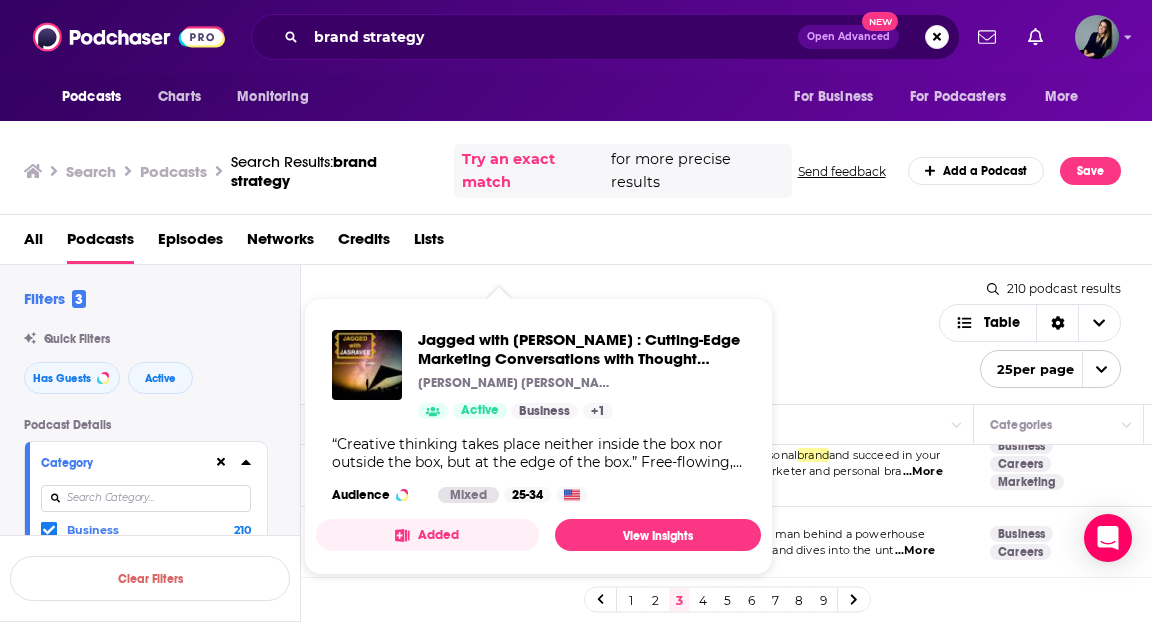 click on "Relevancy List Search Input Search the results... Table" at bounding box center (636, 346) 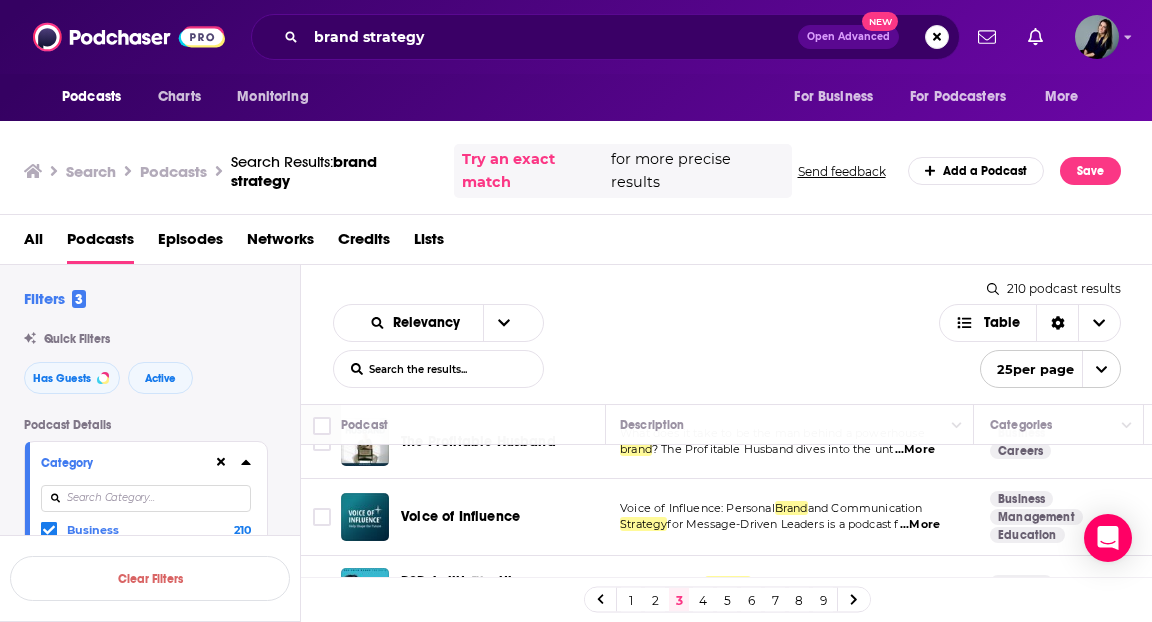 scroll, scrollTop: 1548, scrollLeft: 2, axis: both 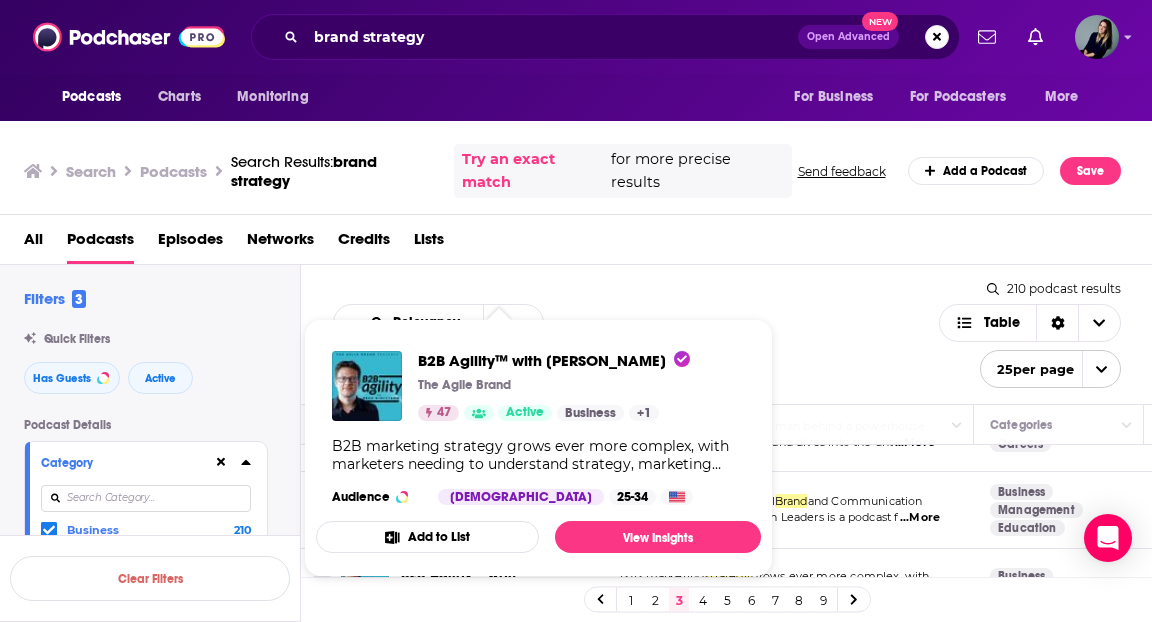 click on "210   podcast   results List Search Input Search the results... Table 25  per page" at bounding box center (1030, 334) 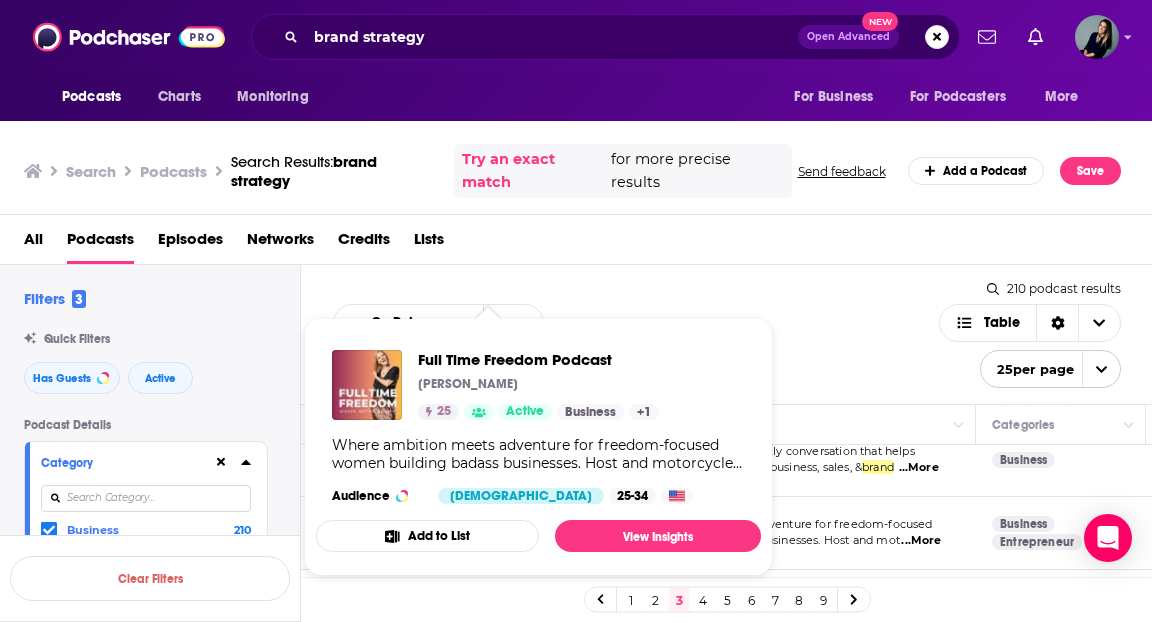 scroll, scrollTop: 1900, scrollLeft: 0, axis: vertical 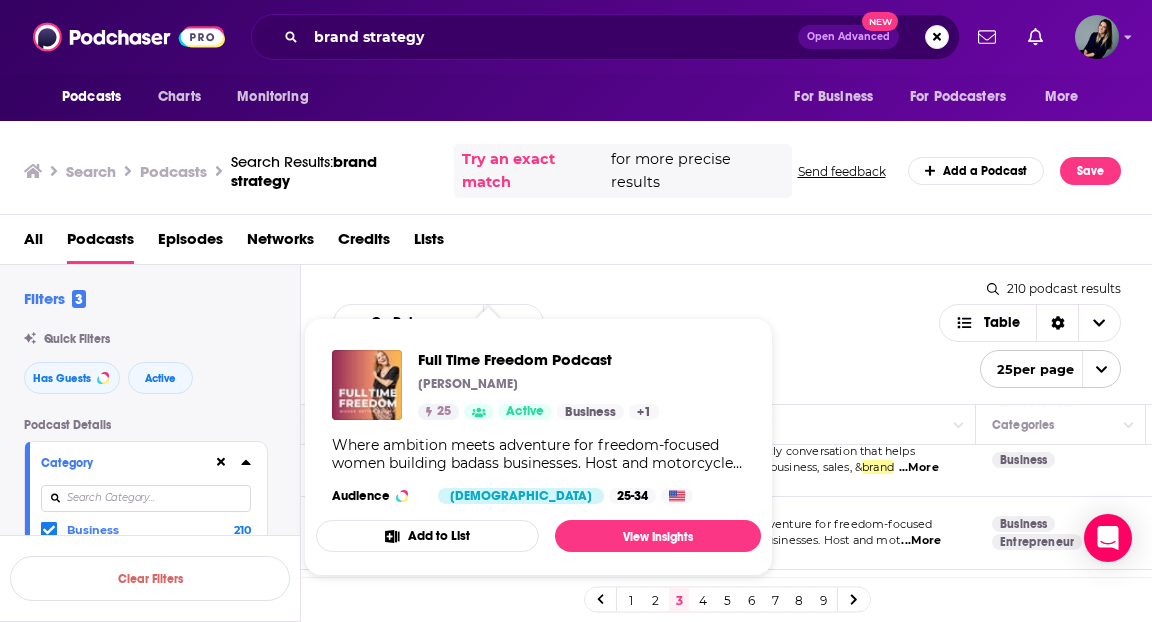 click on "Full Time Freedom Podcast Melissa Hussong 25 Active Business + 1 Where ambition meets adventure for freedom-focused women building badass businesses. Host and motorcycle coach Melissa Hussong brings insights, strategy, and inspiring guests to help you live life full-throttle by answering questions like: how do I grow my business?, how do I show up with online with confidence?, how do I build a sustainable business model?, what's the best content strategy for my business?, how do I build a personal brand?. Visit https://www.herhandlebars.com for show notes and ways to work with Mel. Email fulltimefreedompodcast@gmail.com for guest interview requests. Audience Female 25-34 Add to List View Insights" at bounding box center [538, 447] 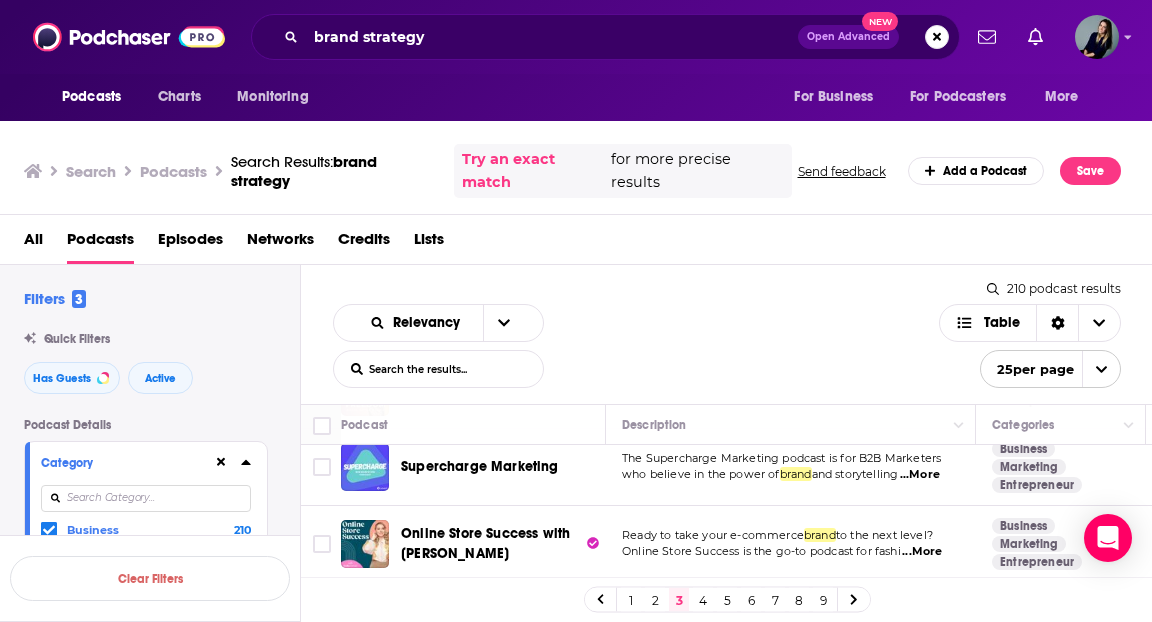 scroll, scrollTop: 2117, scrollLeft: 0, axis: vertical 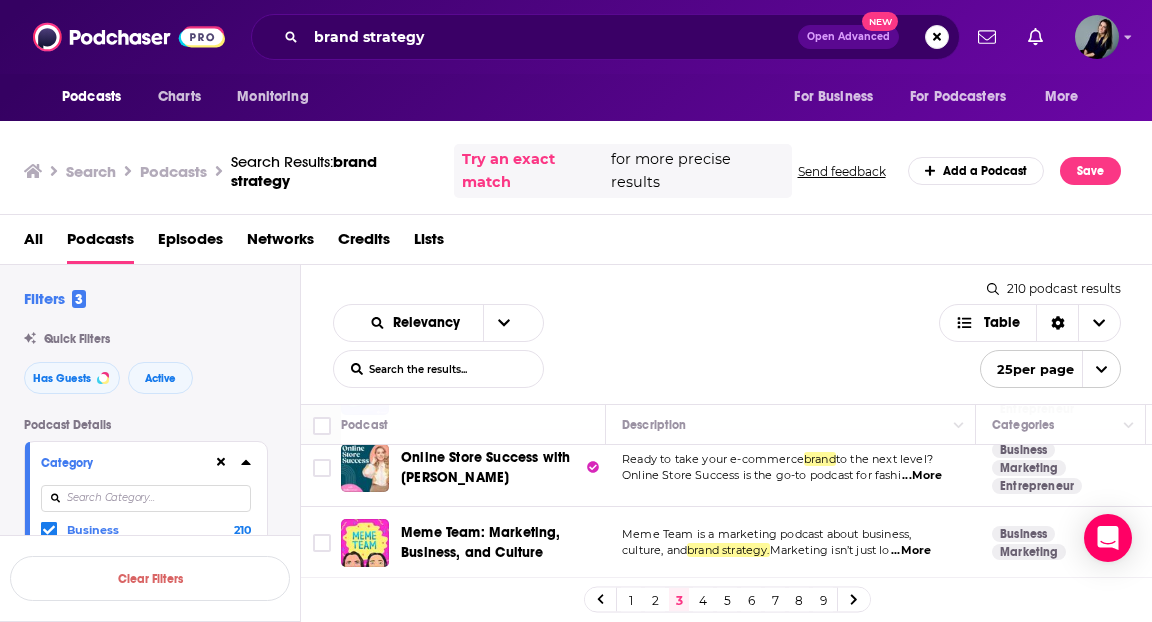 click on "4" at bounding box center (703, 600) 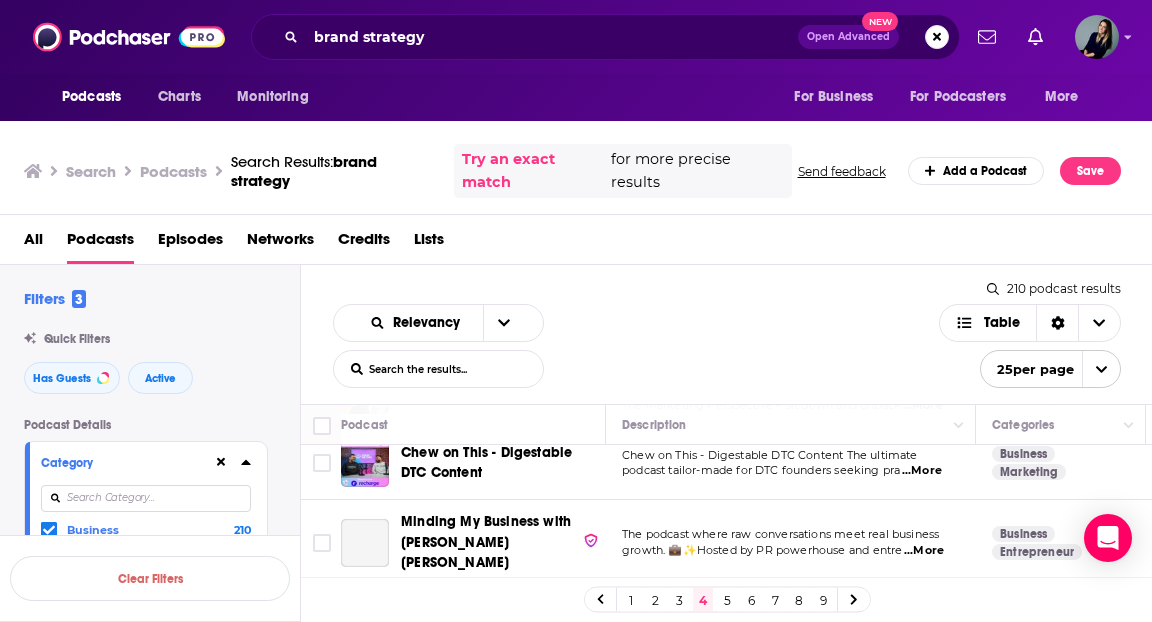 scroll, scrollTop: 179, scrollLeft: 0, axis: vertical 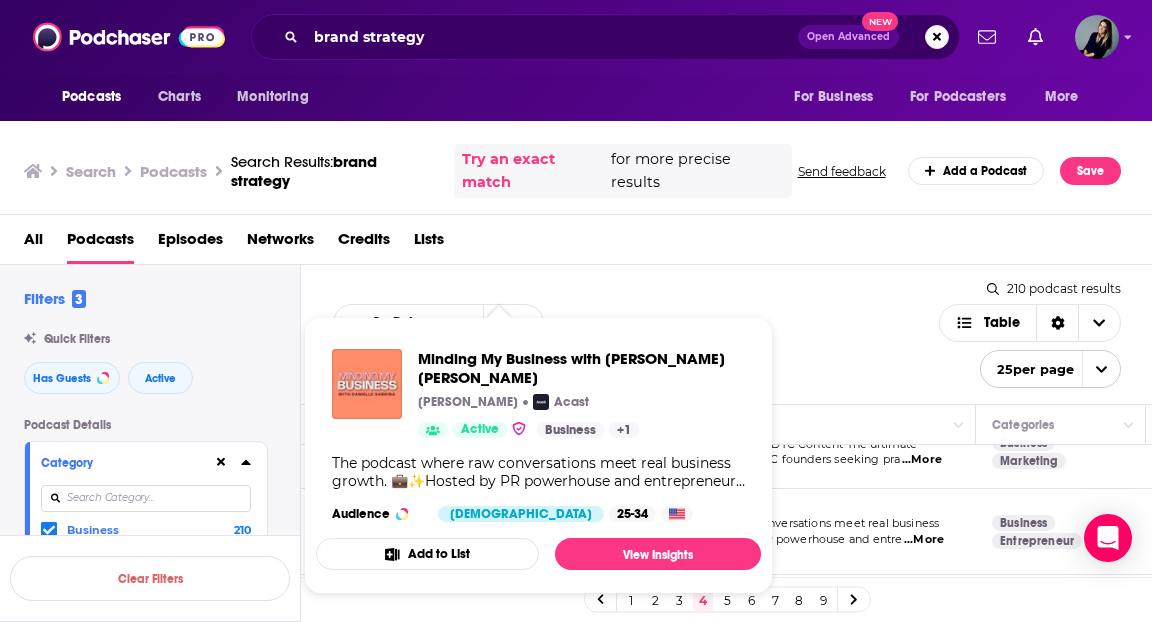 click on "Relevancy List Search Input Search the results... Table 210   podcast   results List Search Input Search the results... Table 25  per page" at bounding box center [727, 334] 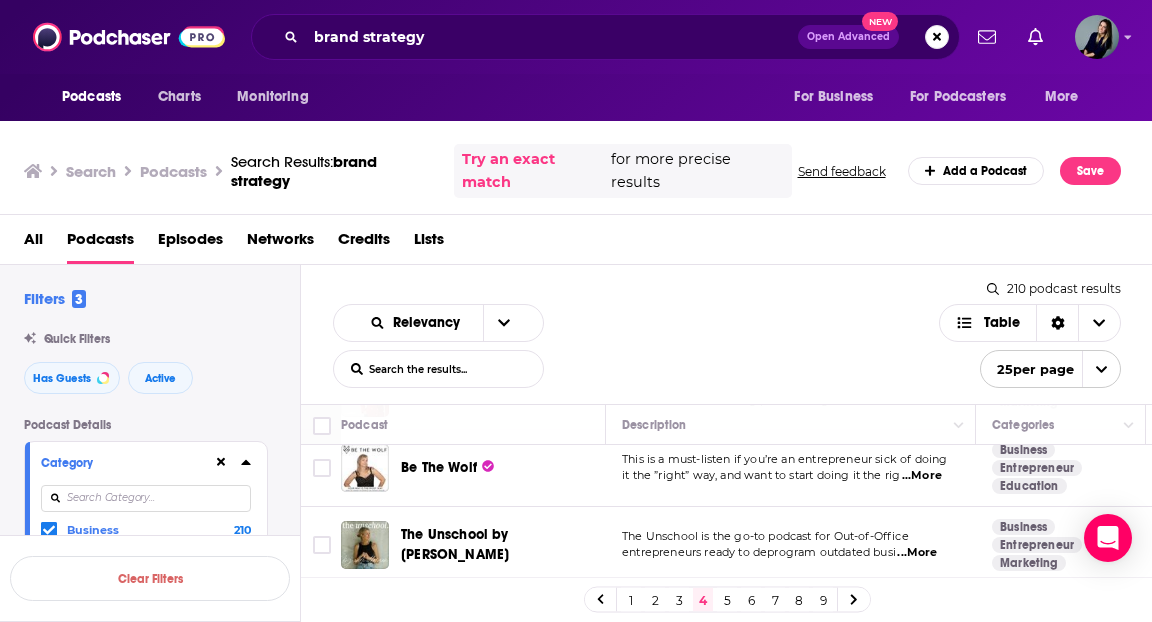 scroll, scrollTop: 931, scrollLeft: 0, axis: vertical 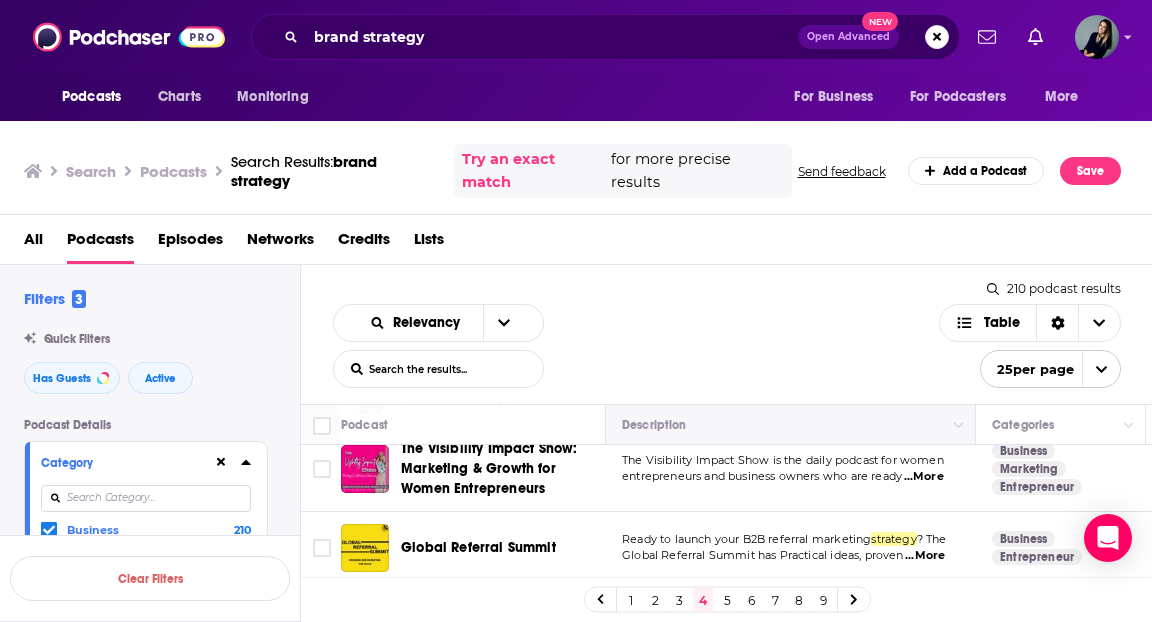 click on "5" at bounding box center (727, 600) 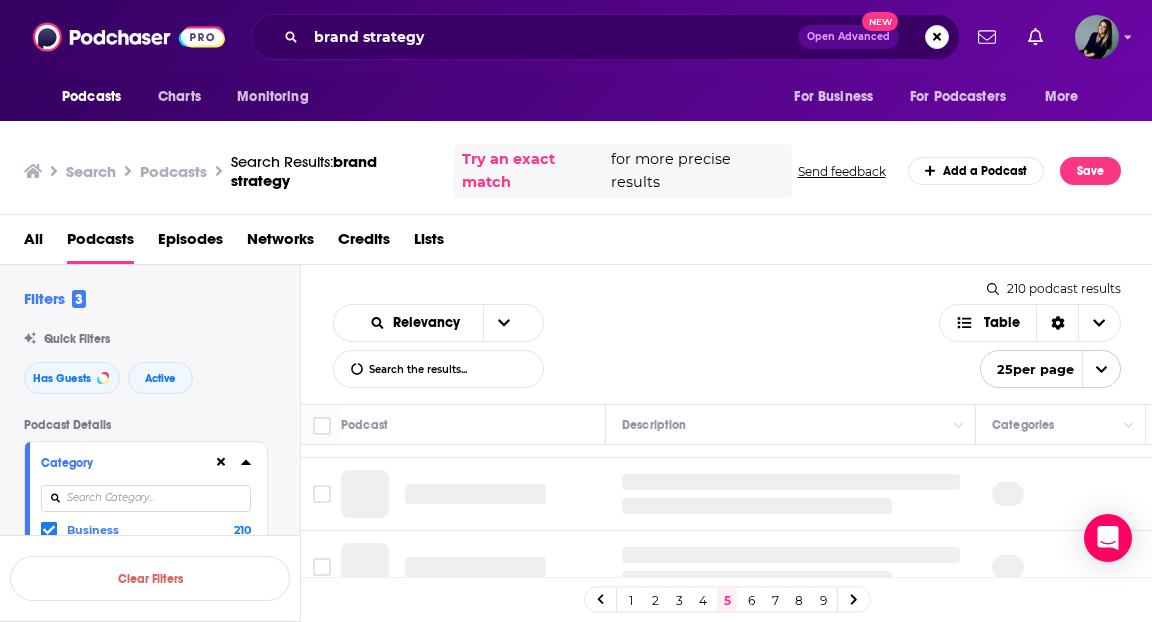 scroll, scrollTop: 0, scrollLeft: 0, axis: both 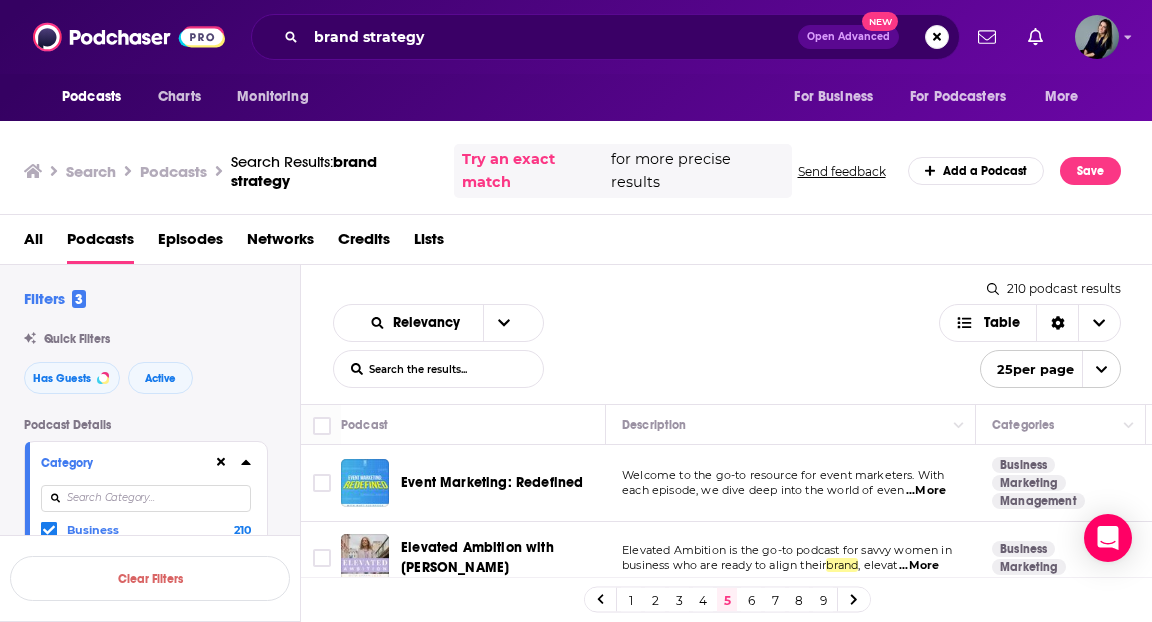 click on "Event Marketing: Redefined" at bounding box center [492, 482] 